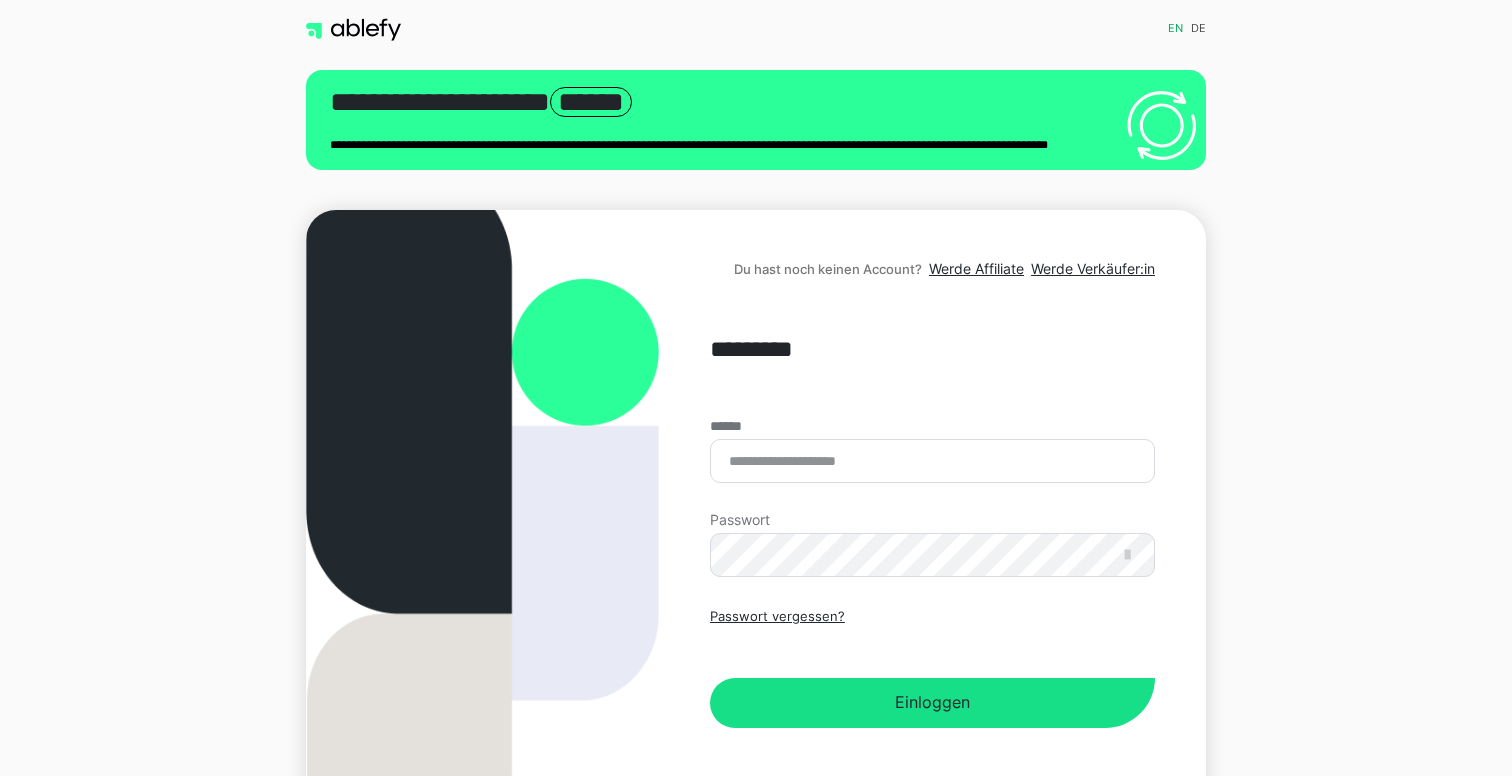 scroll, scrollTop: 0, scrollLeft: 0, axis: both 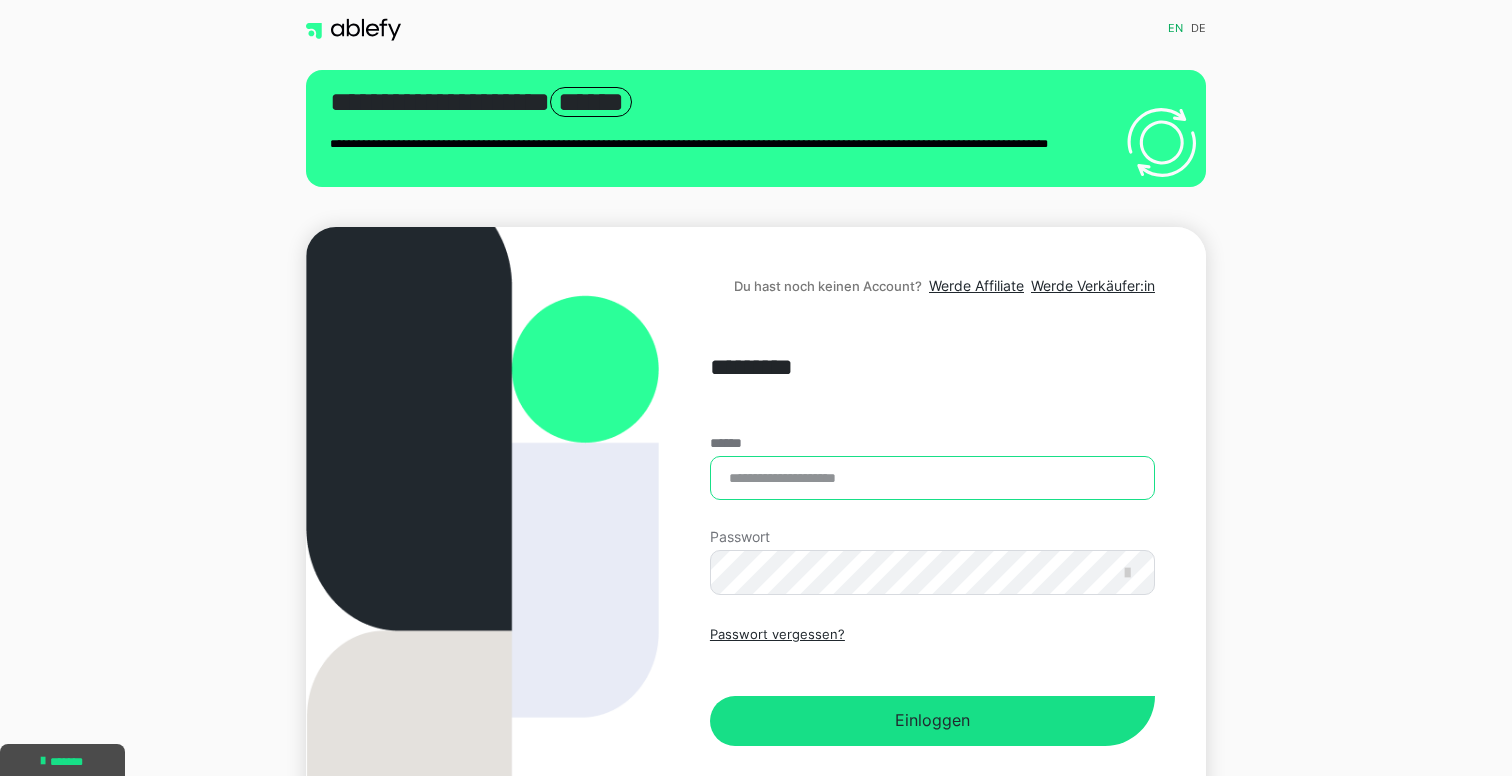 click on "******" at bounding box center [932, 478] 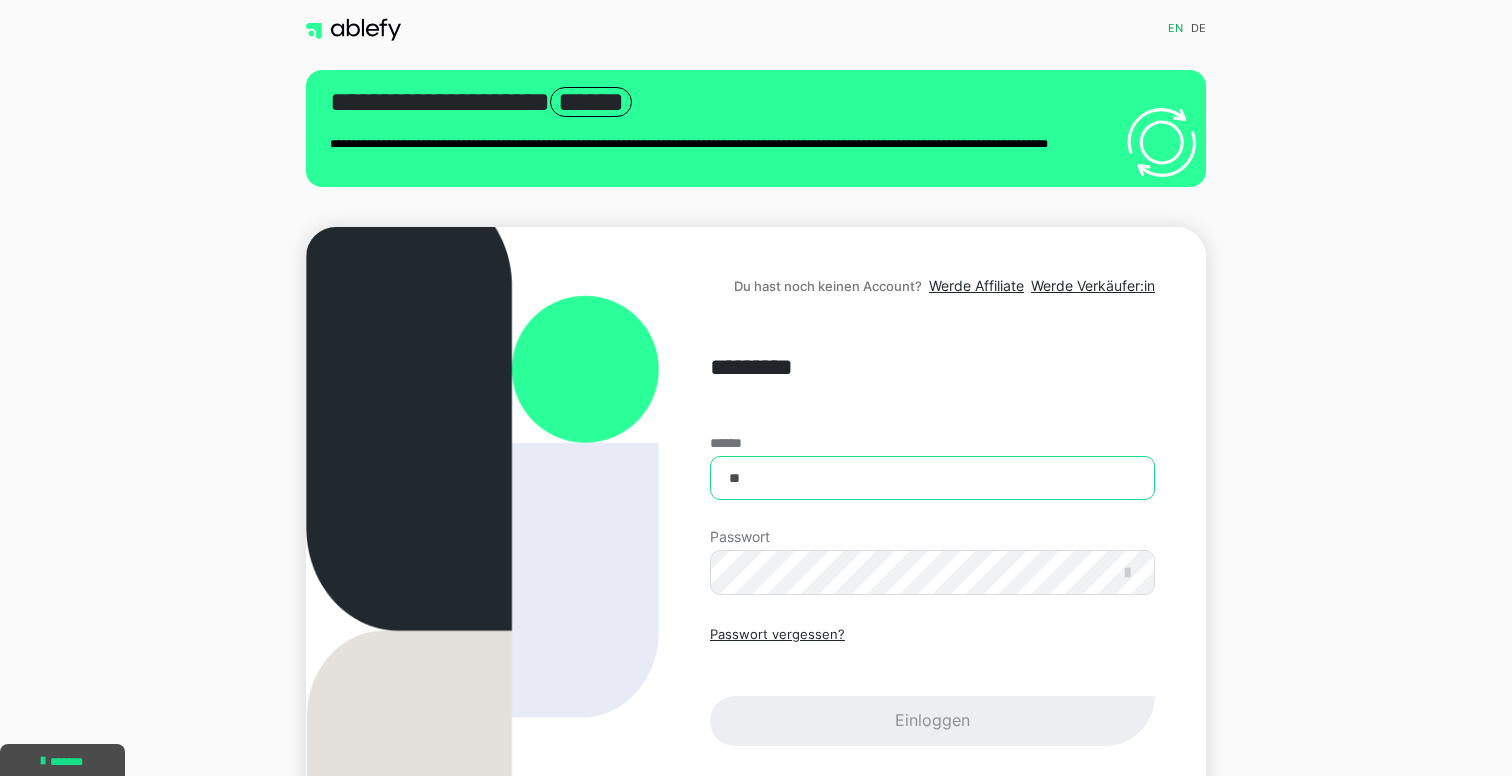 type on "*" 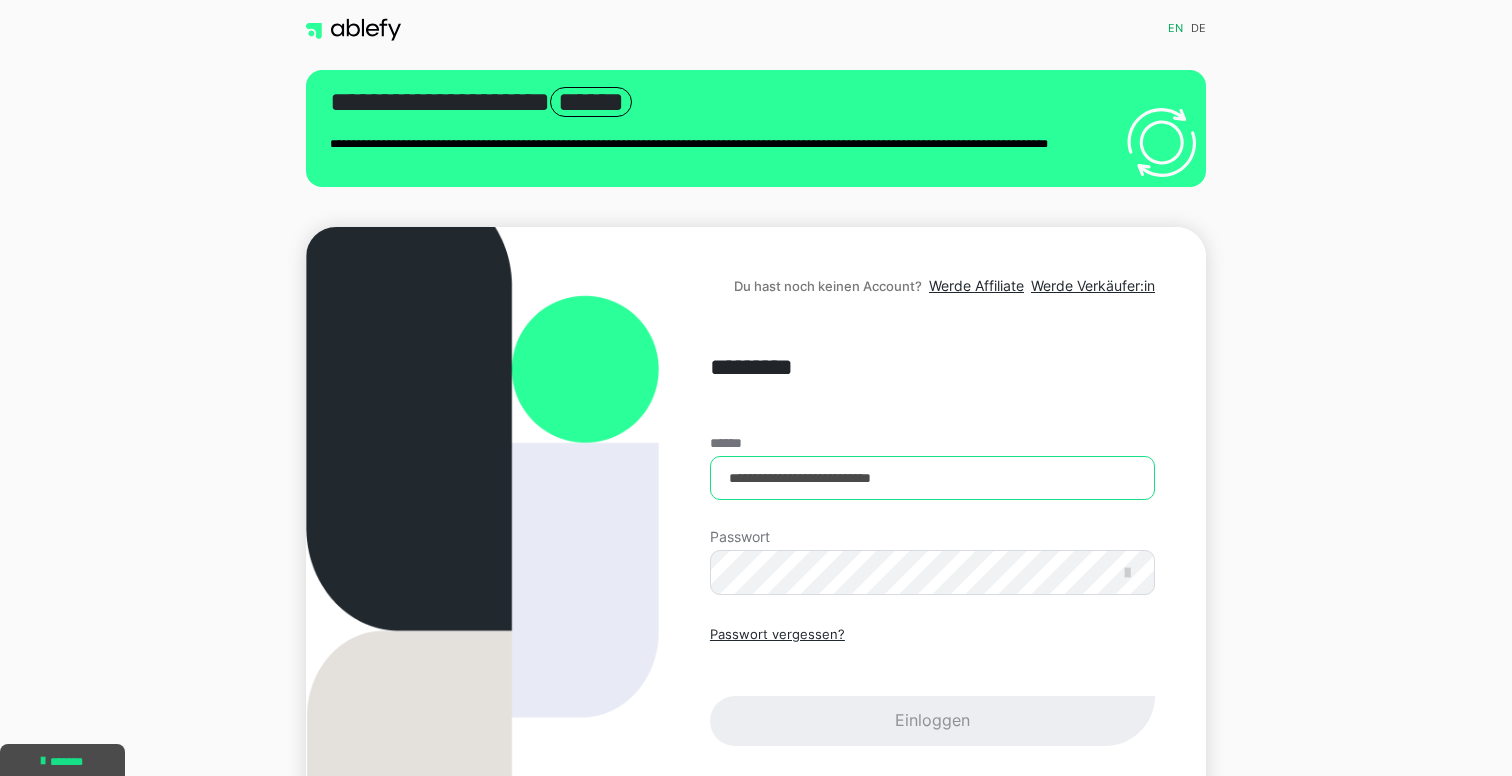 type on "**********" 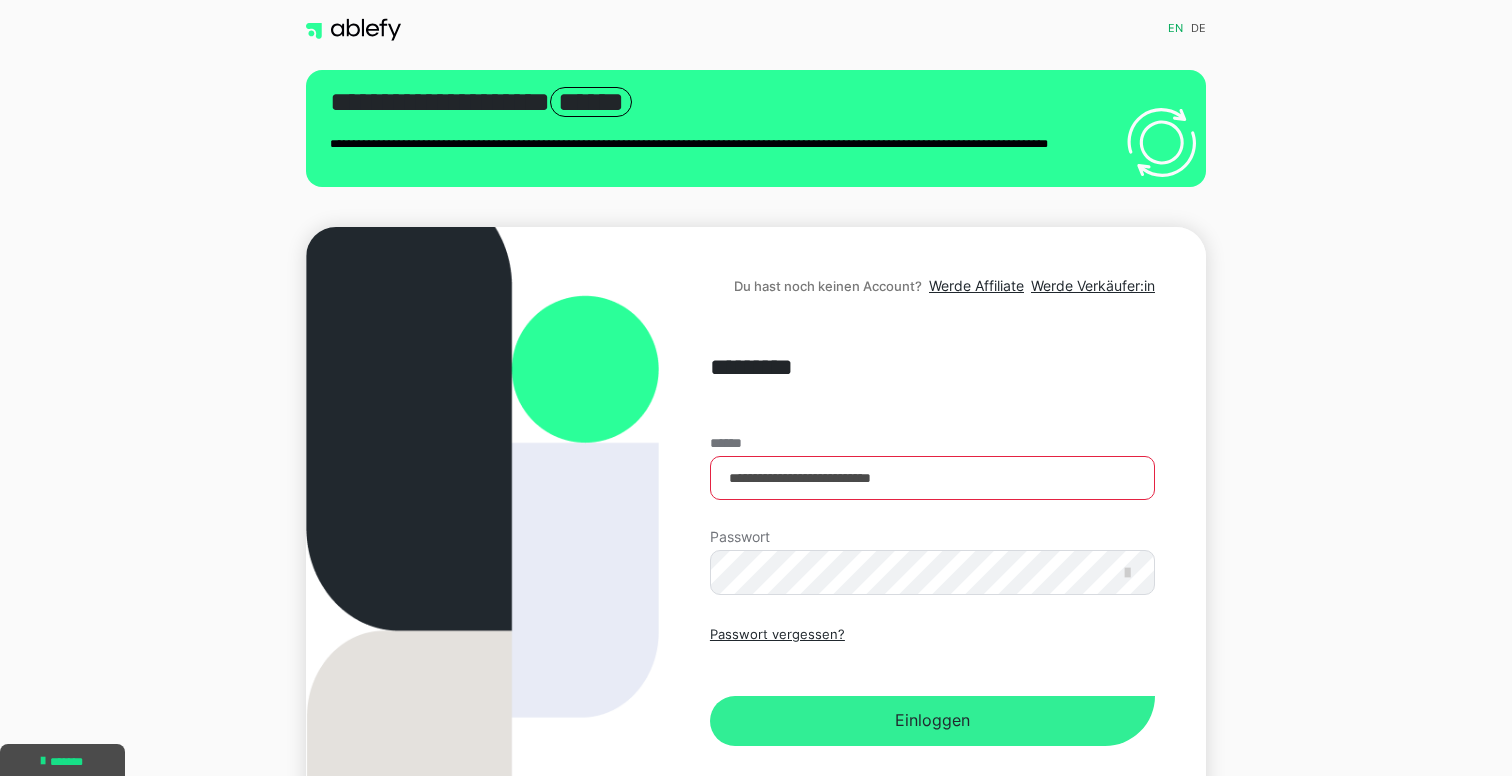 click on "Einloggen" at bounding box center [932, 721] 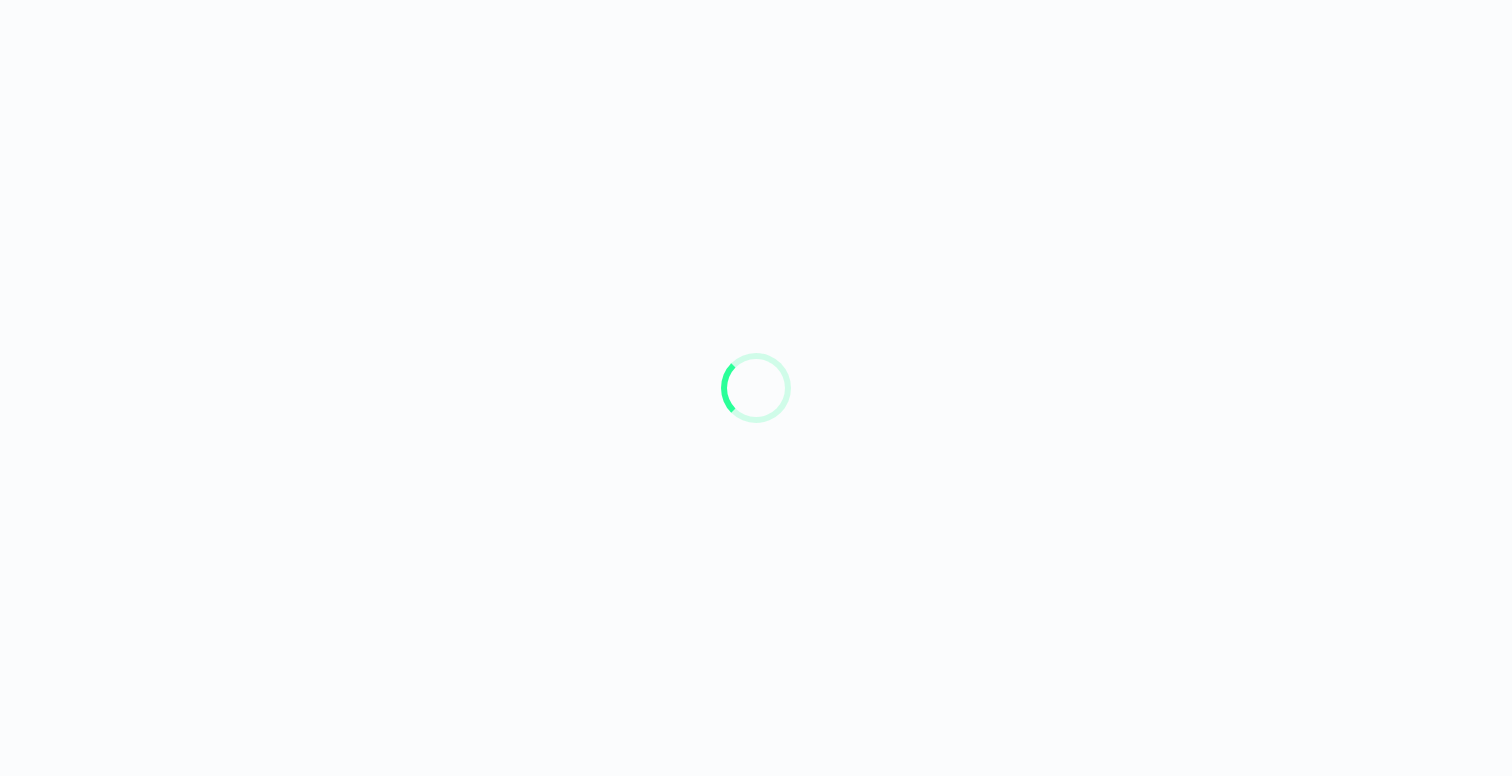 scroll, scrollTop: 0, scrollLeft: 0, axis: both 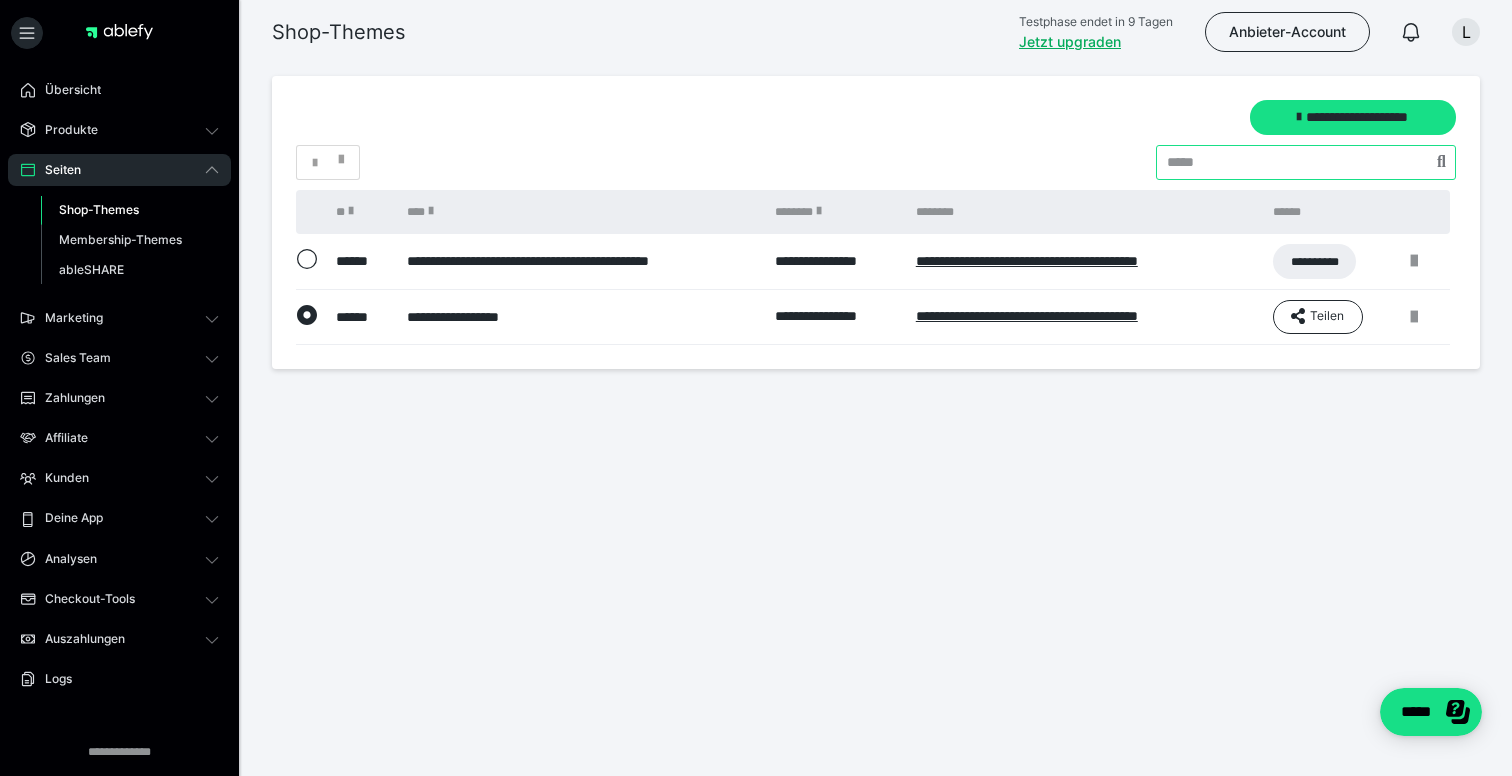 click at bounding box center [1306, 162] 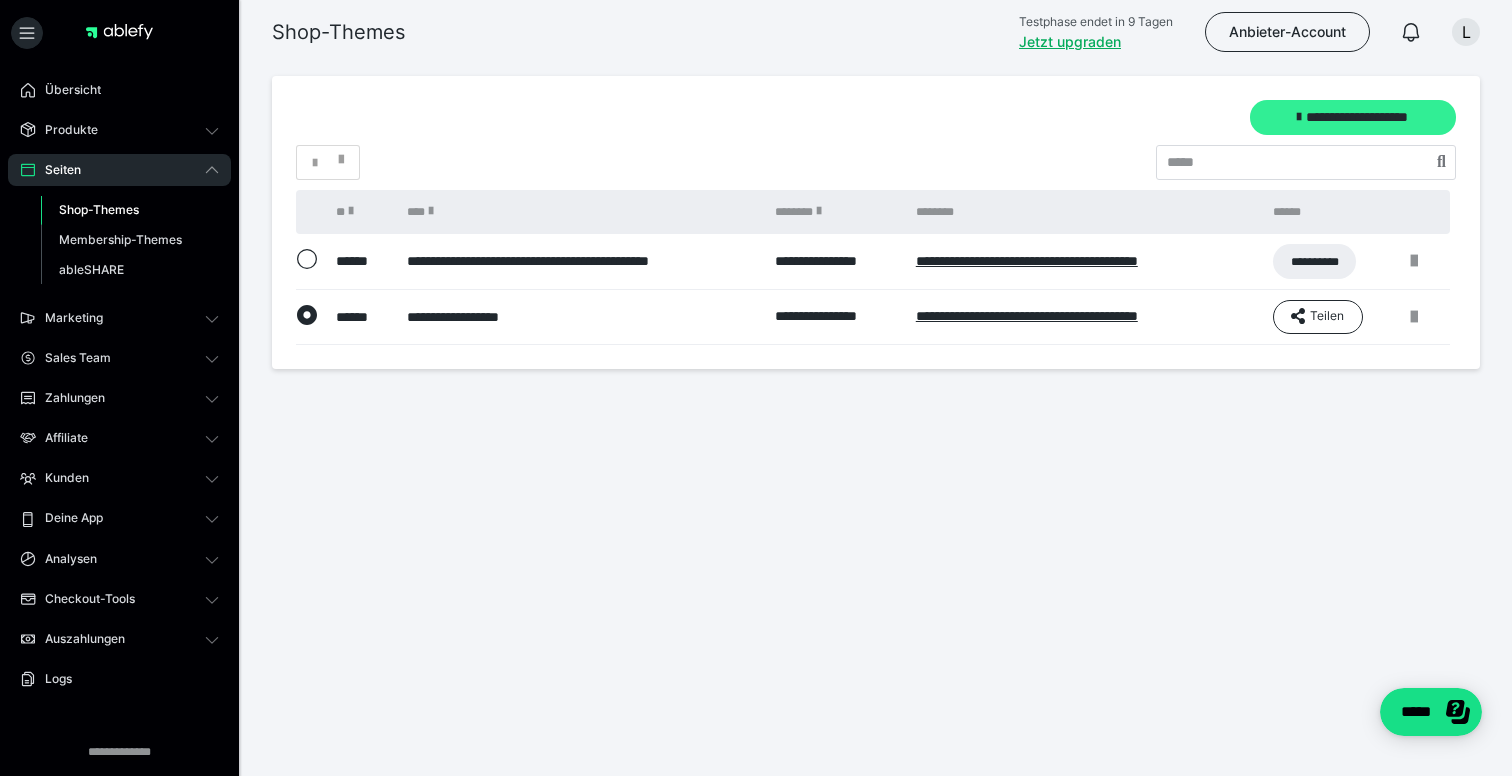 click on "**********" at bounding box center [1353, 117] 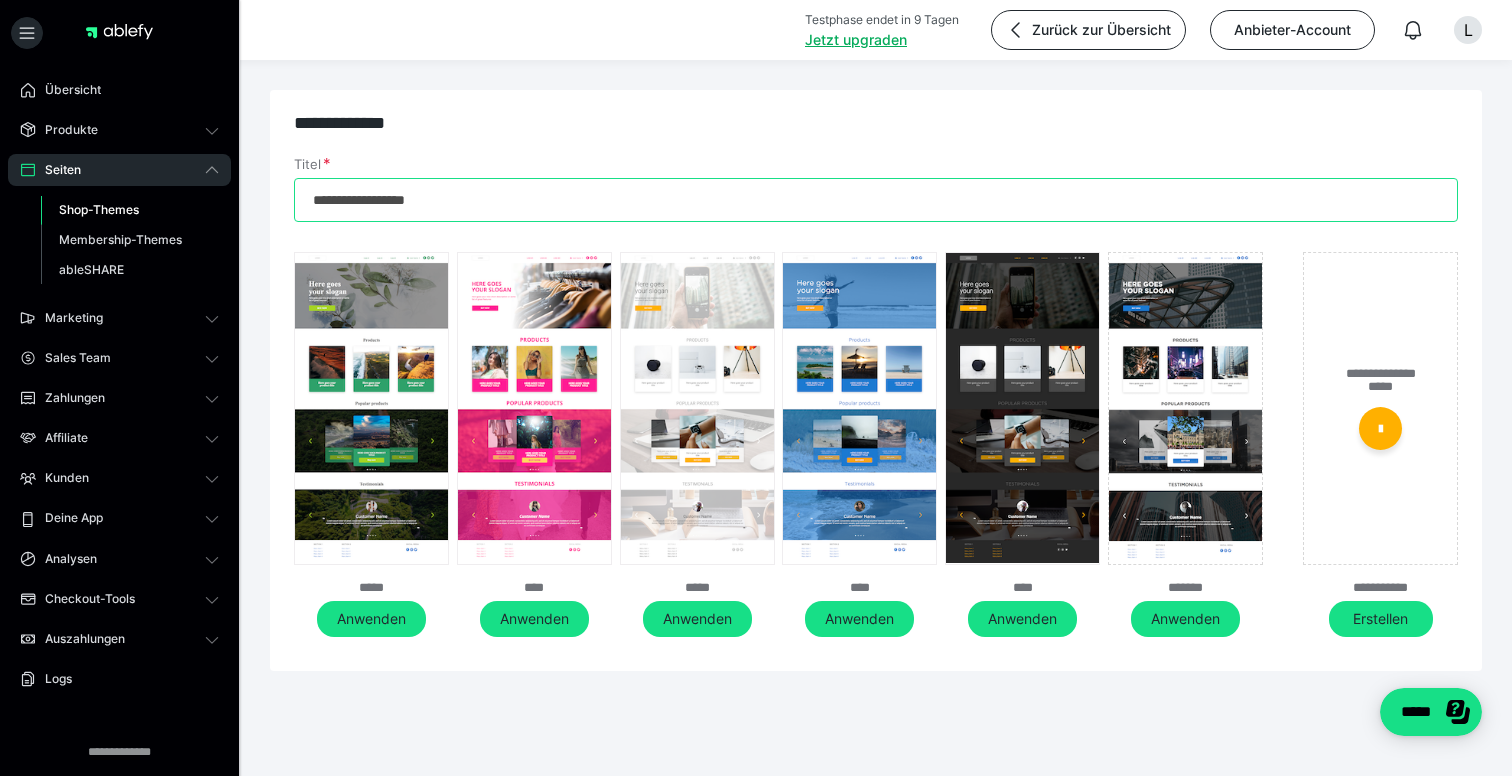 click on "**********" at bounding box center (876, 200) 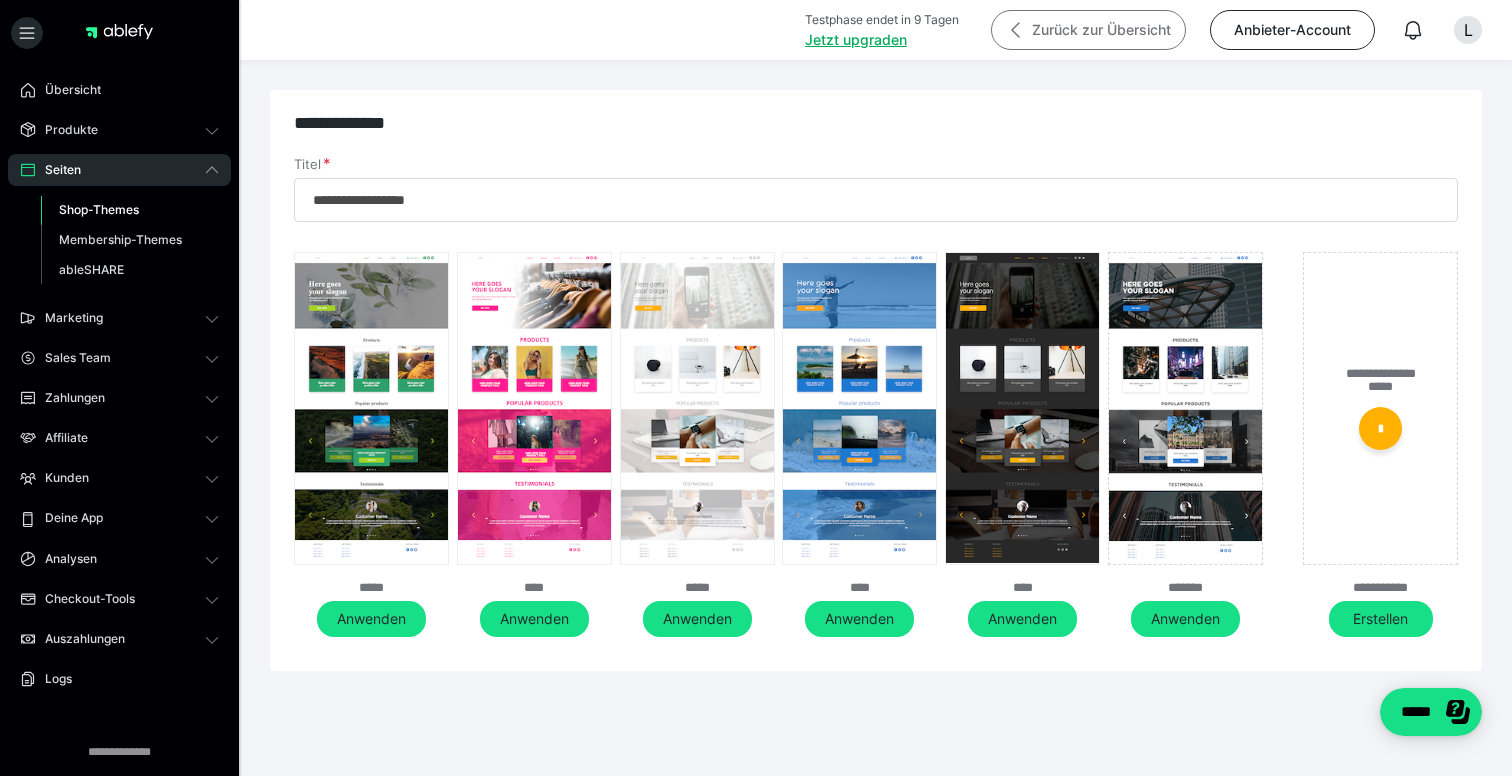 click on "Zurück zur Übersicht" at bounding box center [1088, 30] 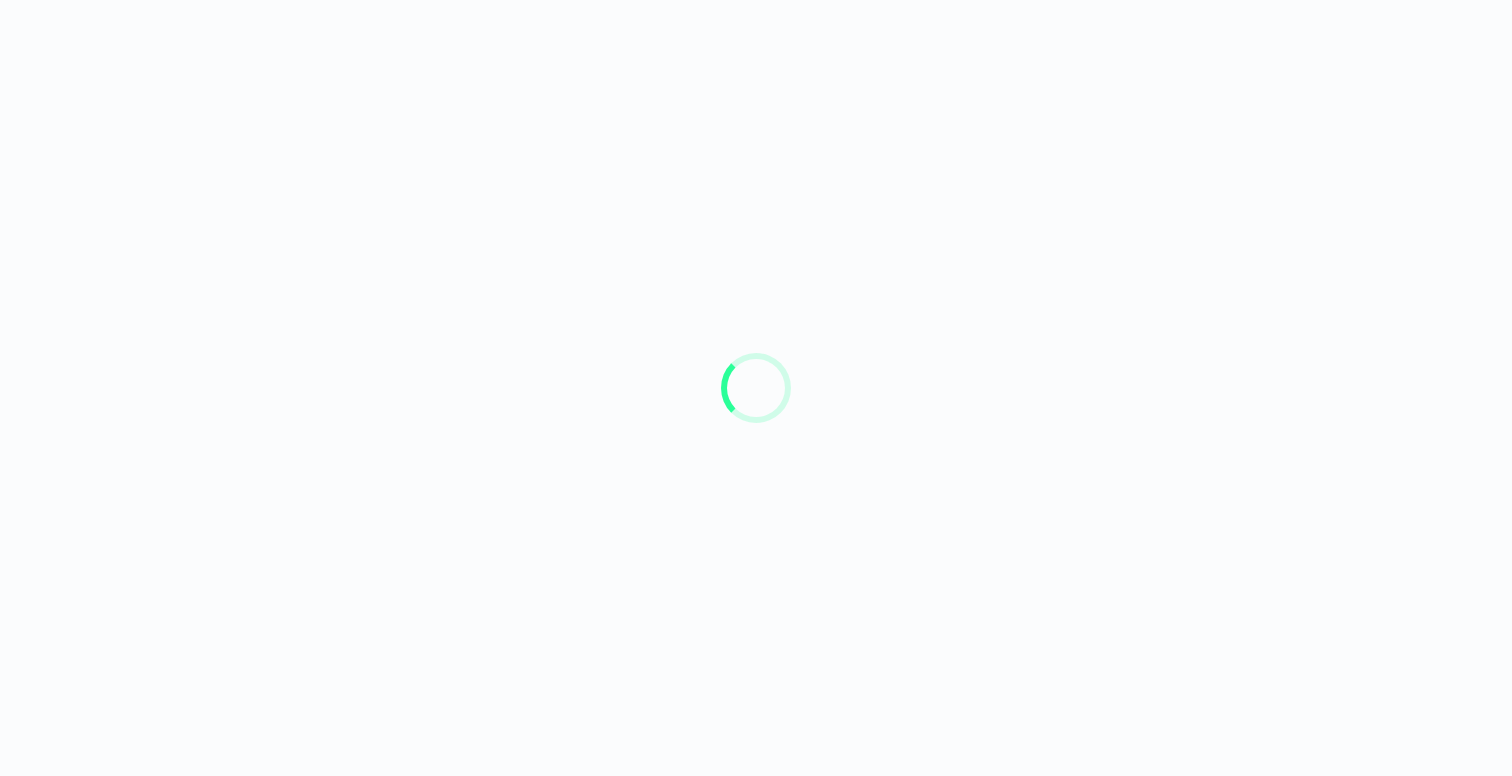 scroll, scrollTop: 0, scrollLeft: 0, axis: both 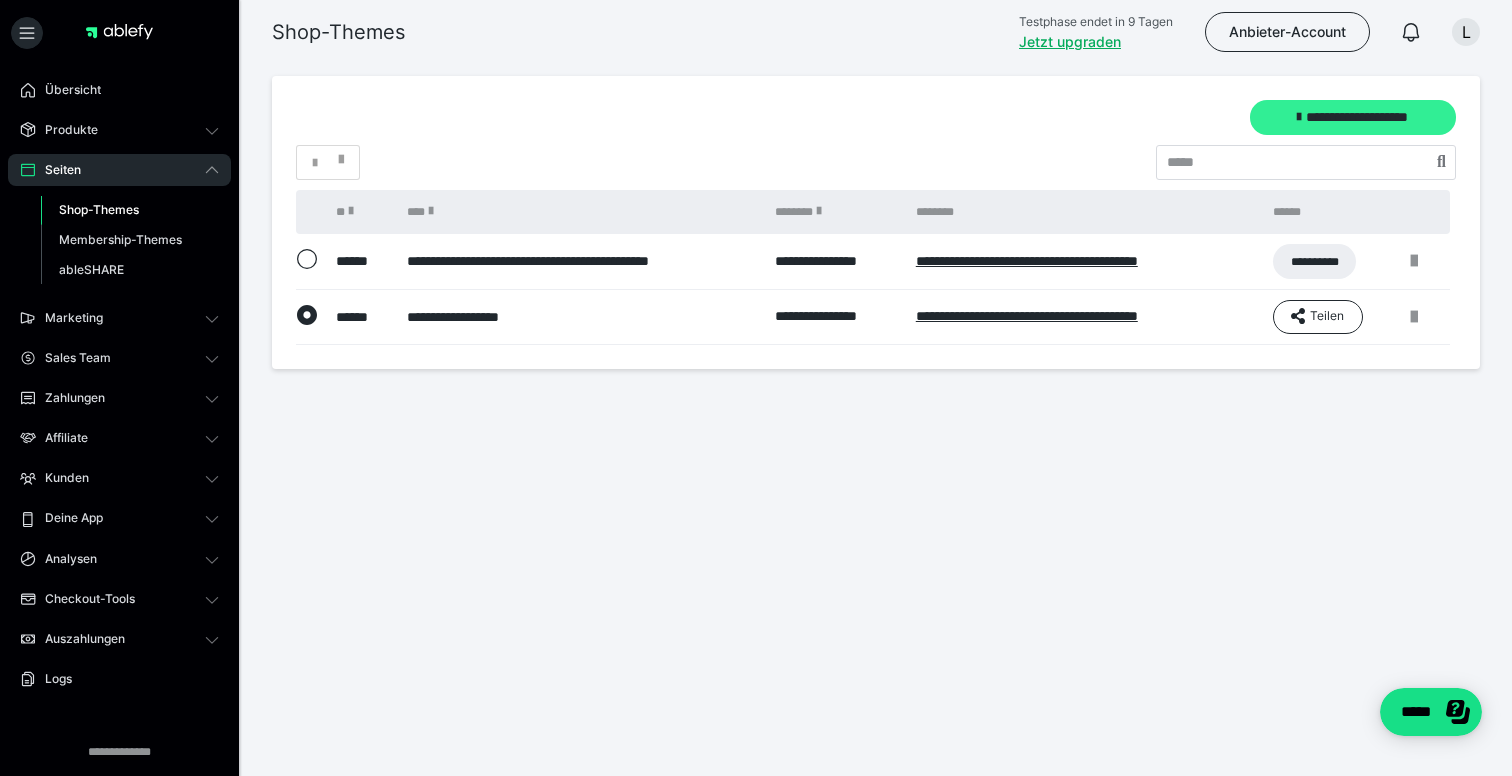 click on "**********" at bounding box center [1353, 117] 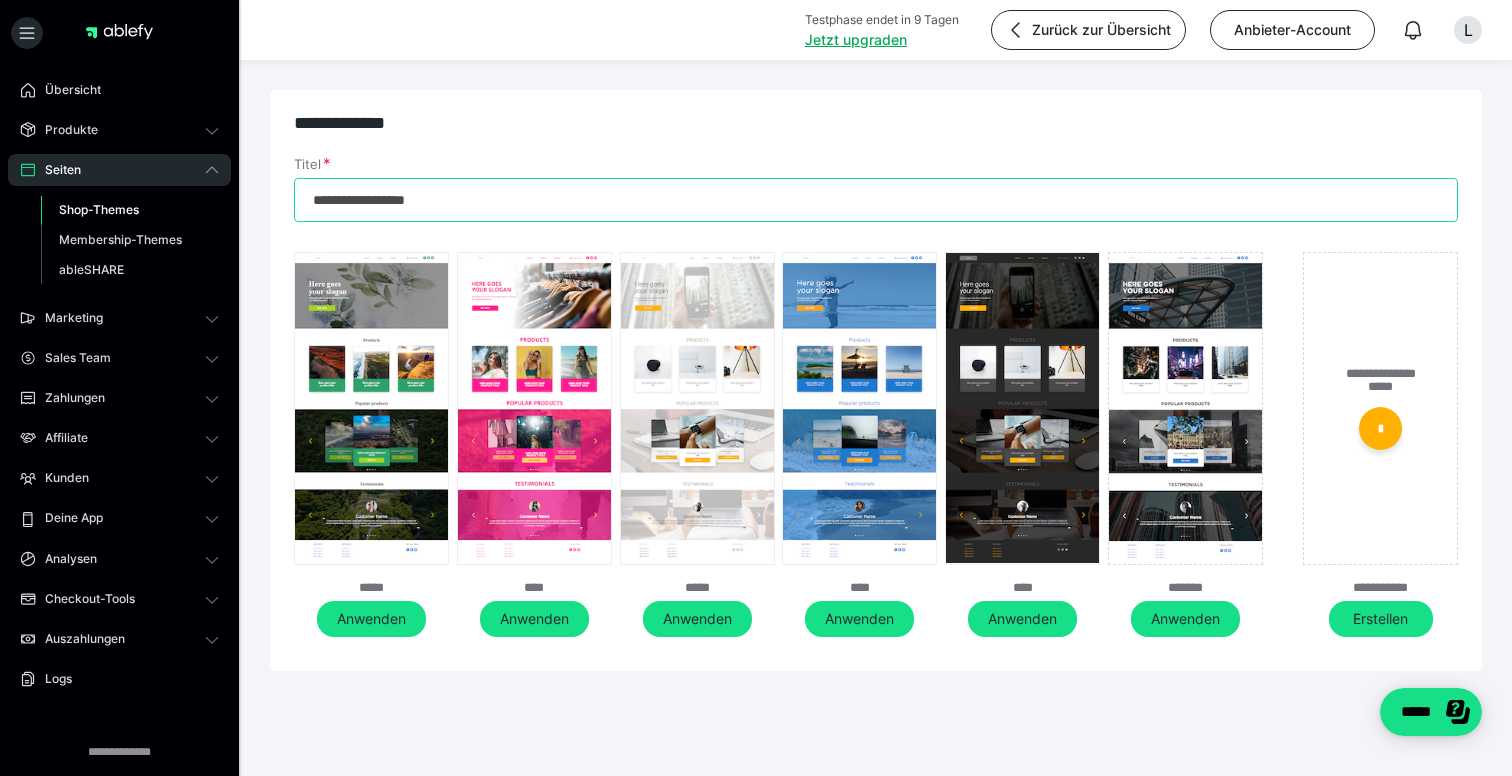 click on "**********" at bounding box center (876, 200) 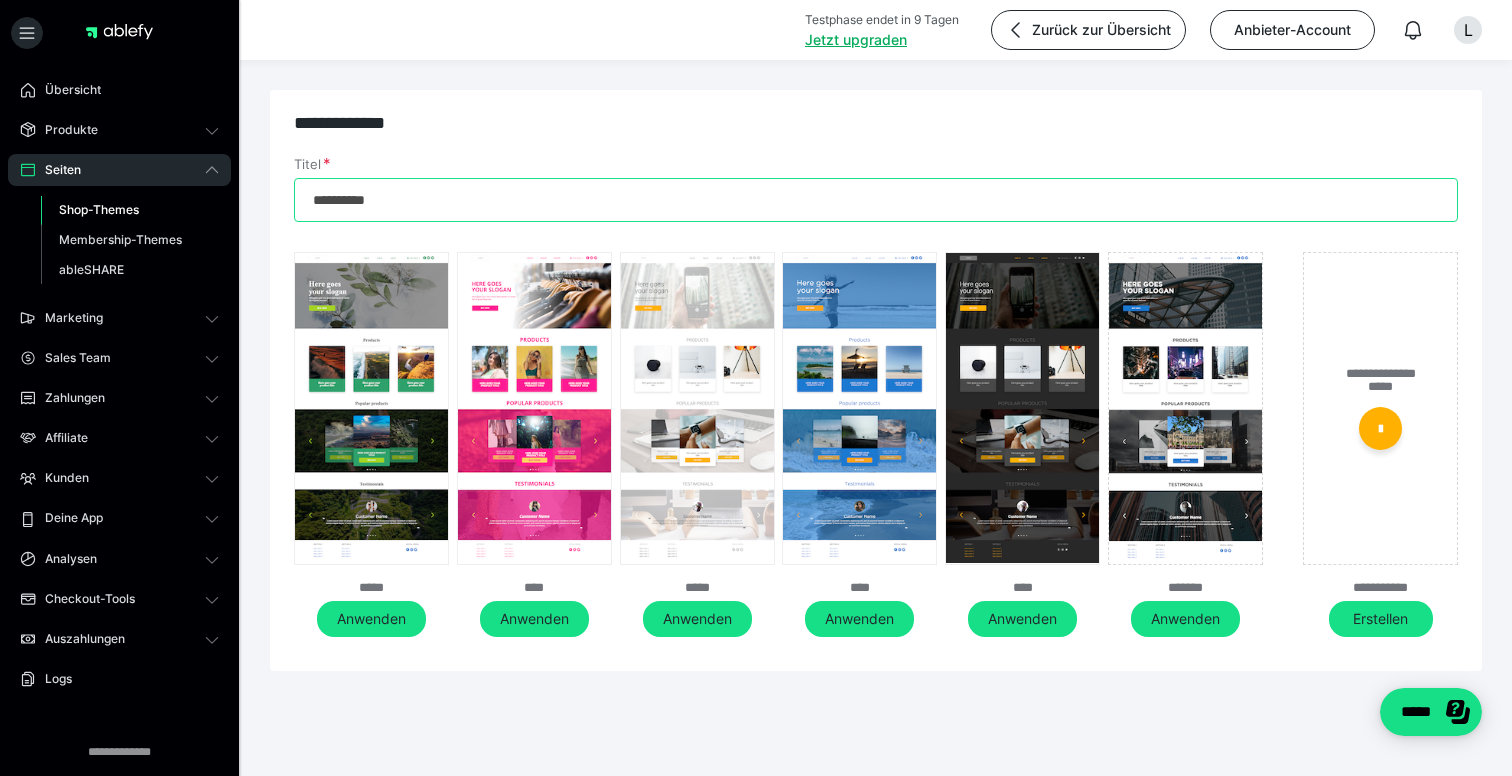 type on "**********" 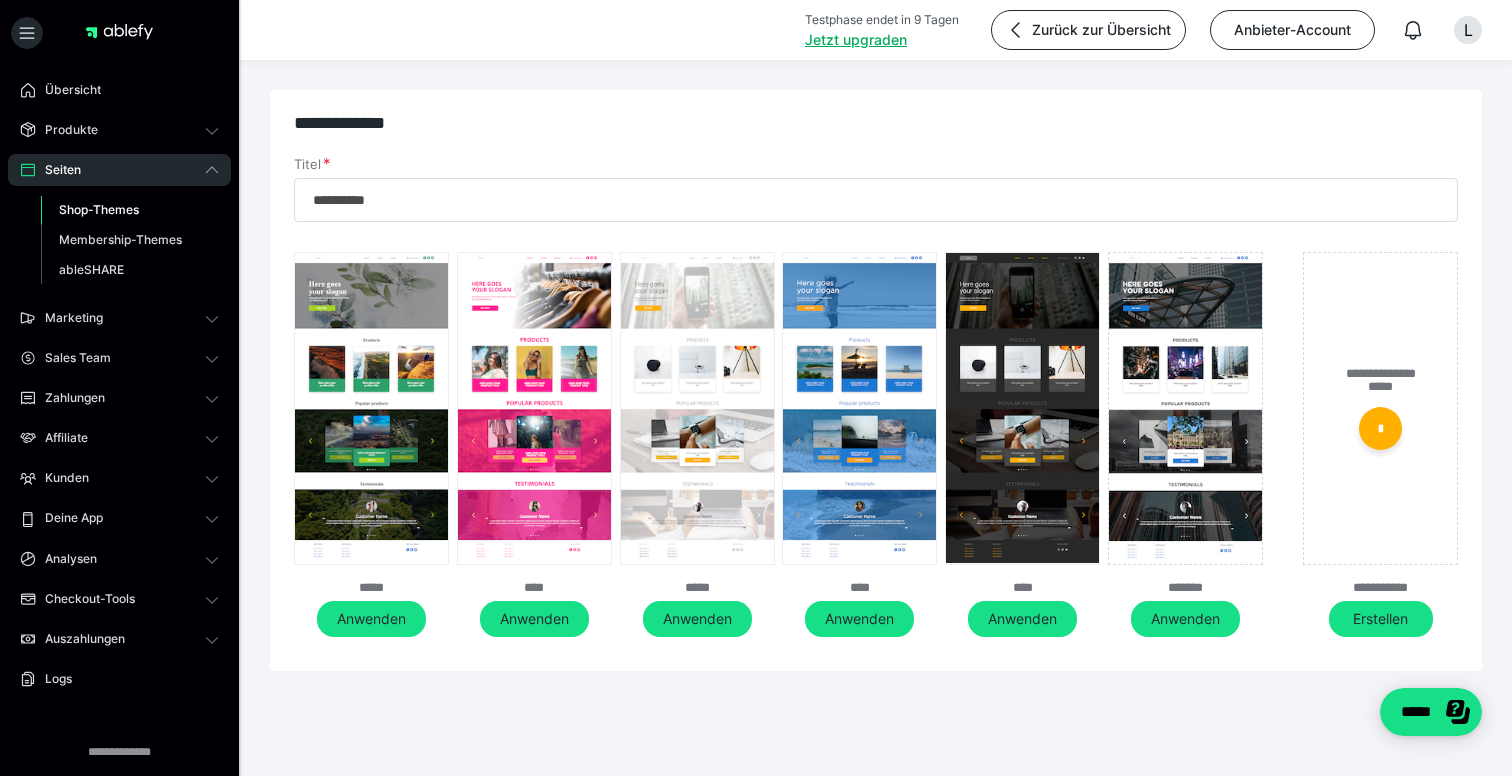 click at bounding box center (697, 408) 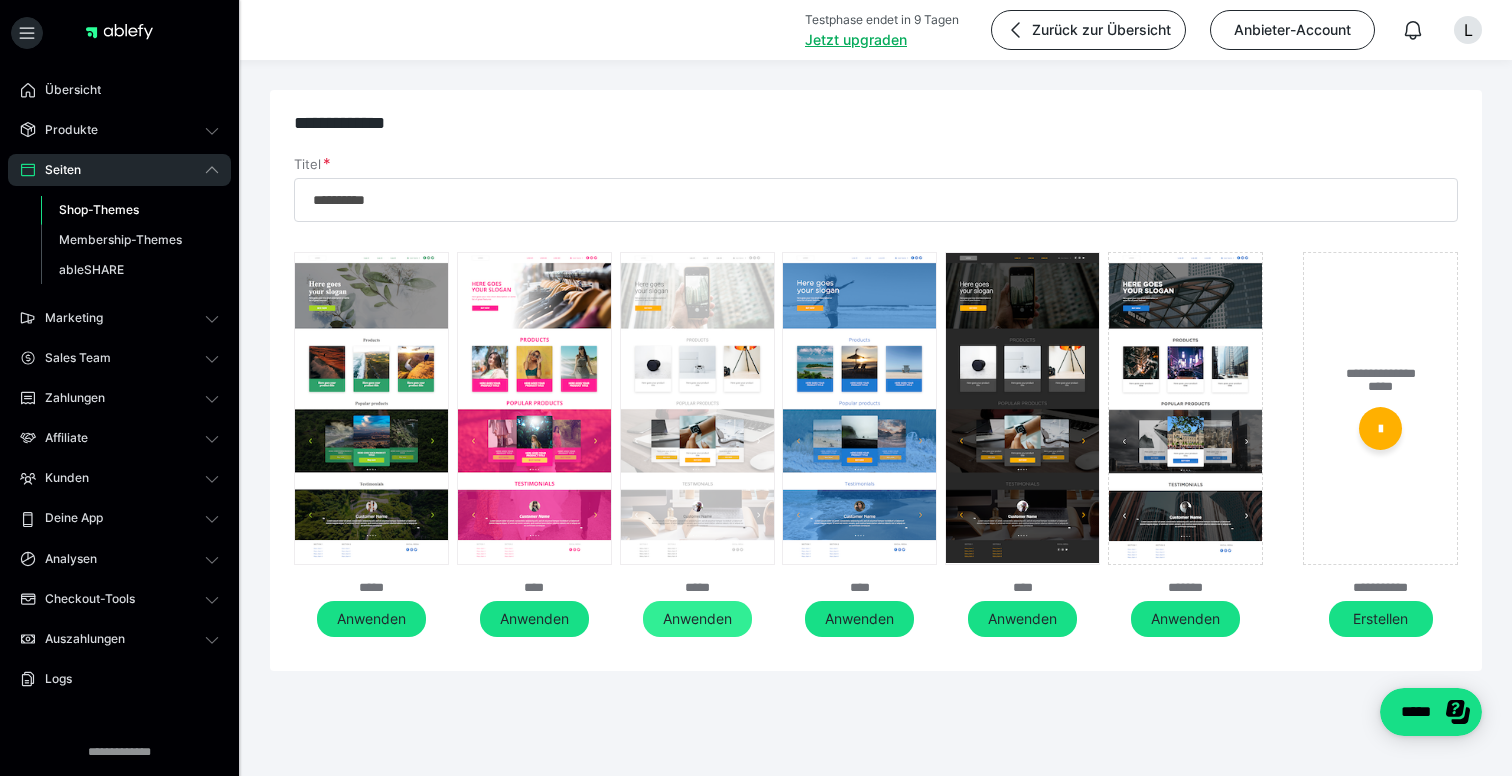 click on "Anwenden" at bounding box center (697, 619) 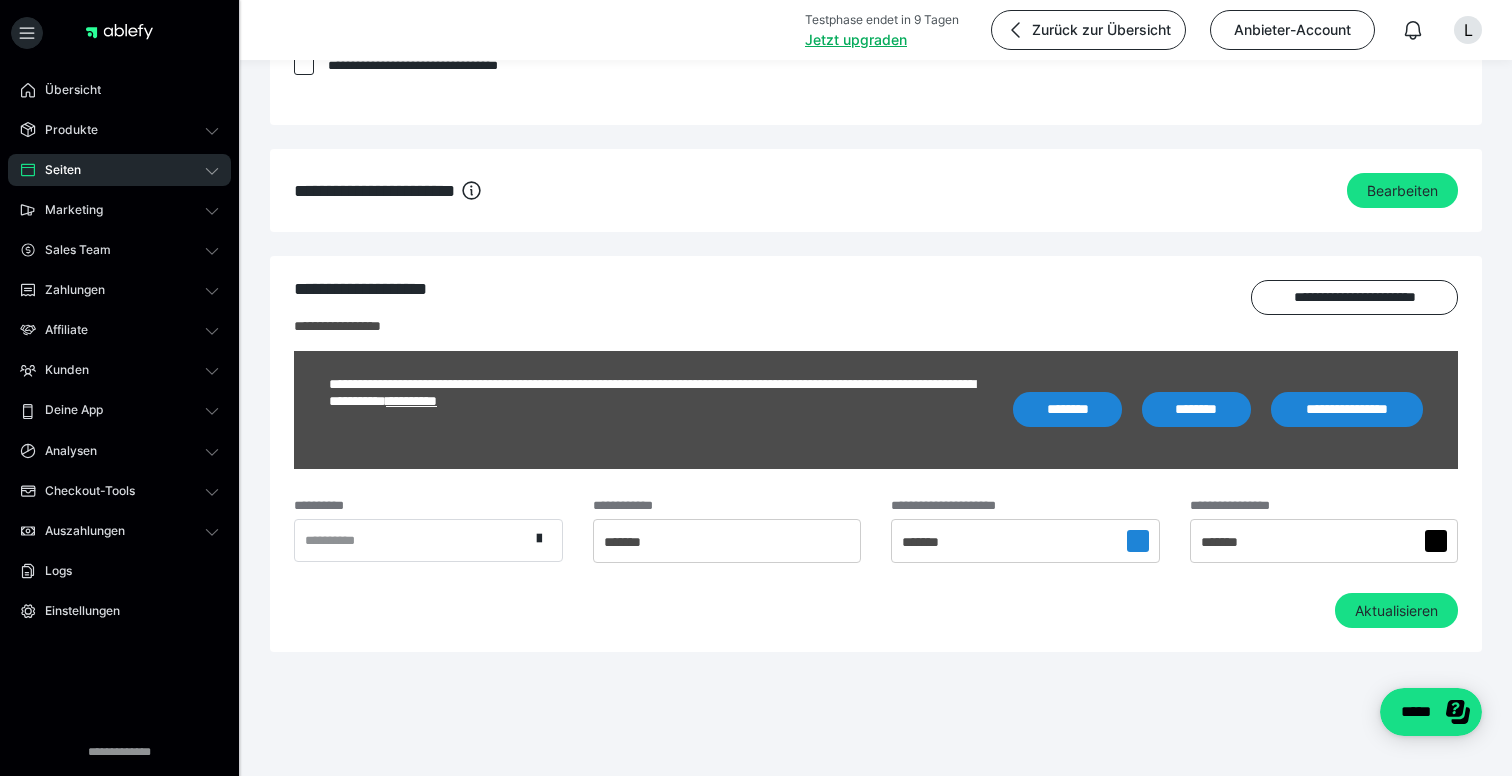 scroll, scrollTop: 1534, scrollLeft: 0, axis: vertical 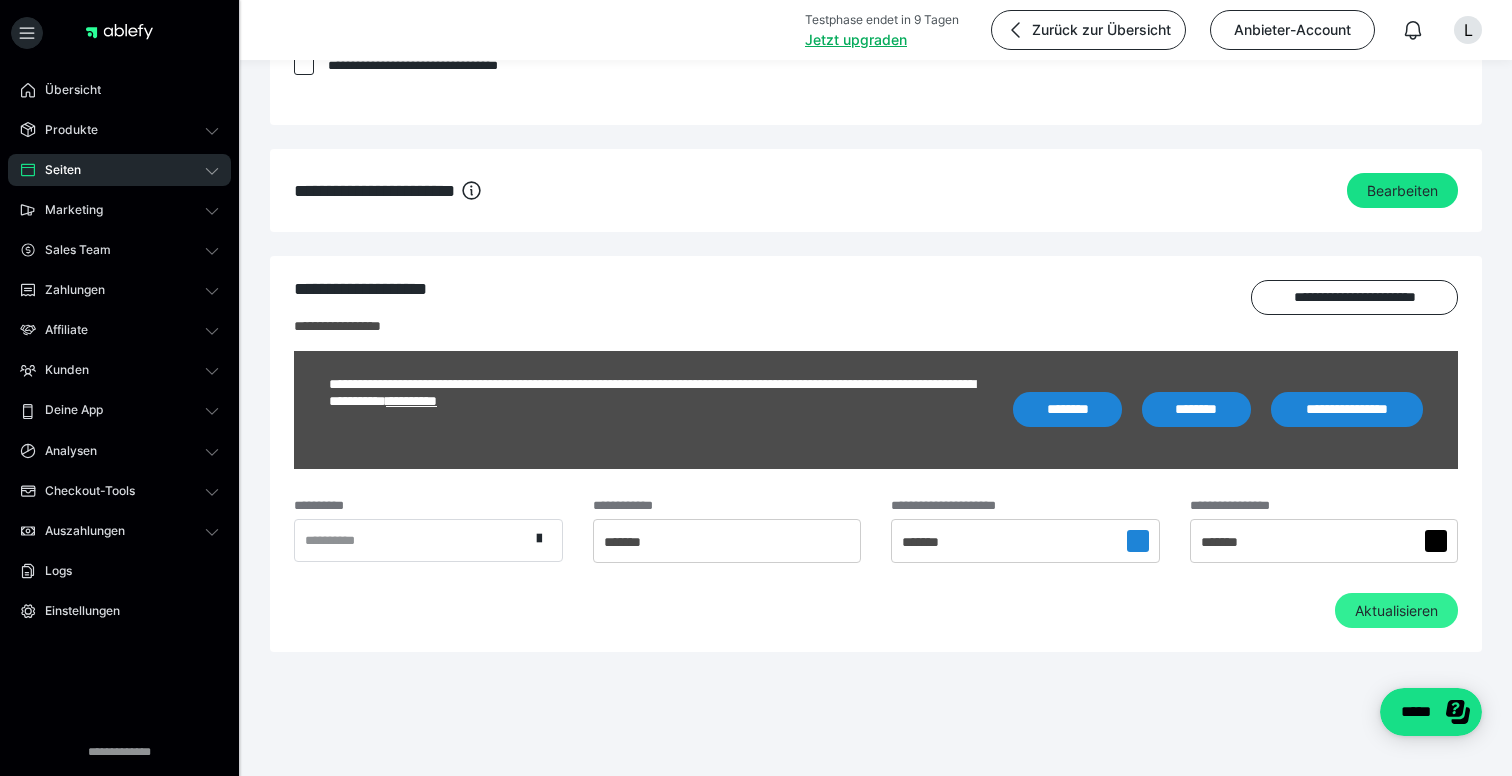click on "Aktualisieren" at bounding box center (1396, 611) 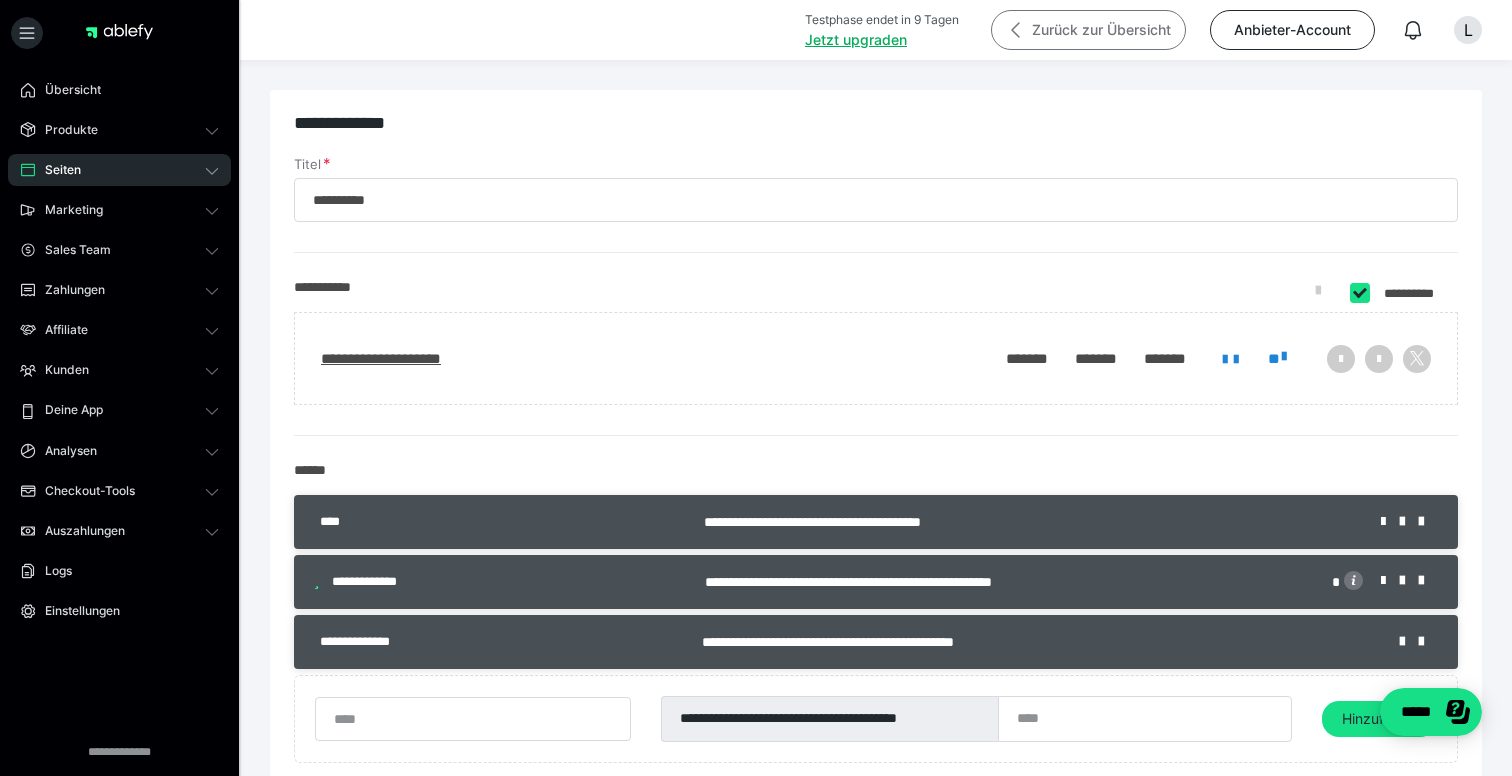 scroll, scrollTop: 0, scrollLeft: 0, axis: both 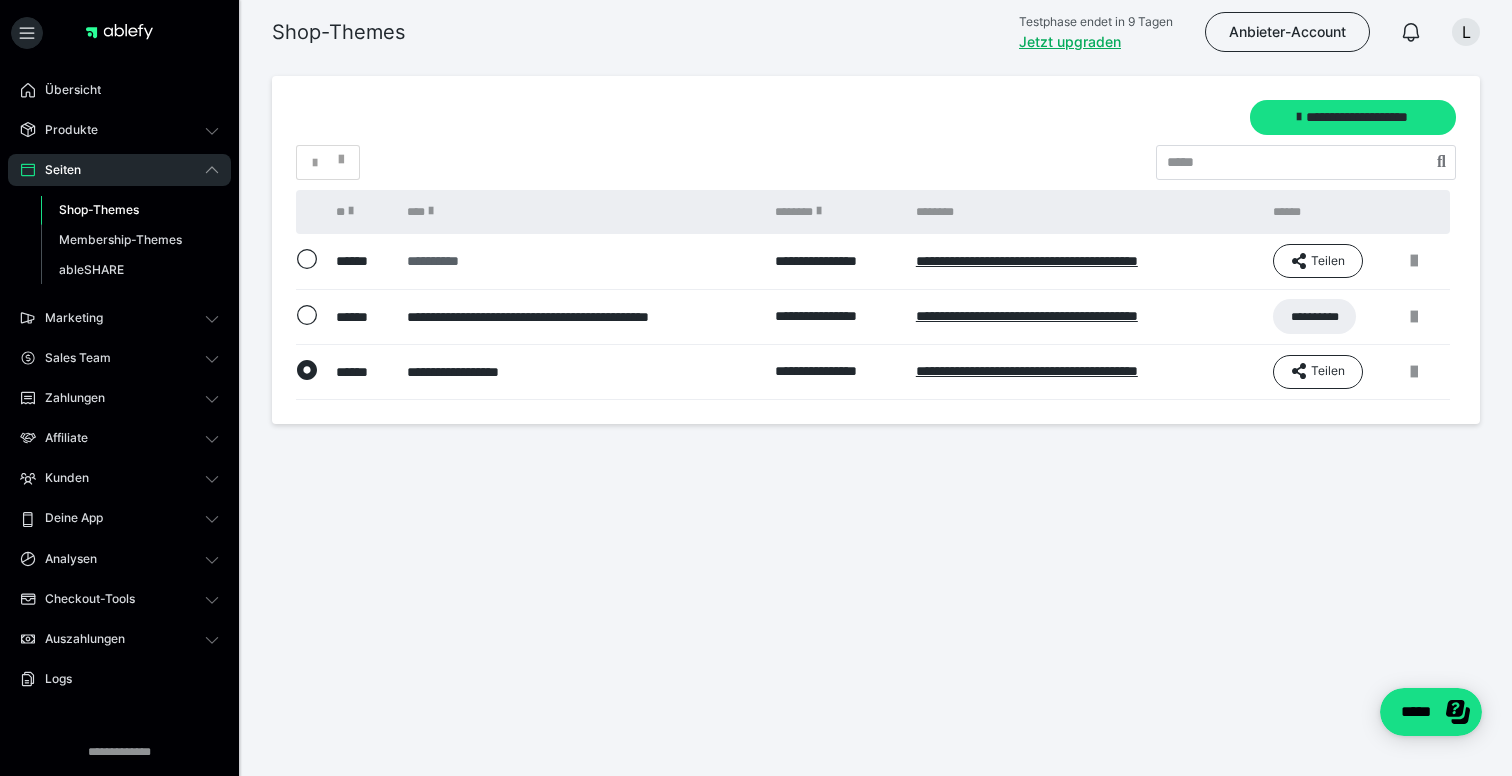 click on "**********" at bounding box center [581, 261] 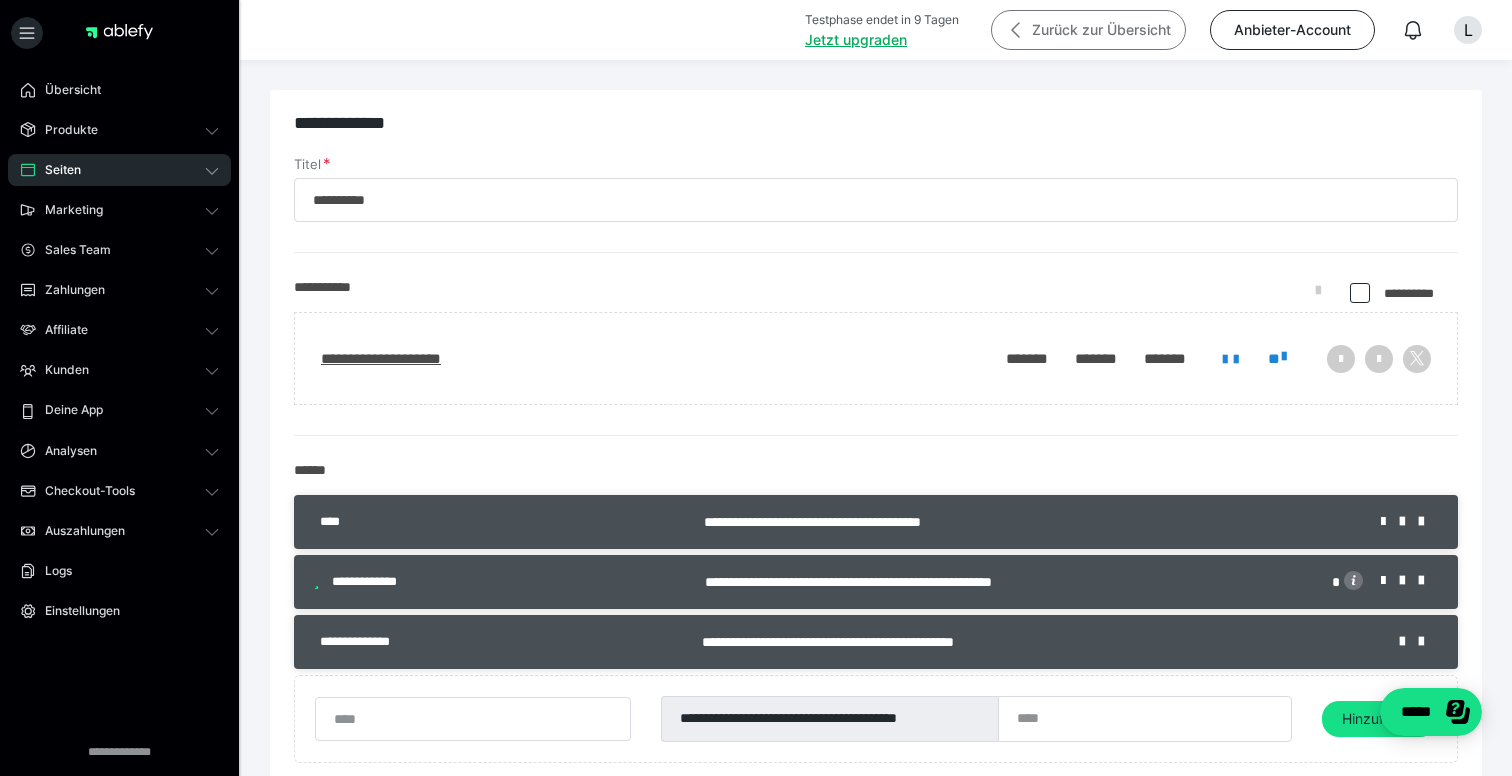 click on "Zurück zur Übersicht" at bounding box center [1088, 30] 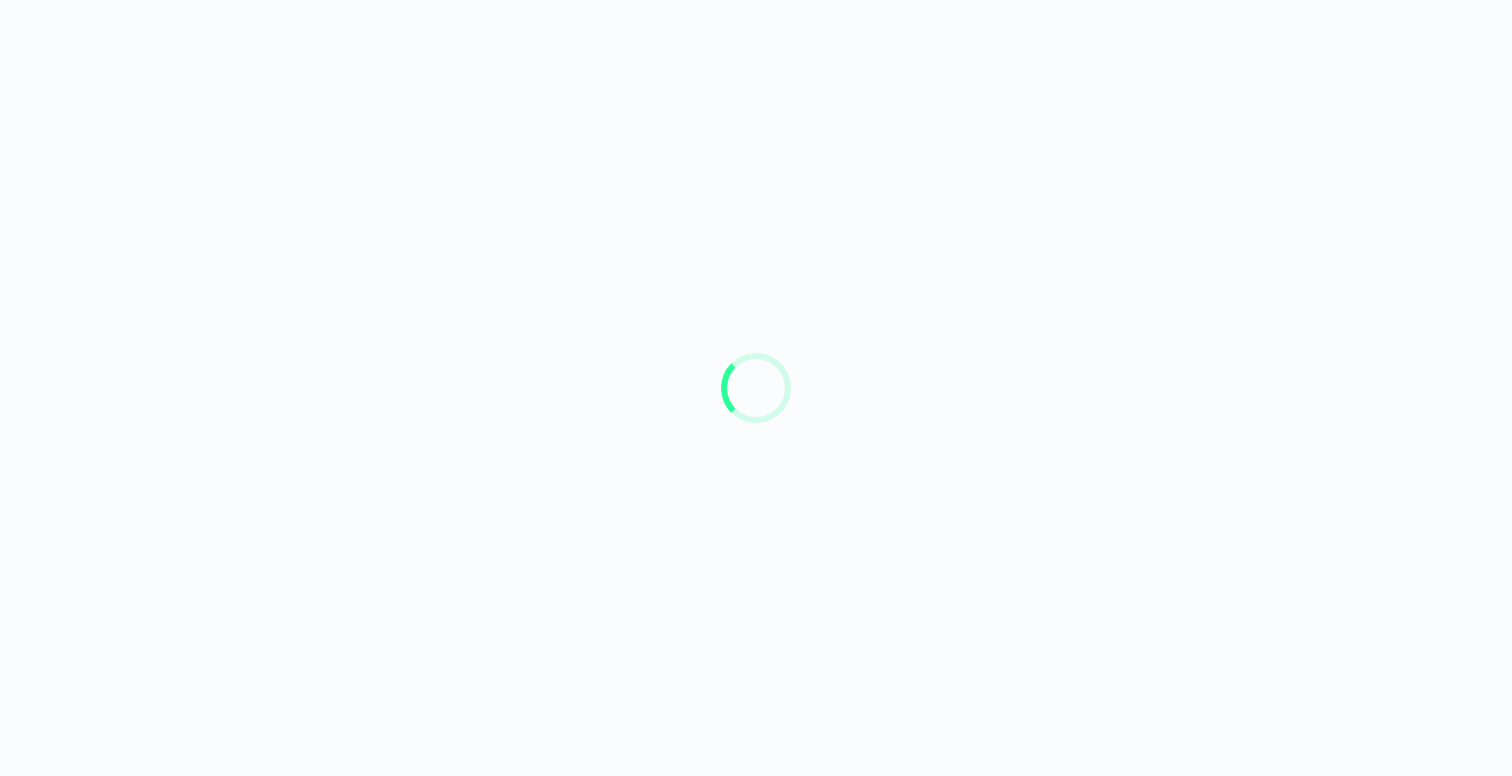 scroll, scrollTop: 0, scrollLeft: 0, axis: both 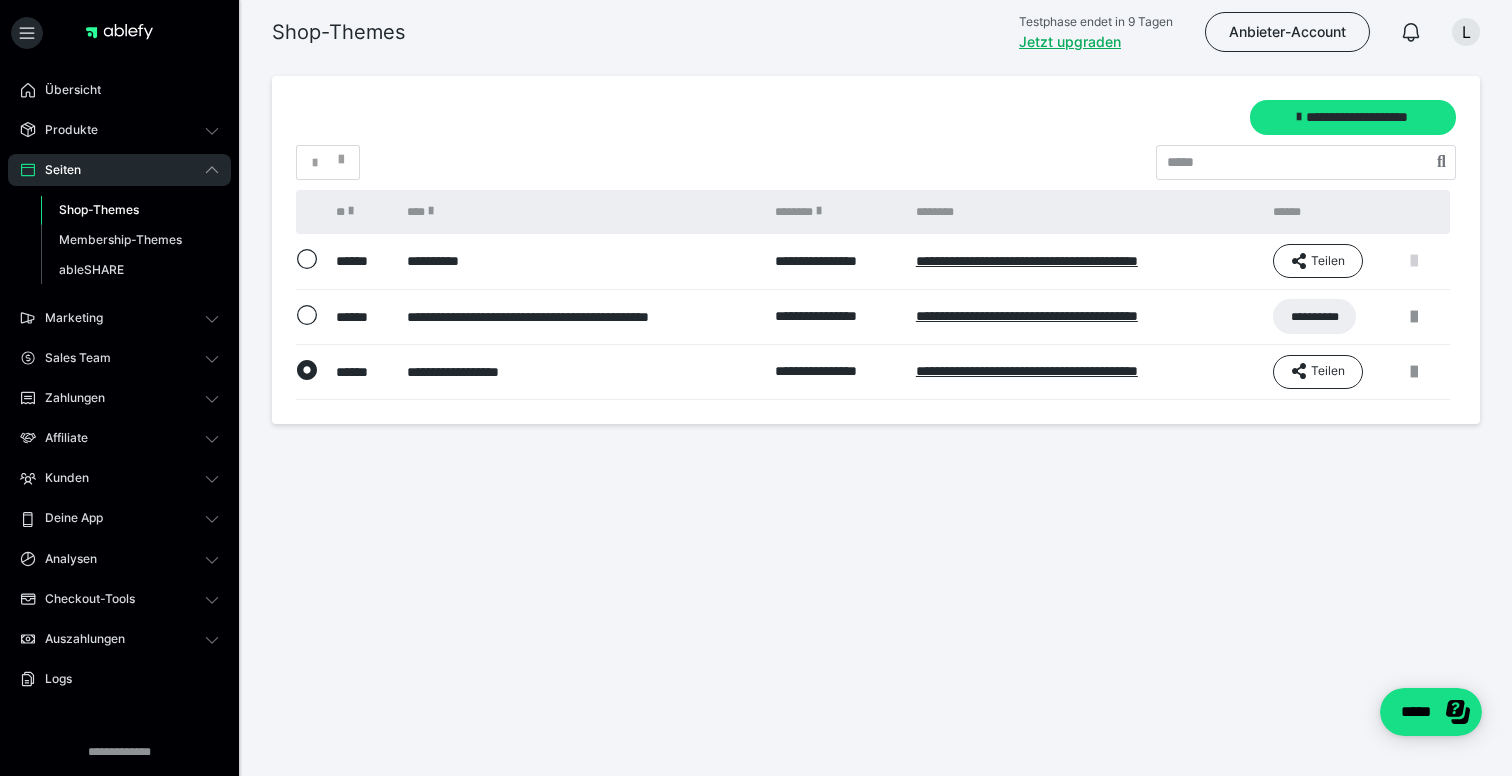 click at bounding box center [1414, 261] 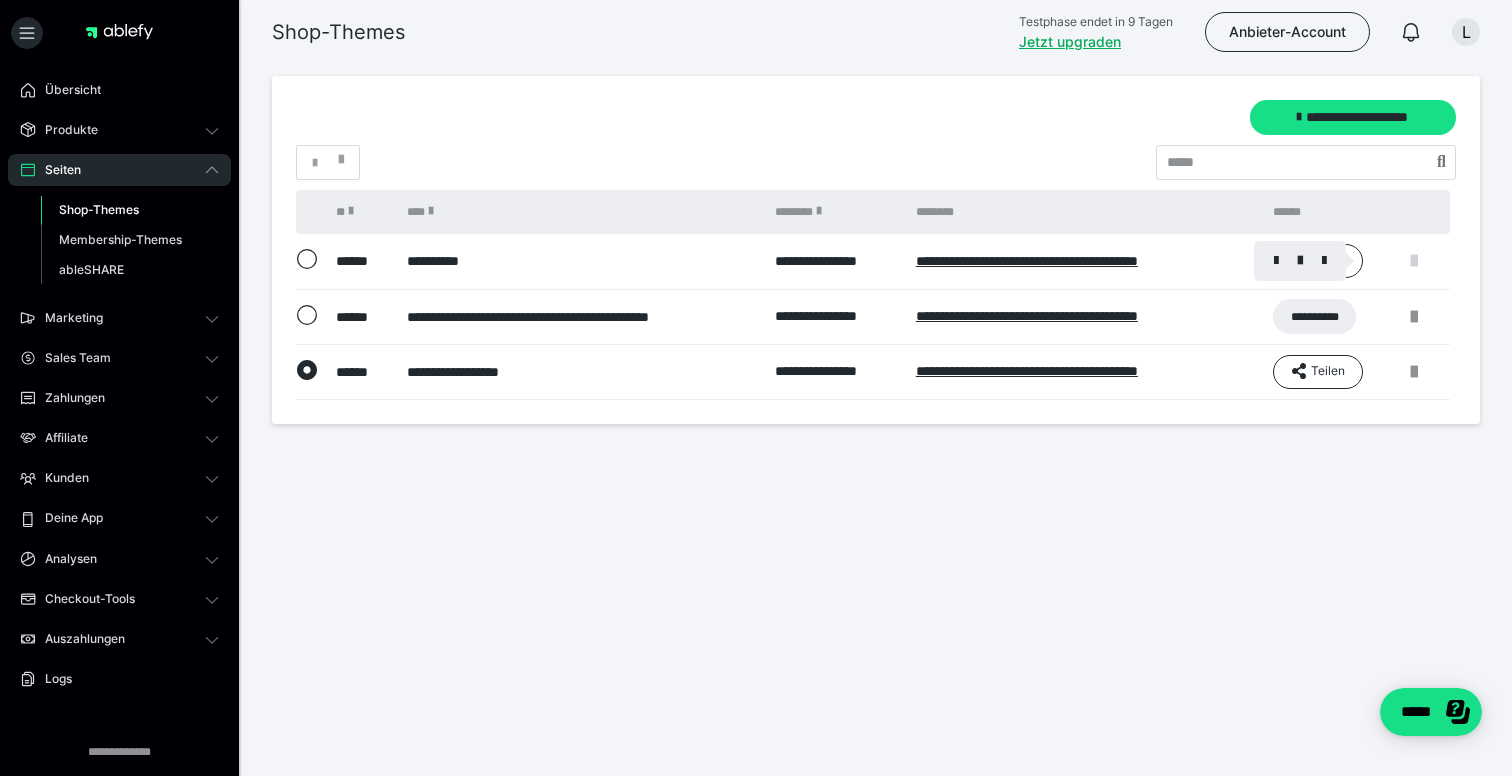 click at bounding box center [756, 388] 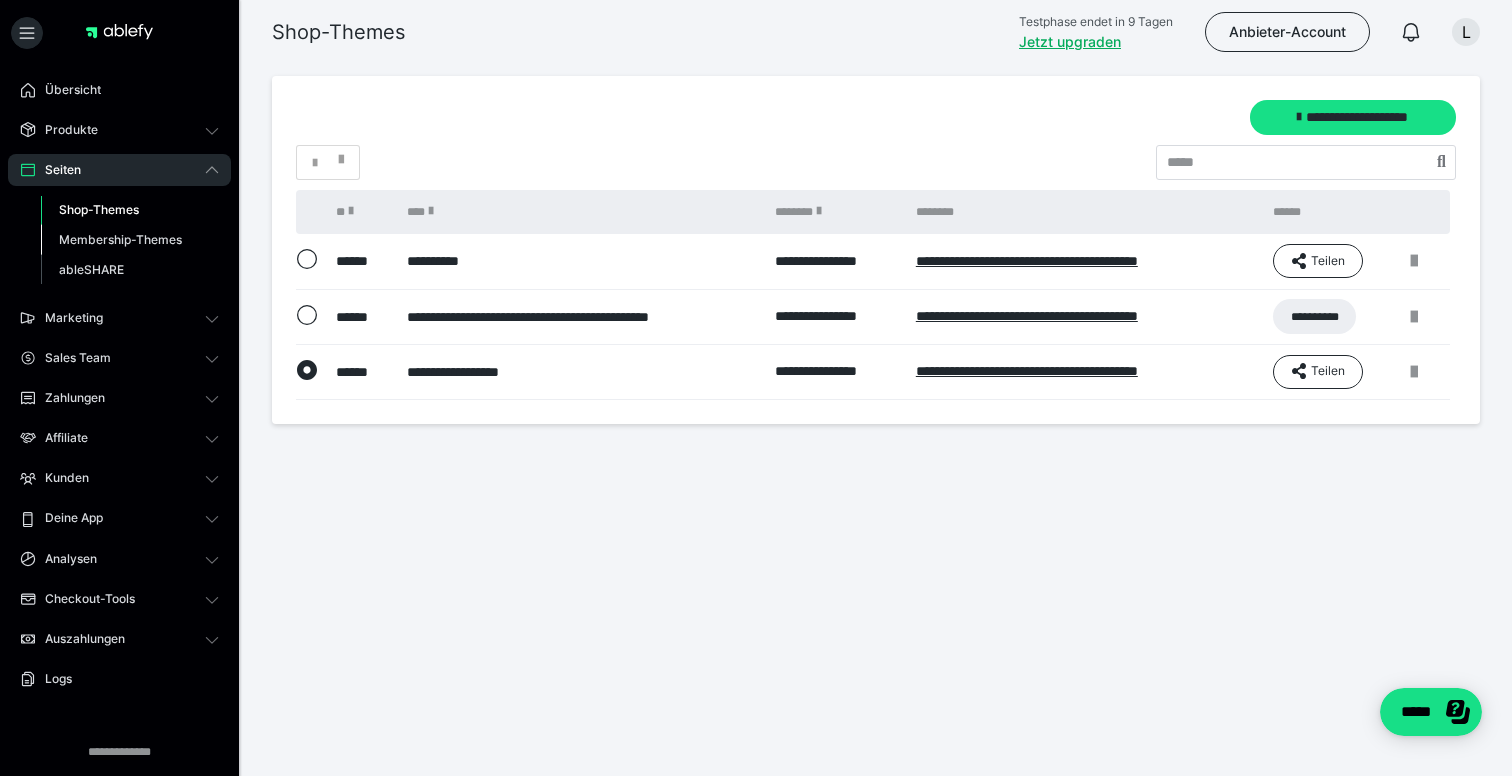 click on "Membership-Themes" at bounding box center [120, 239] 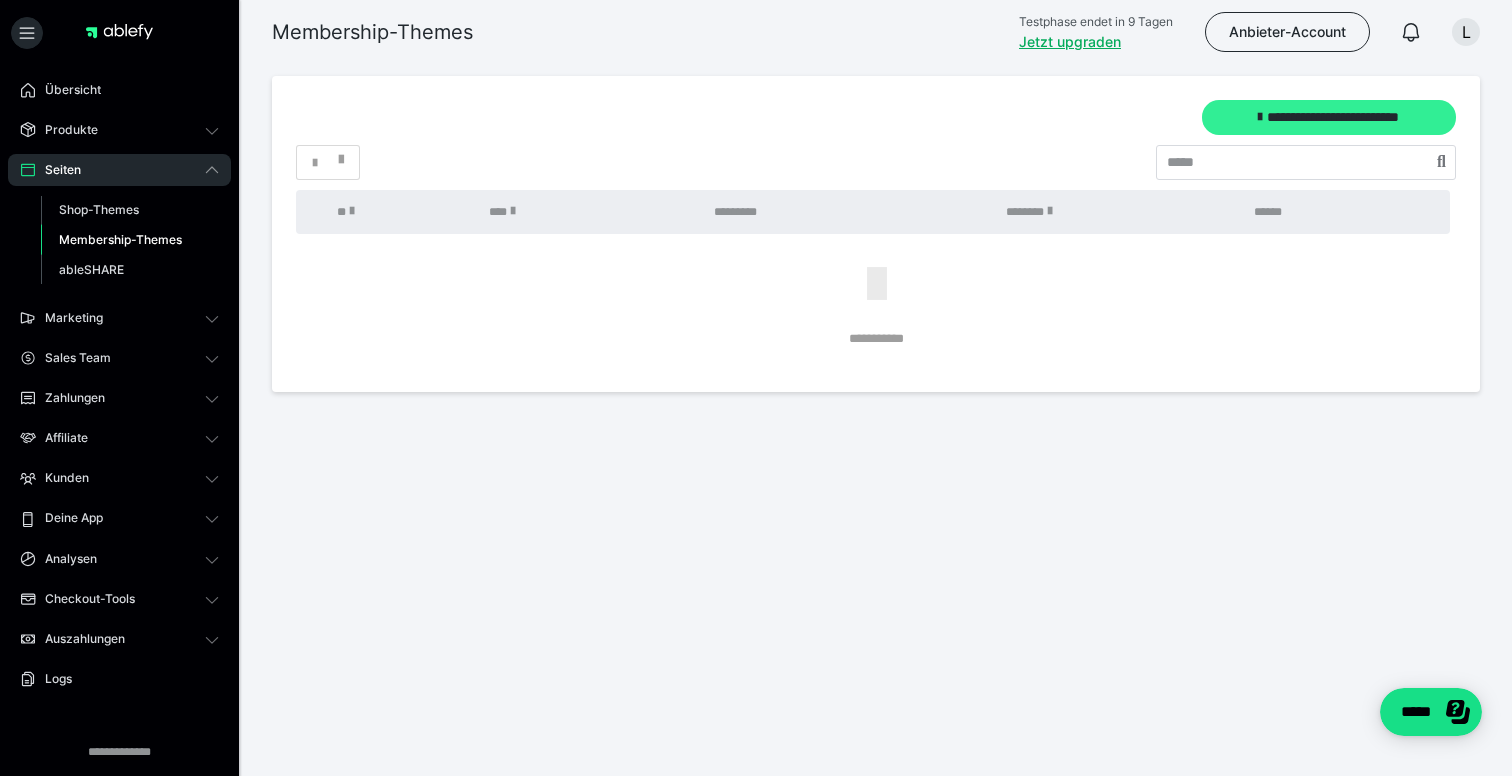 click on "**********" at bounding box center (1329, 117) 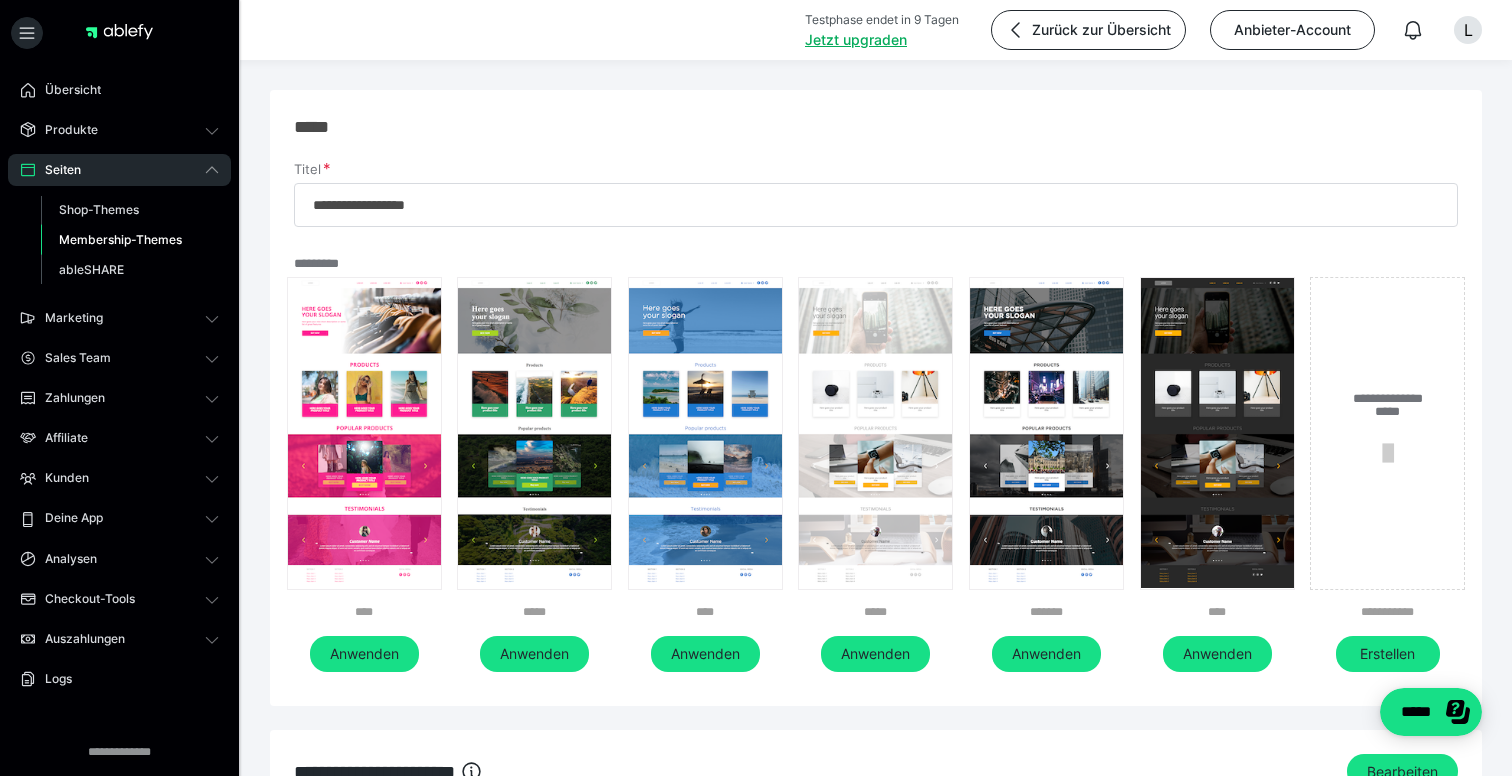 click at bounding box center (875, 433) 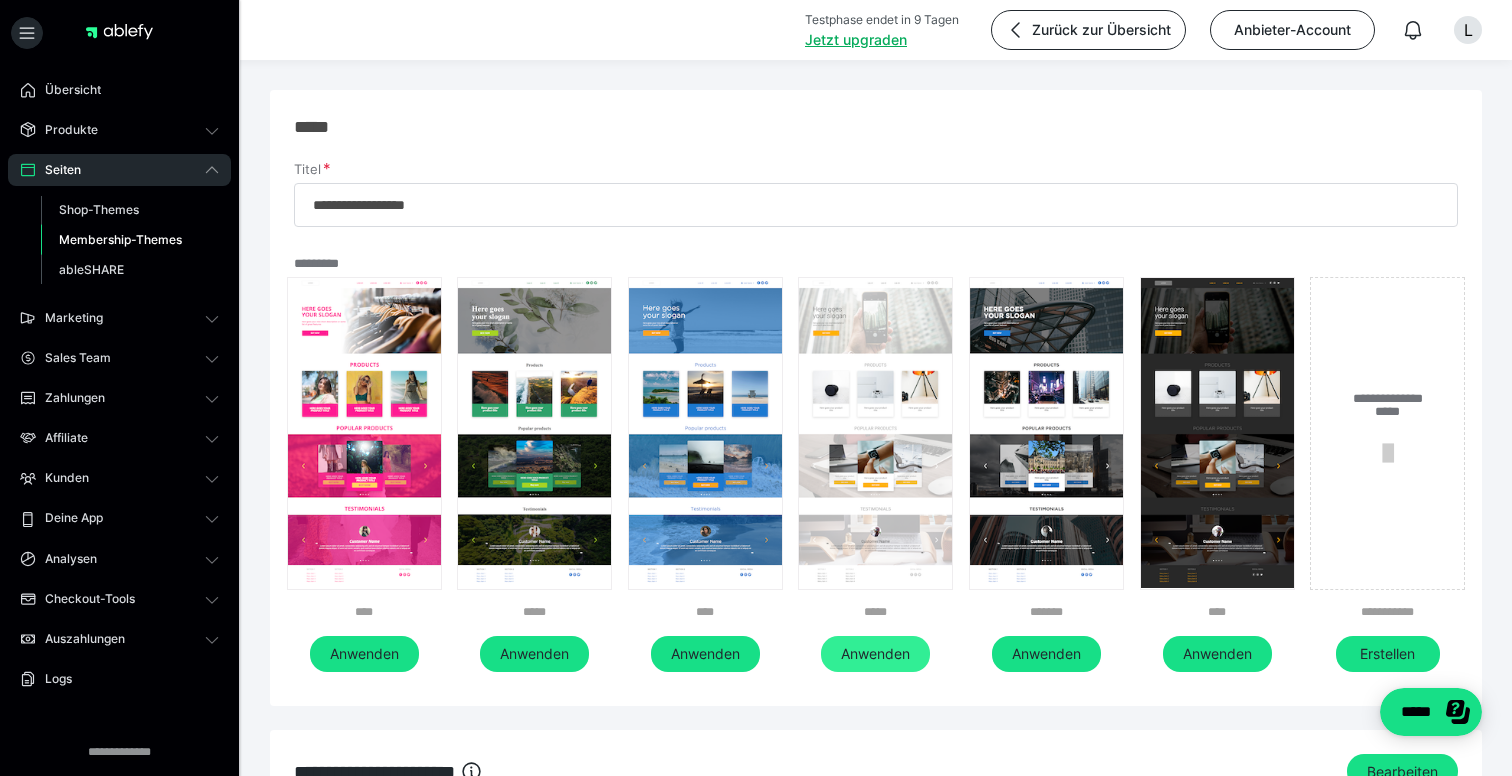 click on "Anwenden" at bounding box center [364, 654] 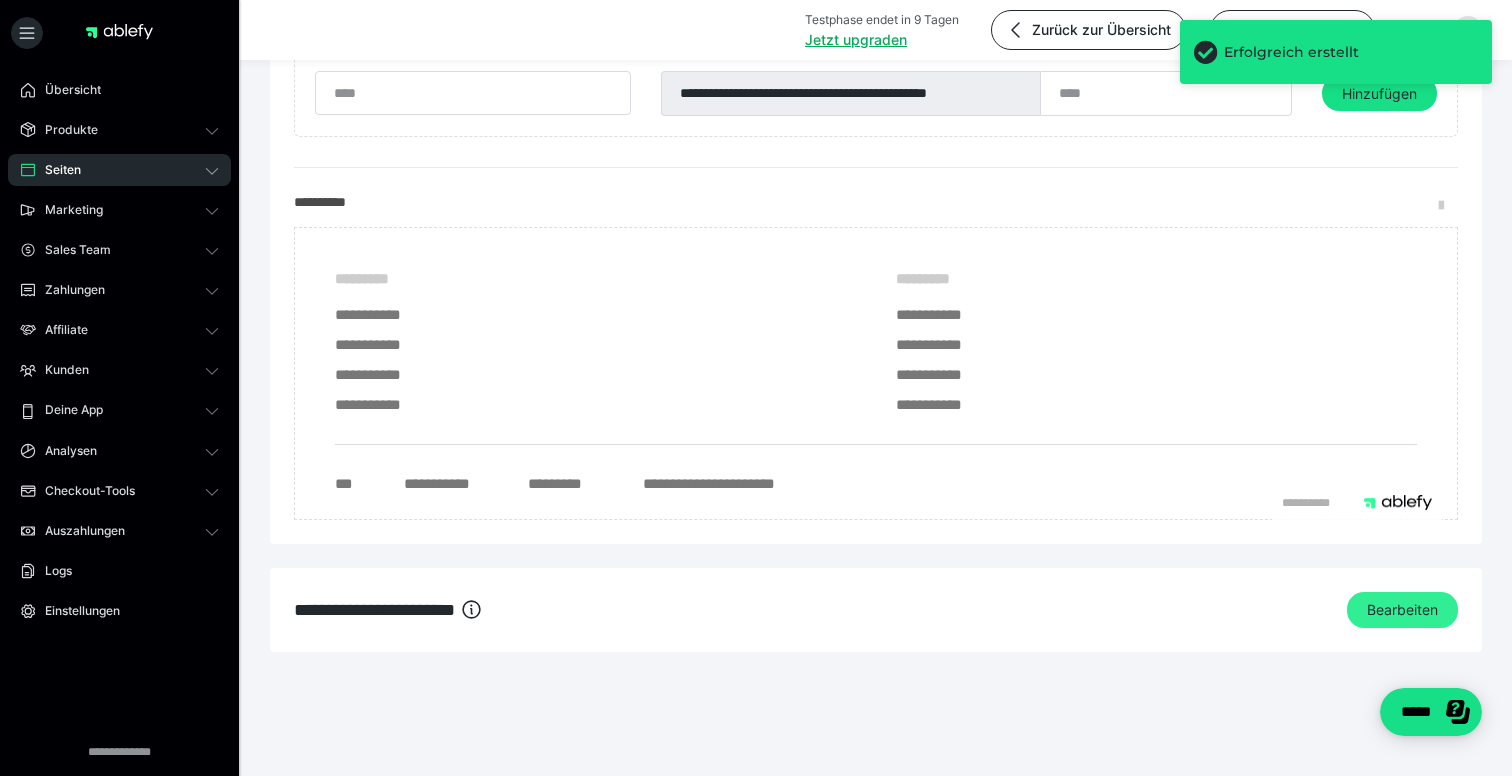 click on "Bearbeiten" at bounding box center [1402, 610] 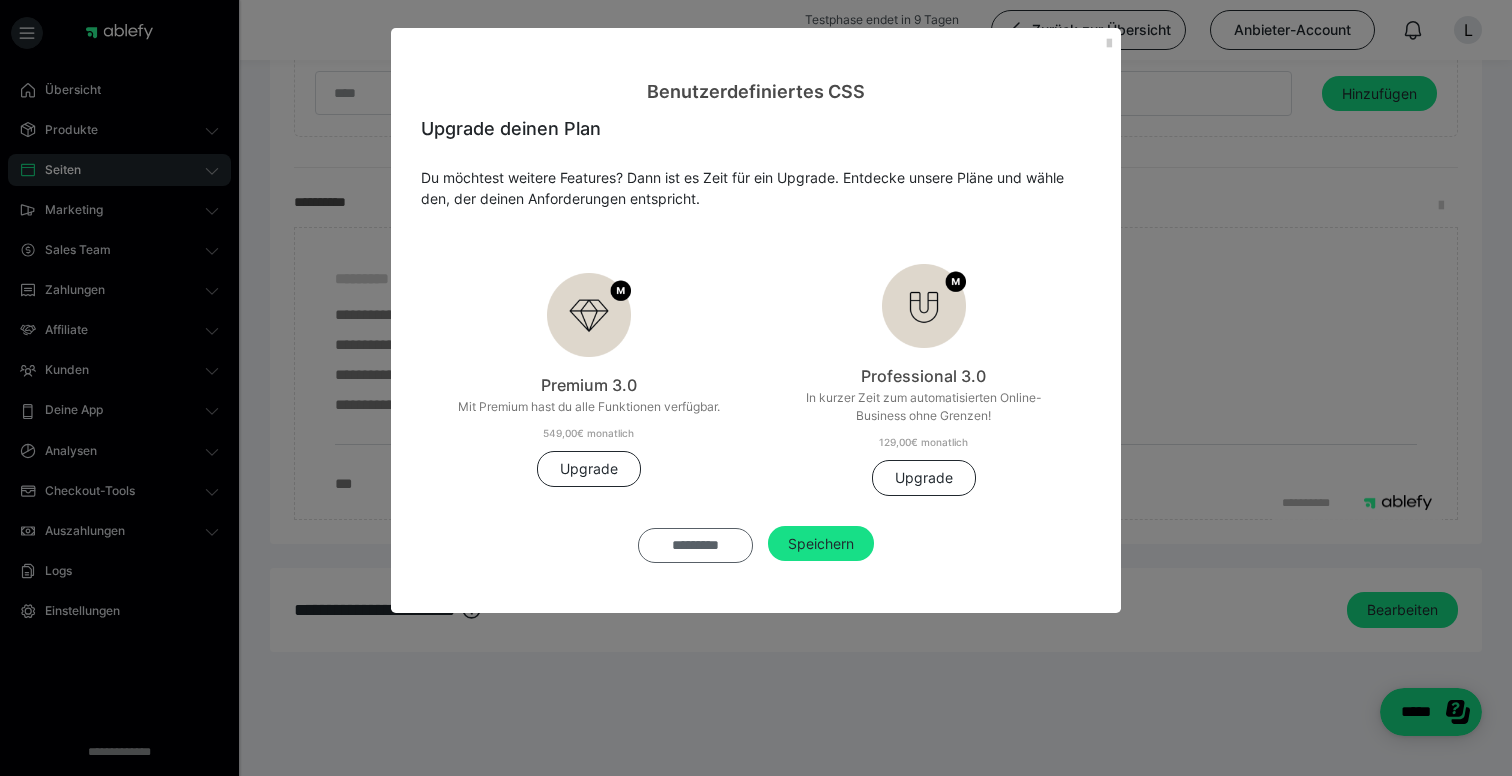 click on "*********" at bounding box center (695, 545) 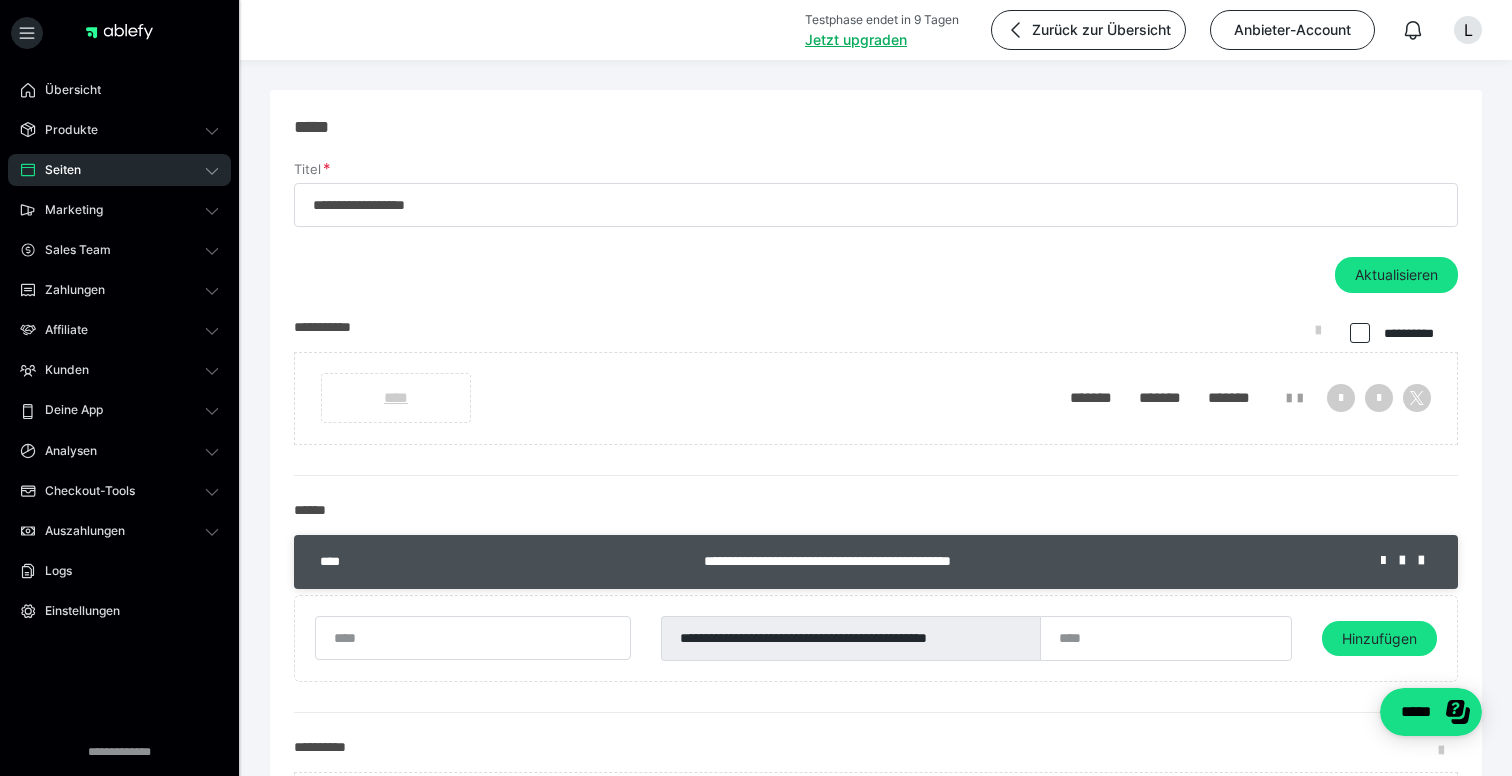 scroll, scrollTop: 0, scrollLeft: 0, axis: both 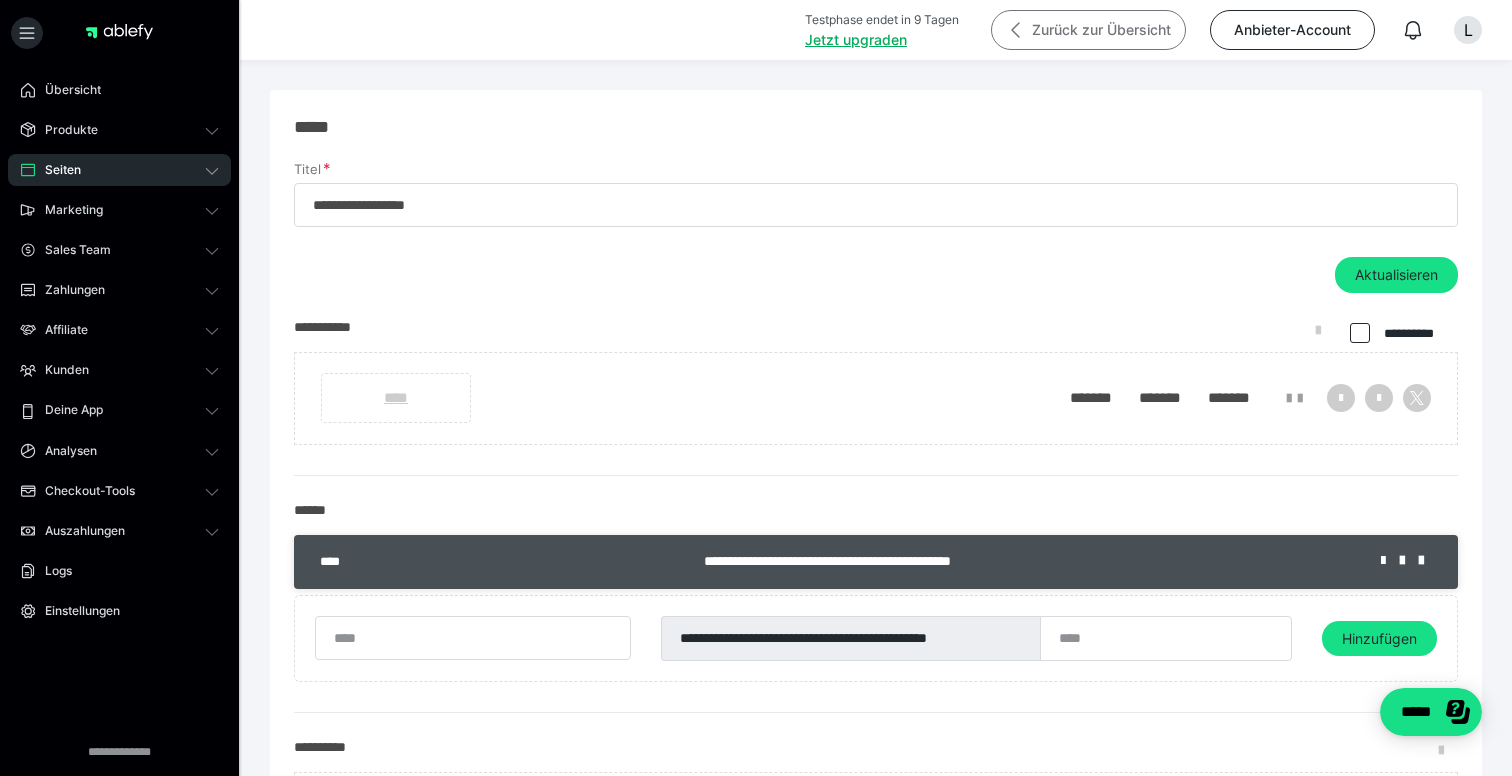 click on "Zurück zur Übersicht" at bounding box center [1088, 30] 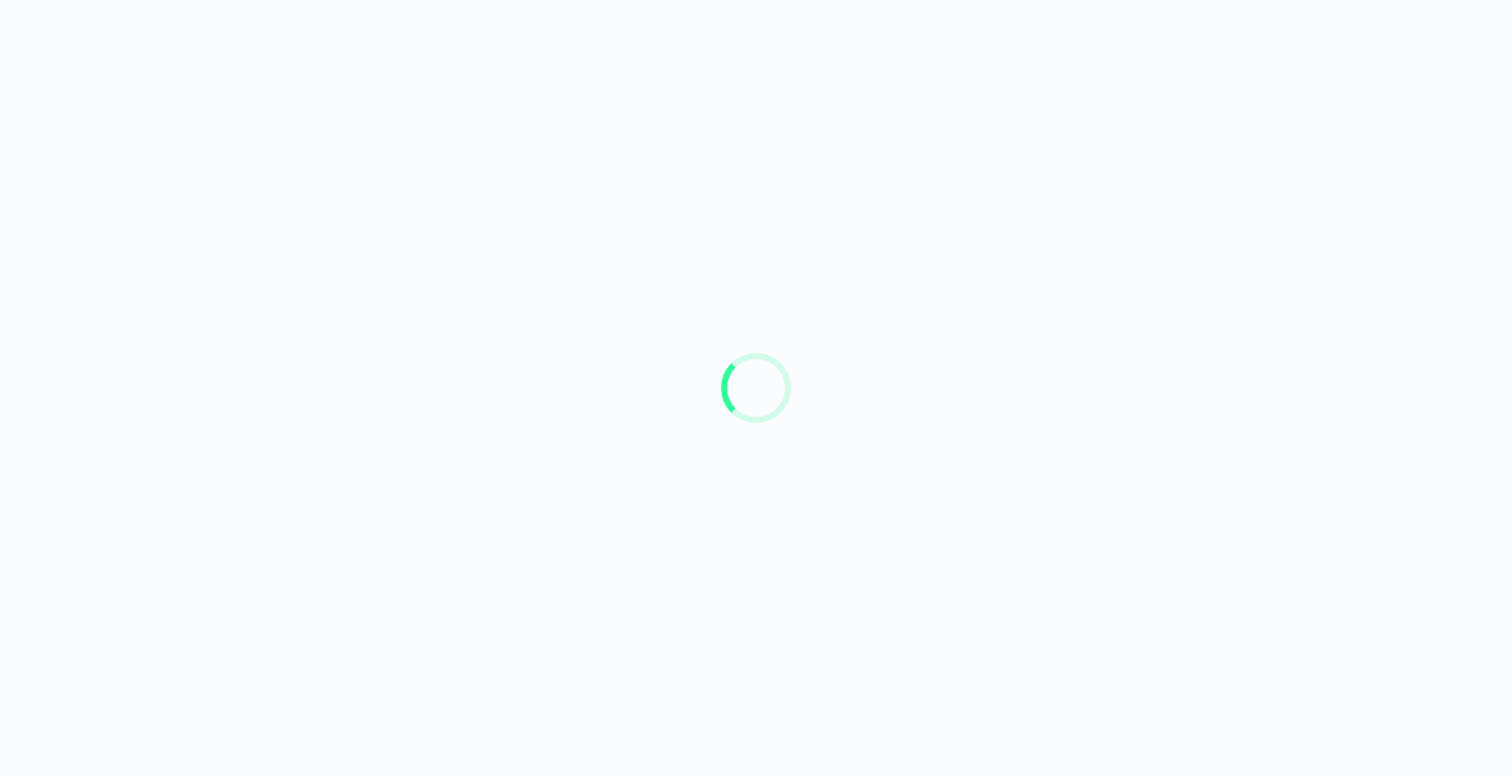 scroll, scrollTop: 0, scrollLeft: 0, axis: both 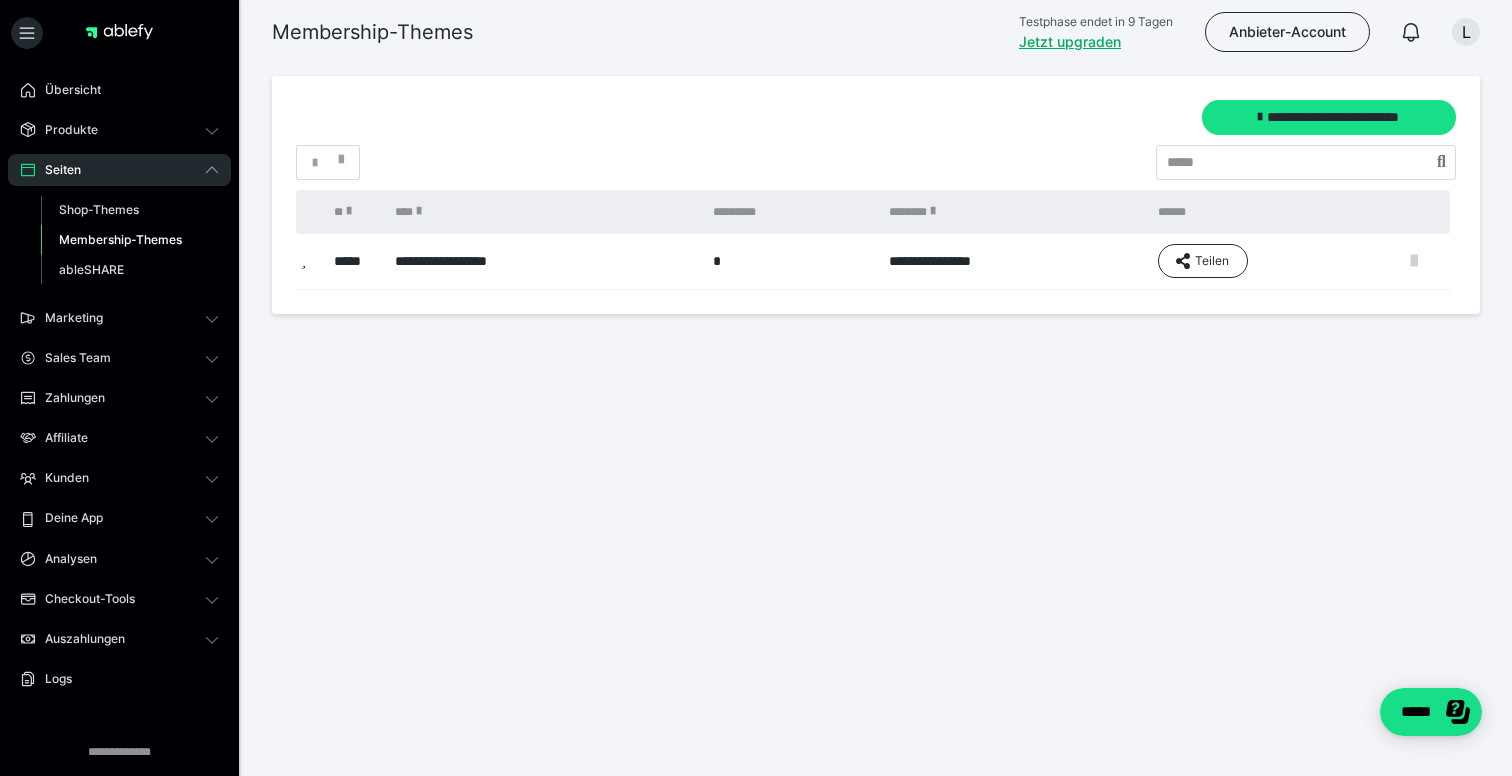 click at bounding box center (1414, 261) 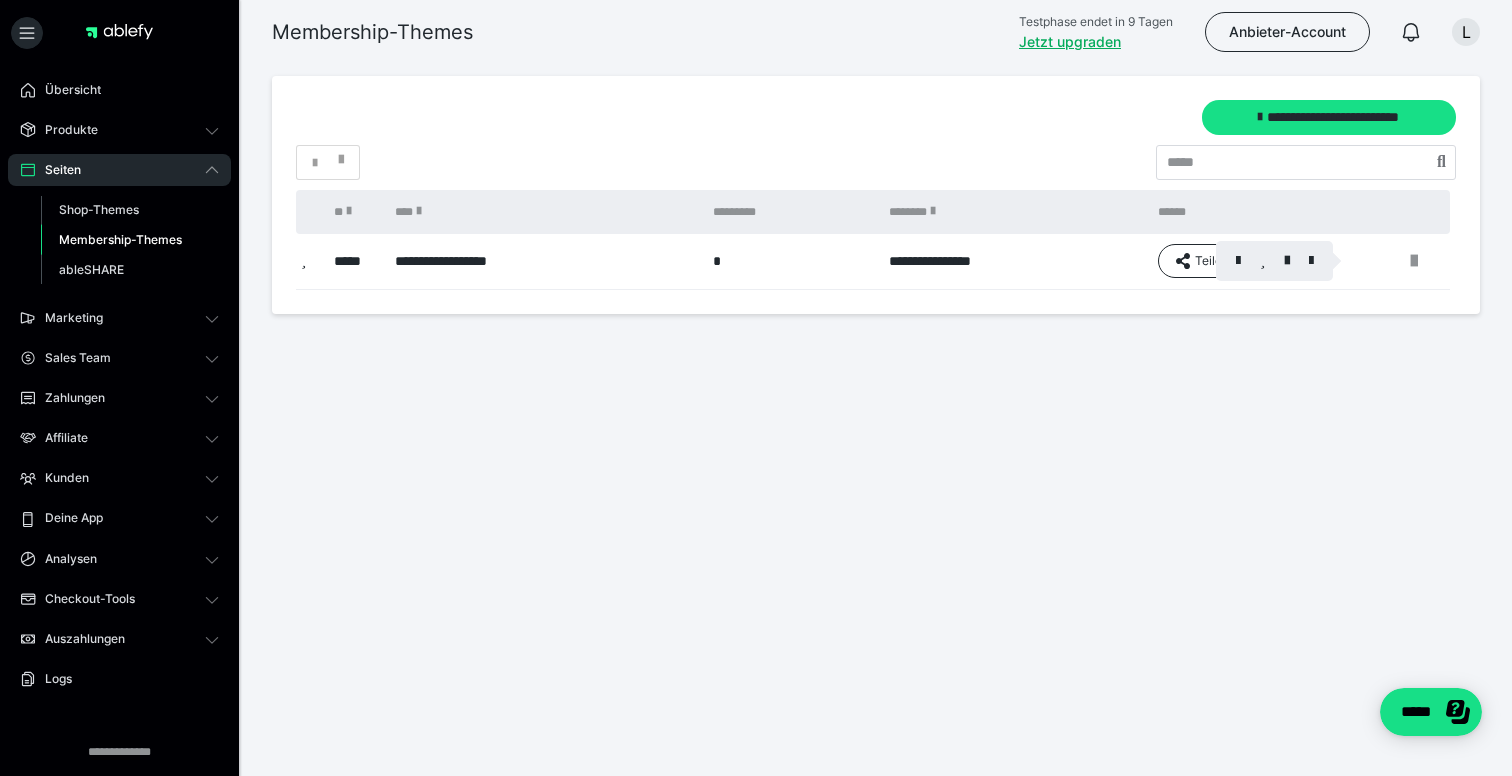 click at bounding box center [756, 388] 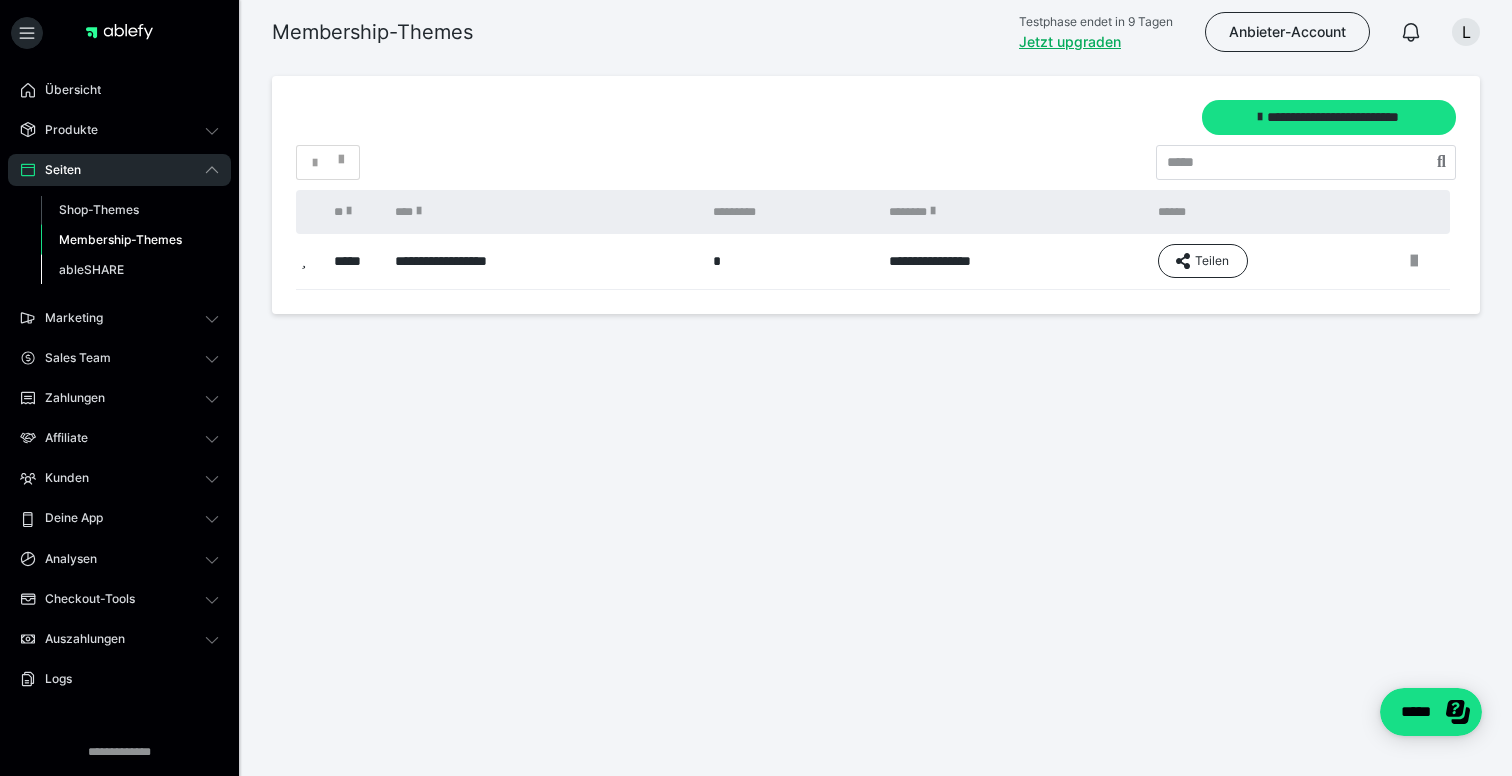 click on "ableSHARE" at bounding box center [91, 269] 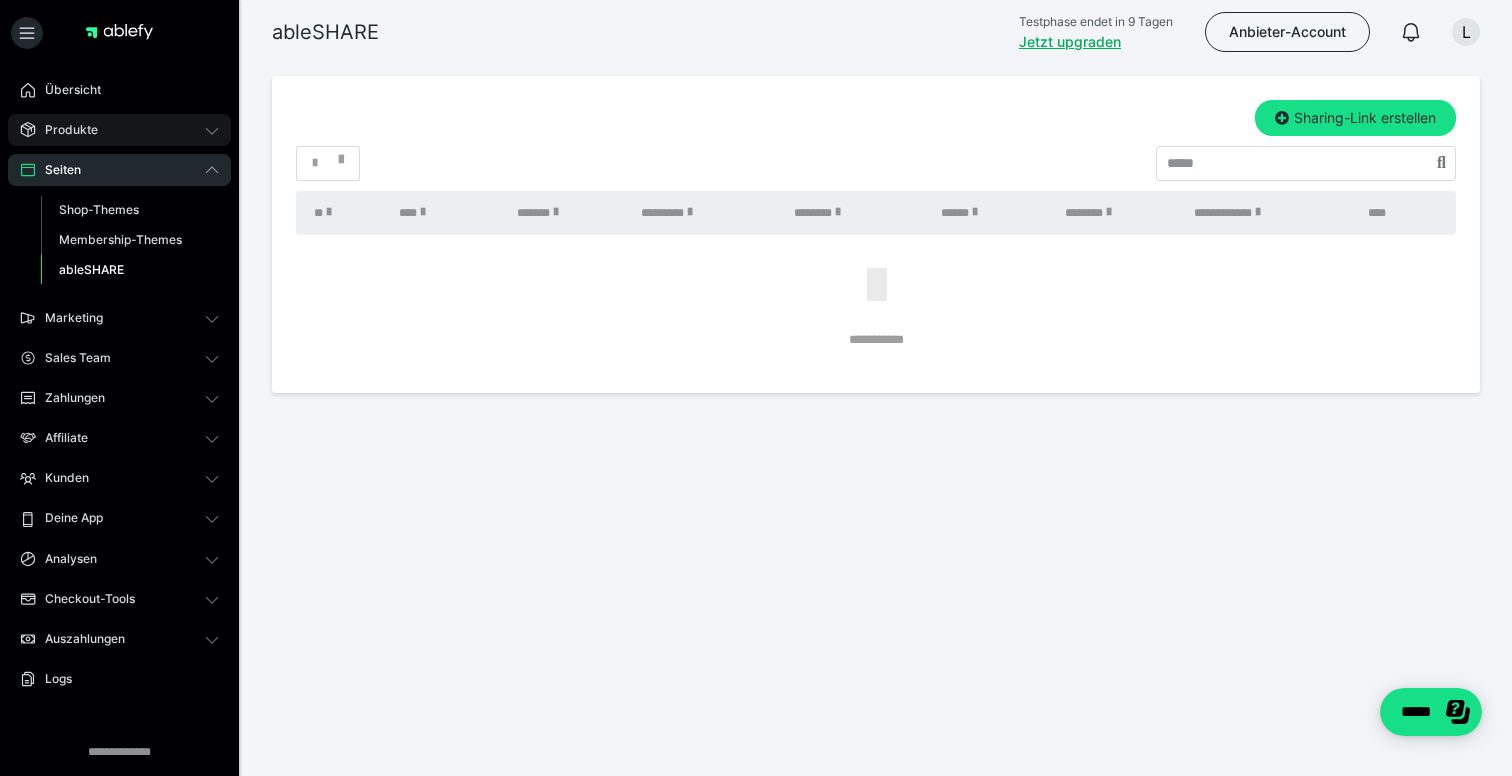 click on "Produkte" at bounding box center (119, 130) 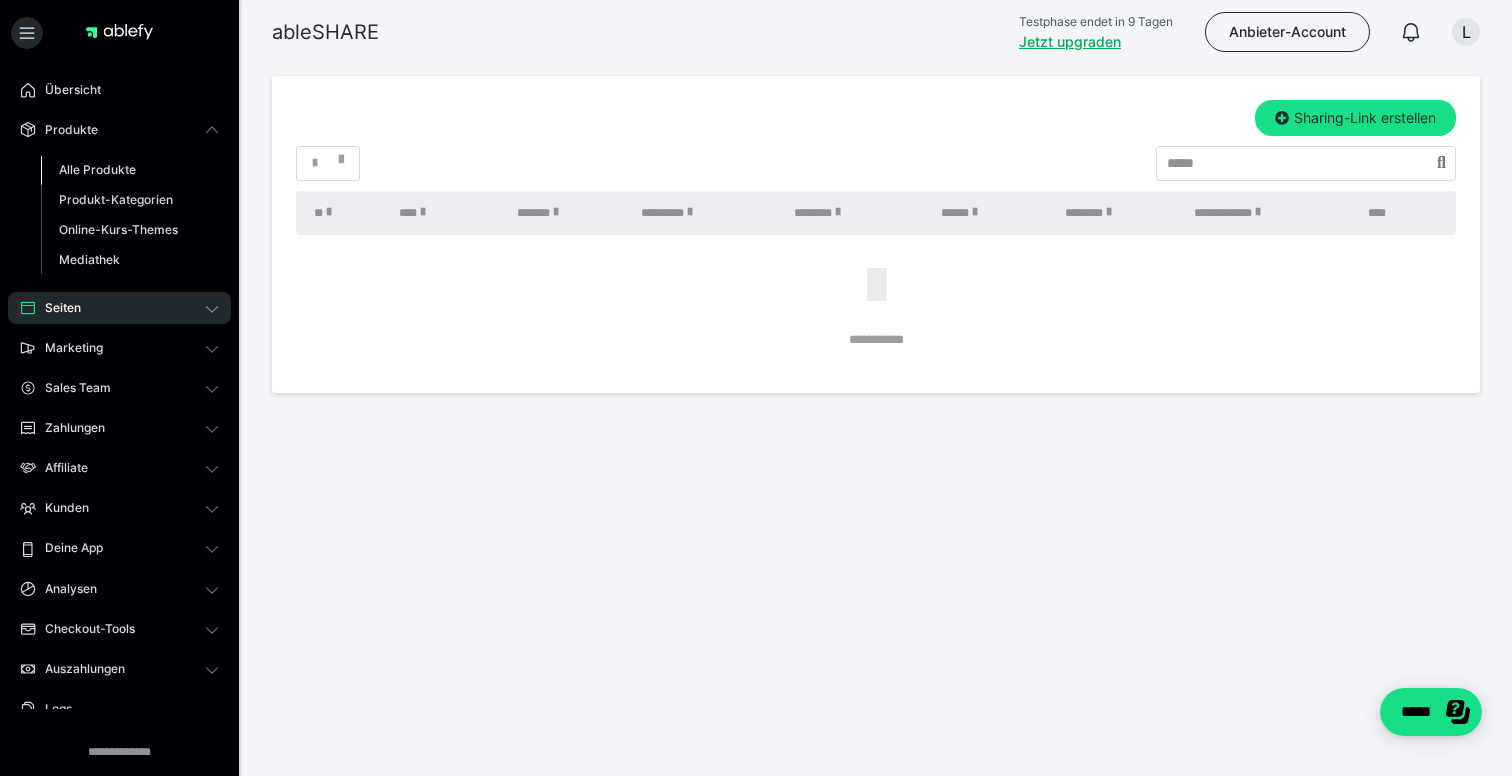 click on "Alle Produkte" at bounding box center [97, 169] 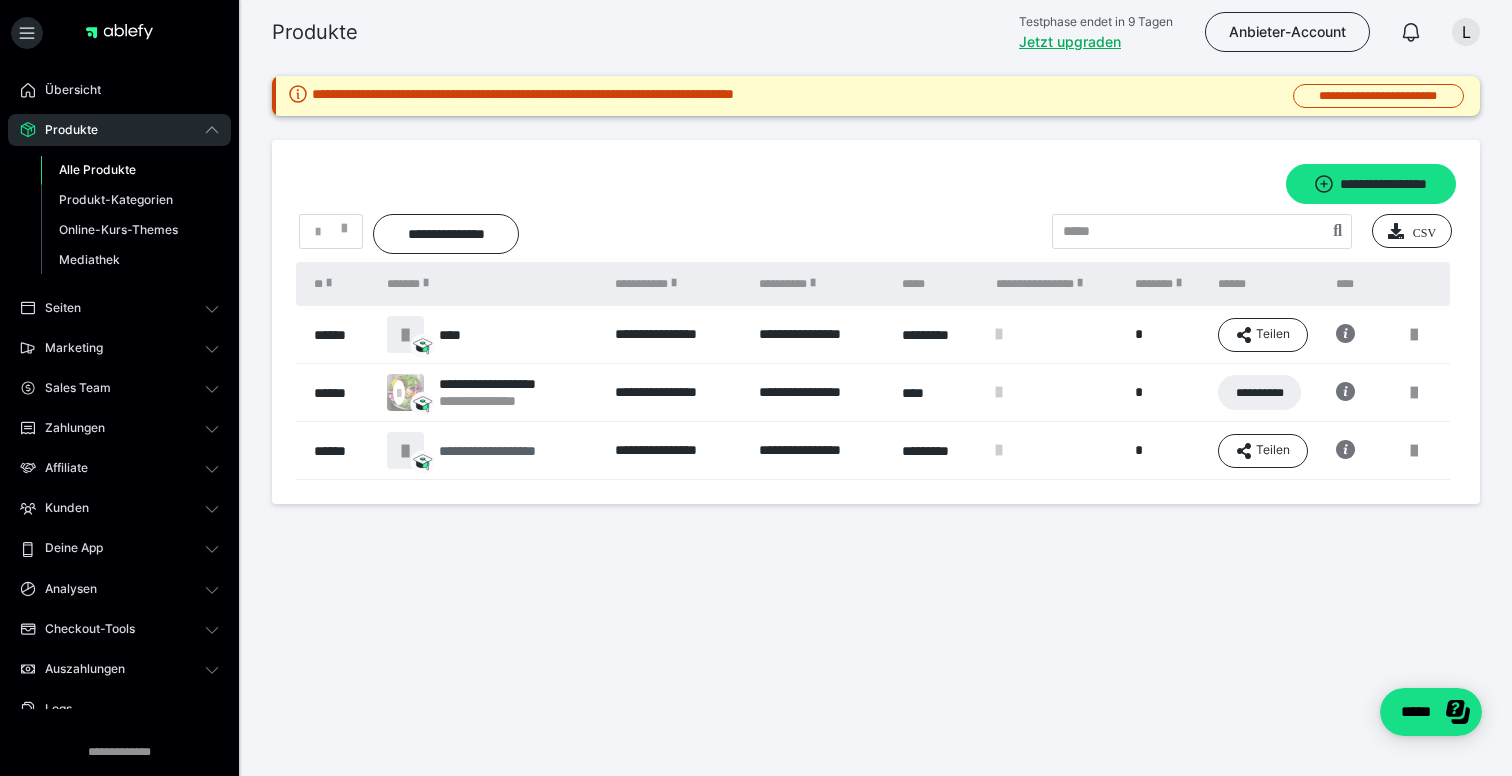 click on "**********" at bounding box center (511, 451) 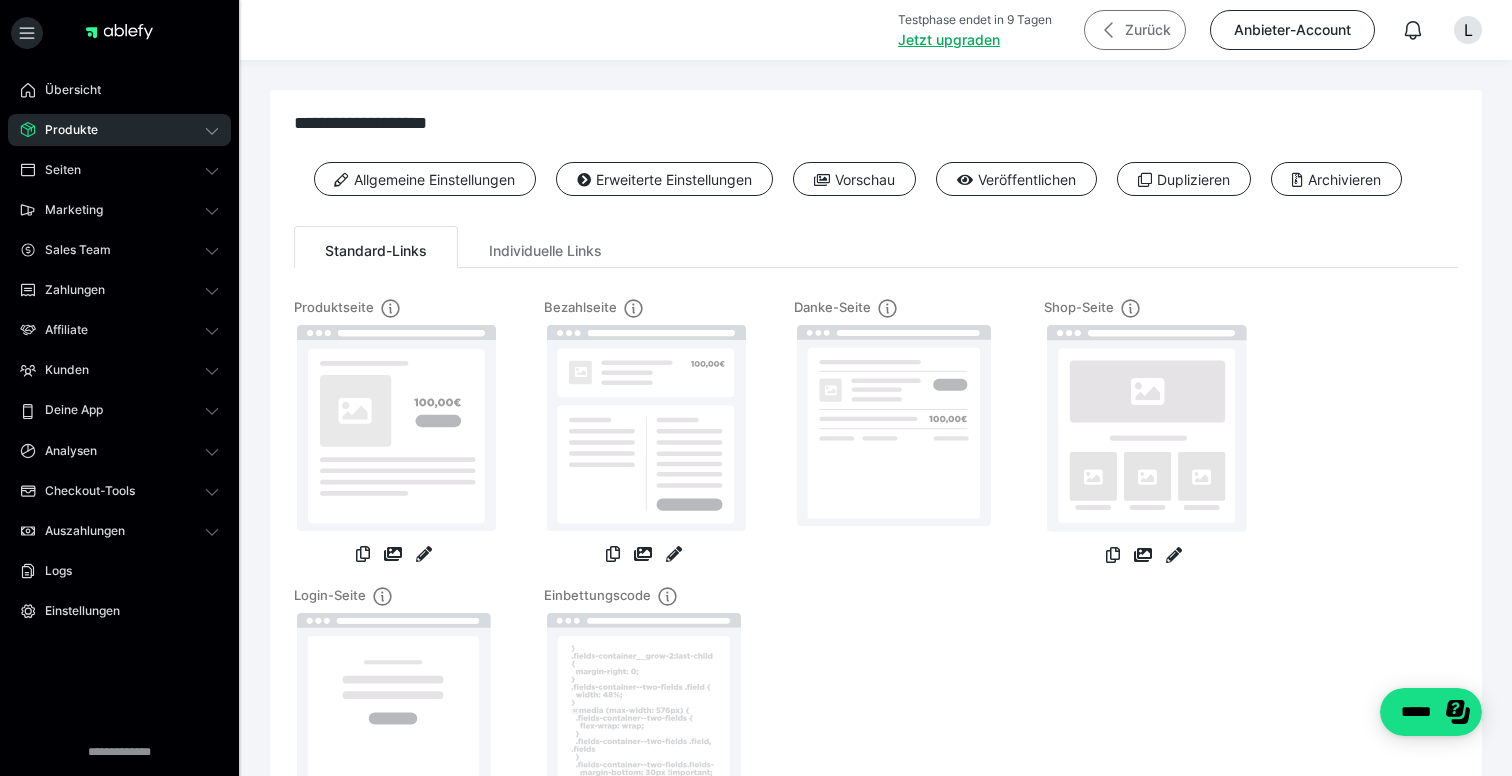 click on "Zurück" at bounding box center (1135, 30) 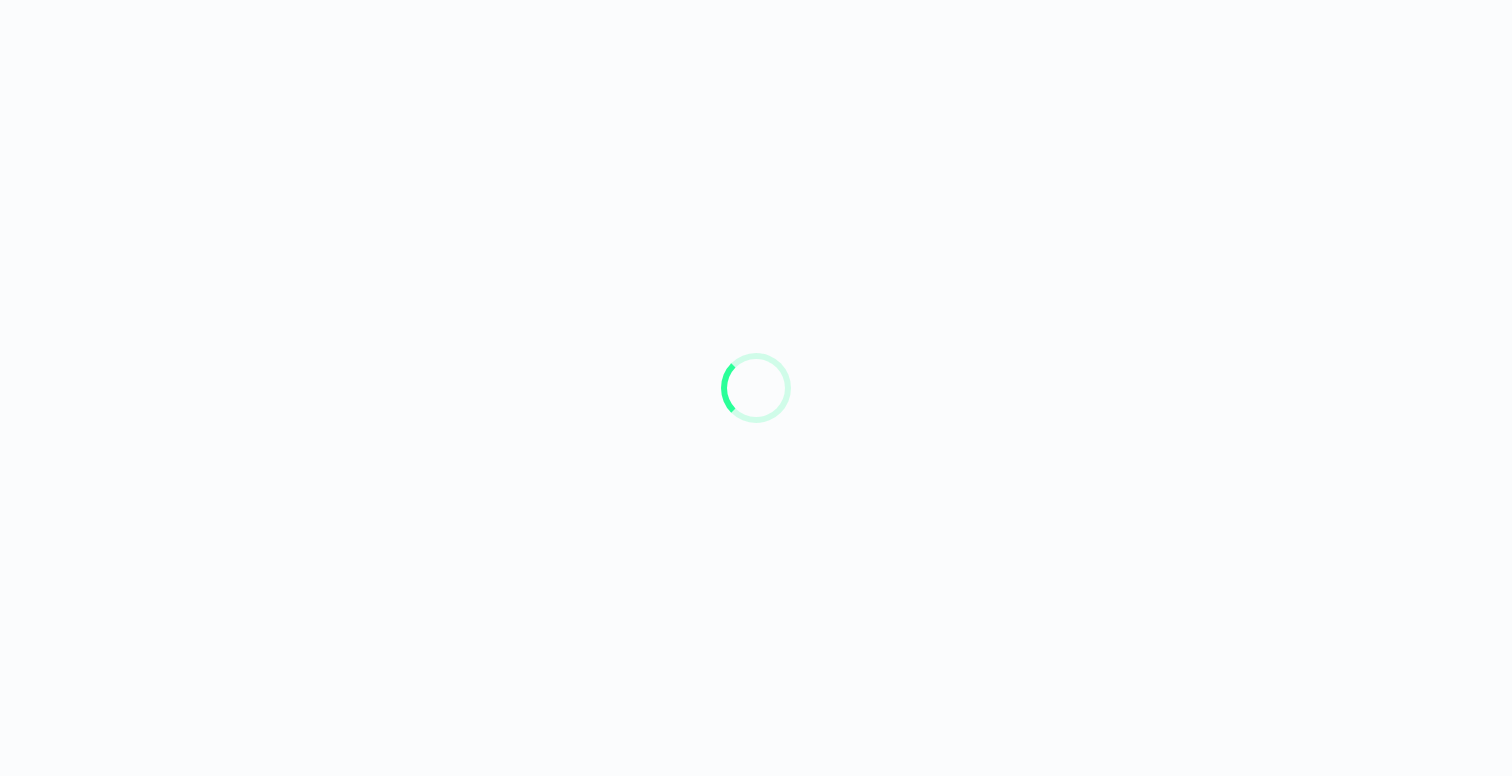 scroll, scrollTop: 0, scrollLeft: 0, axis: both 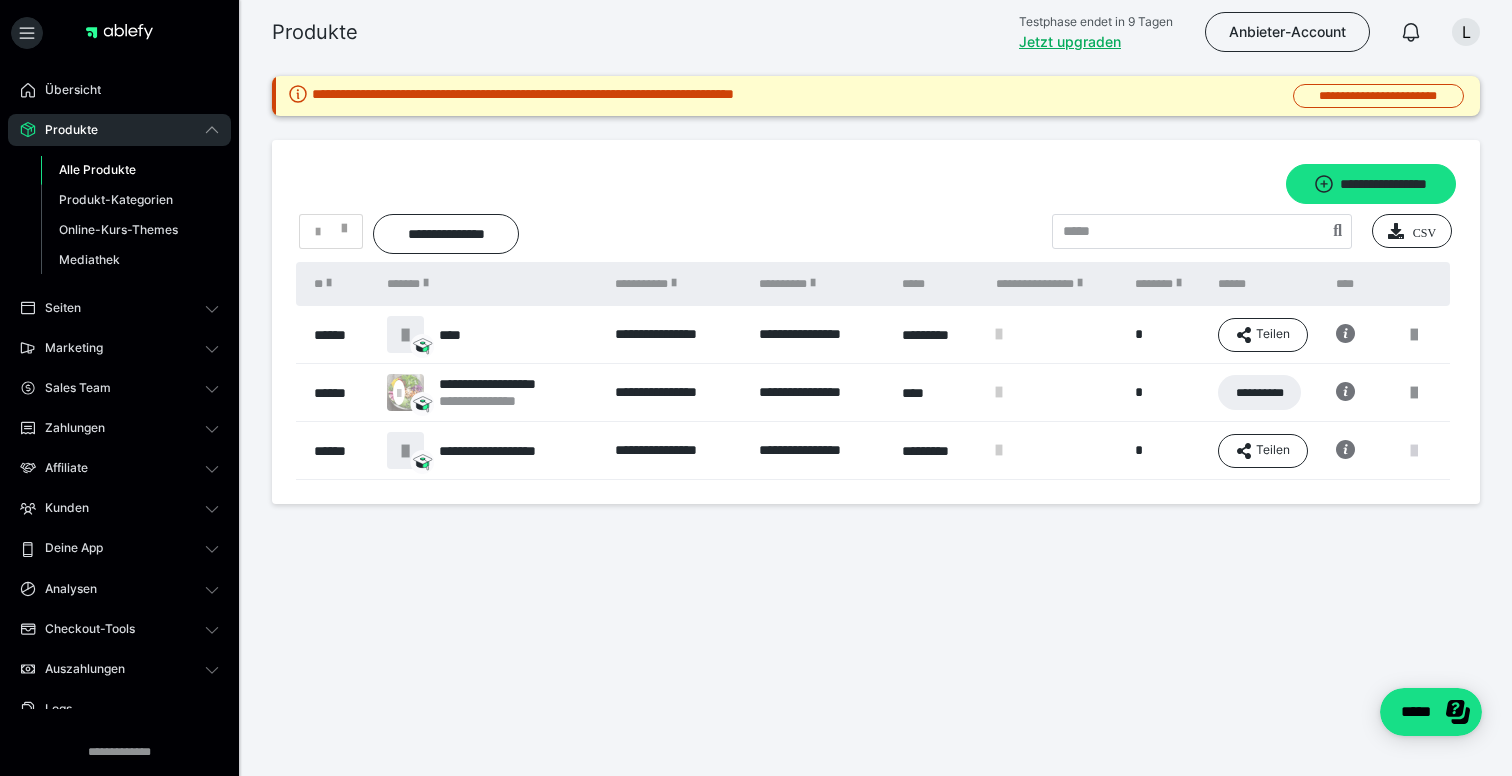 click at bounding box center [1414, 451] 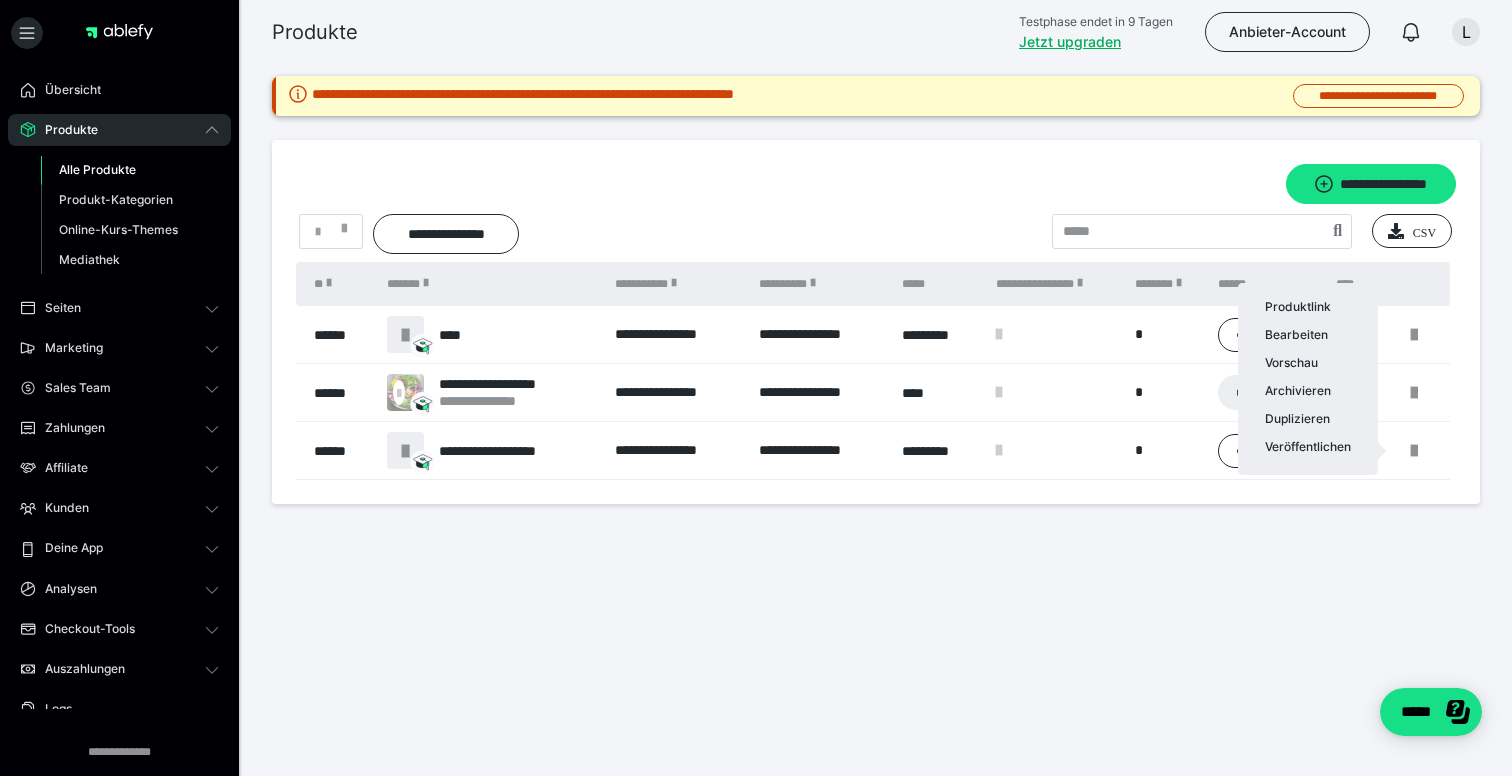 click at bounding box center [756, 388] 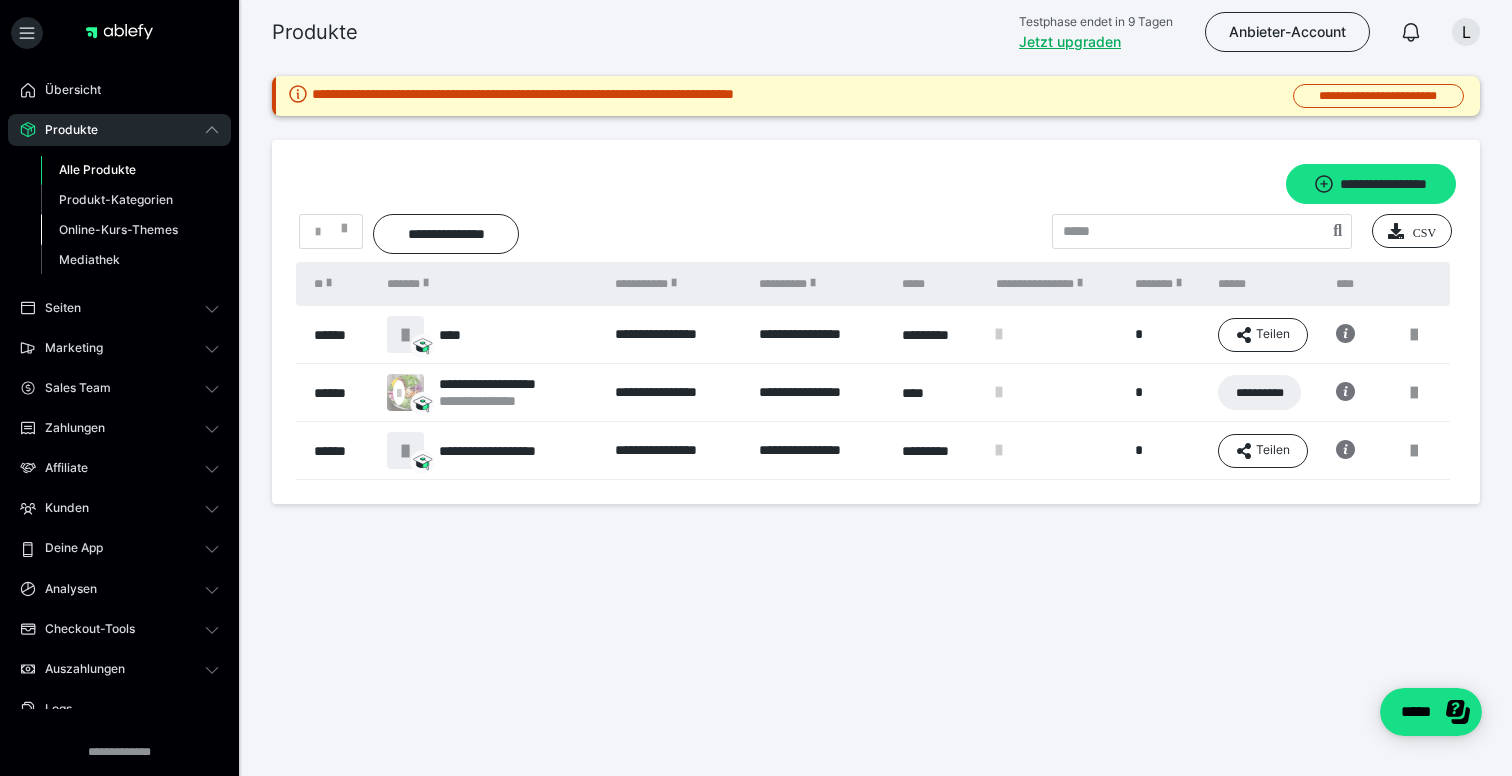 click on "Online-Kurs-Themes" at bounding box center [118, 229] 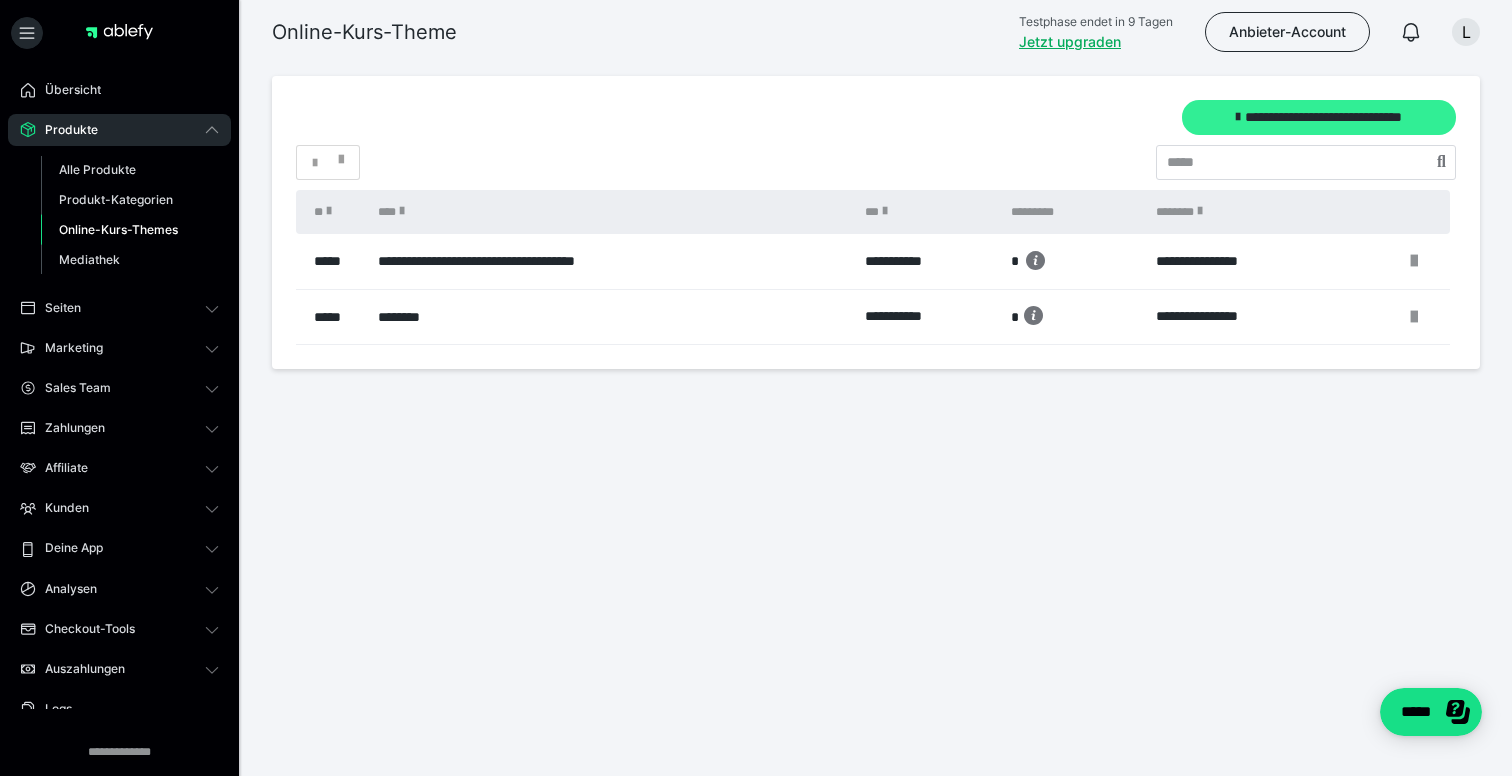 click on "**********" at bounding box center (1319, 117) 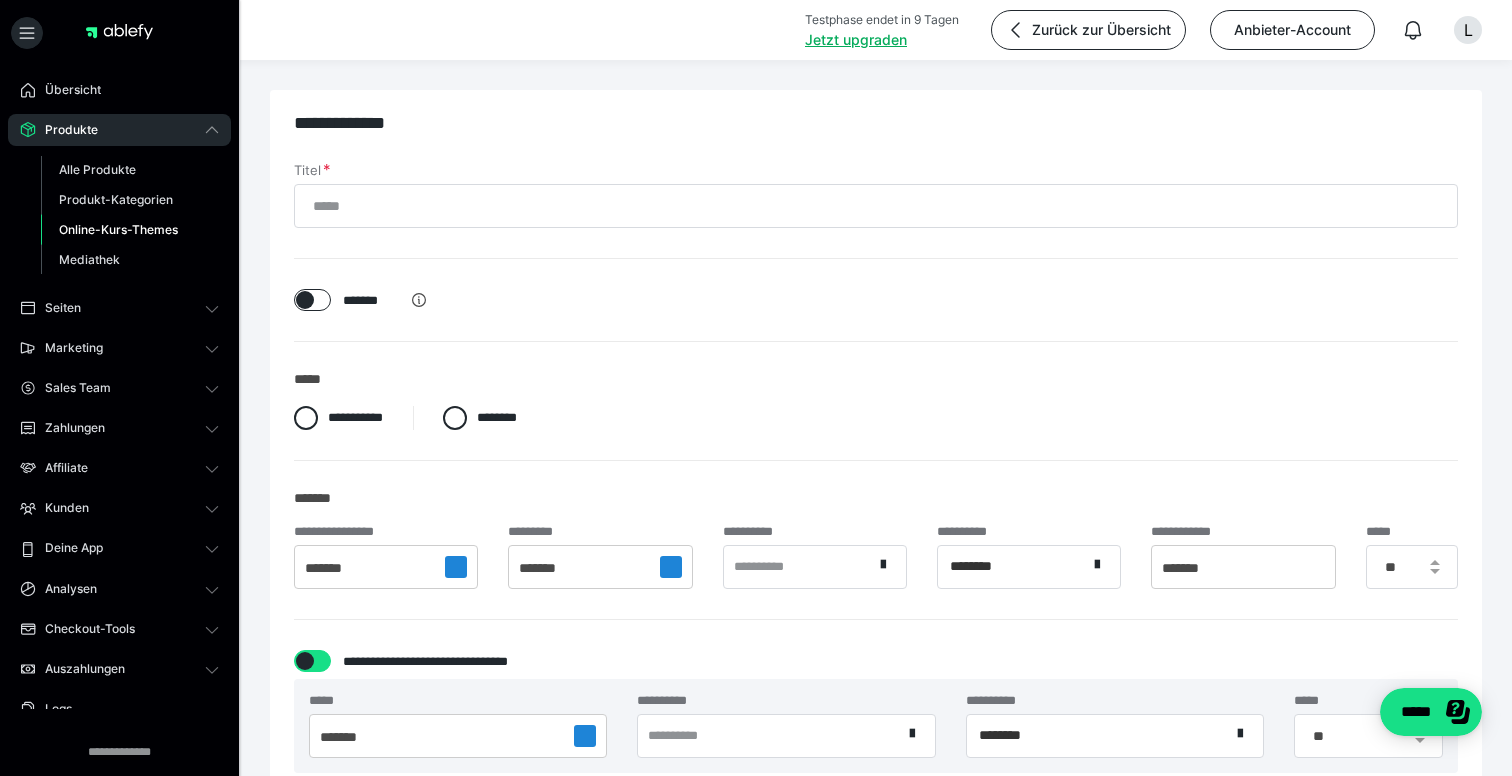 scroll, scrollTop: 0, scrollLeft: 0, axis: both 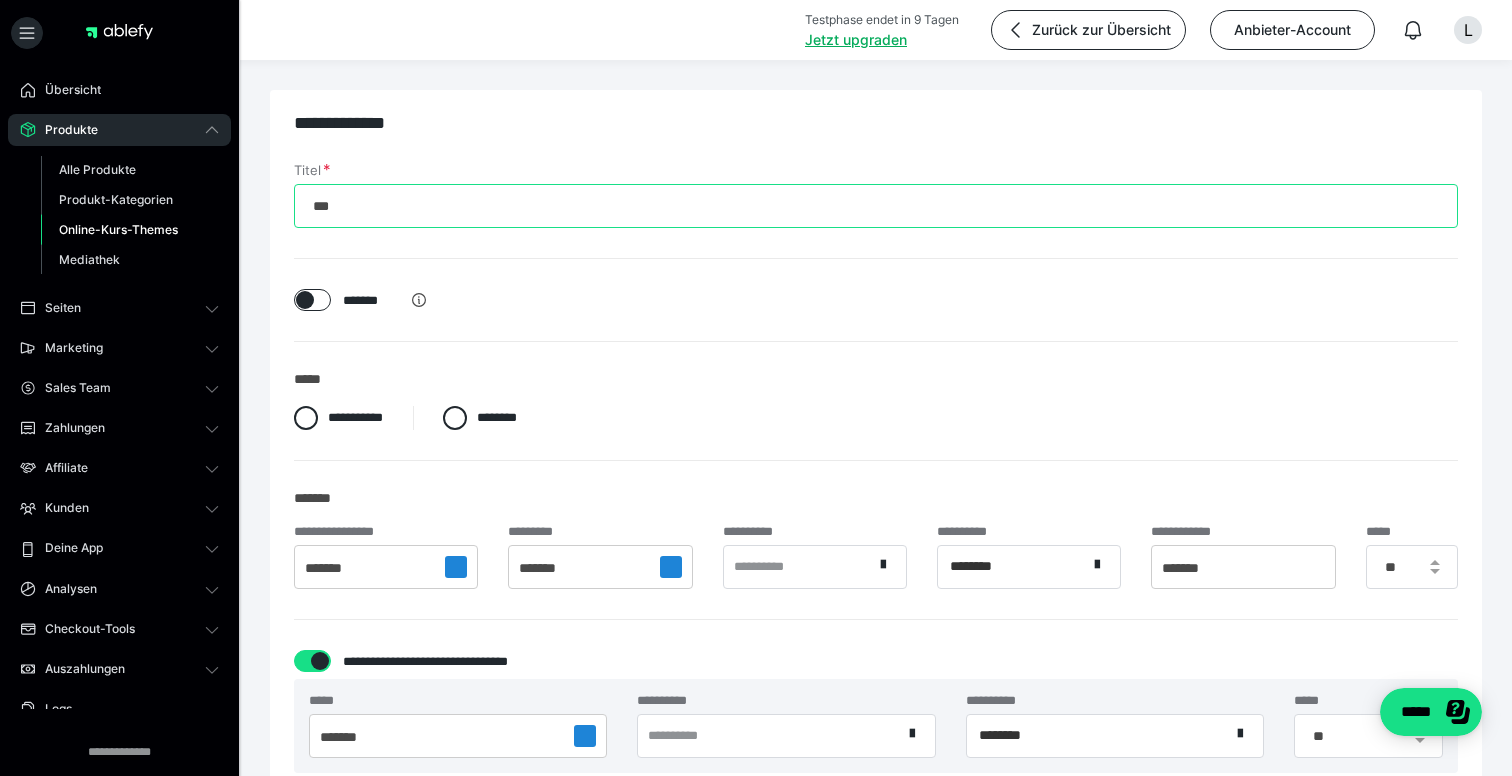 type on "***" 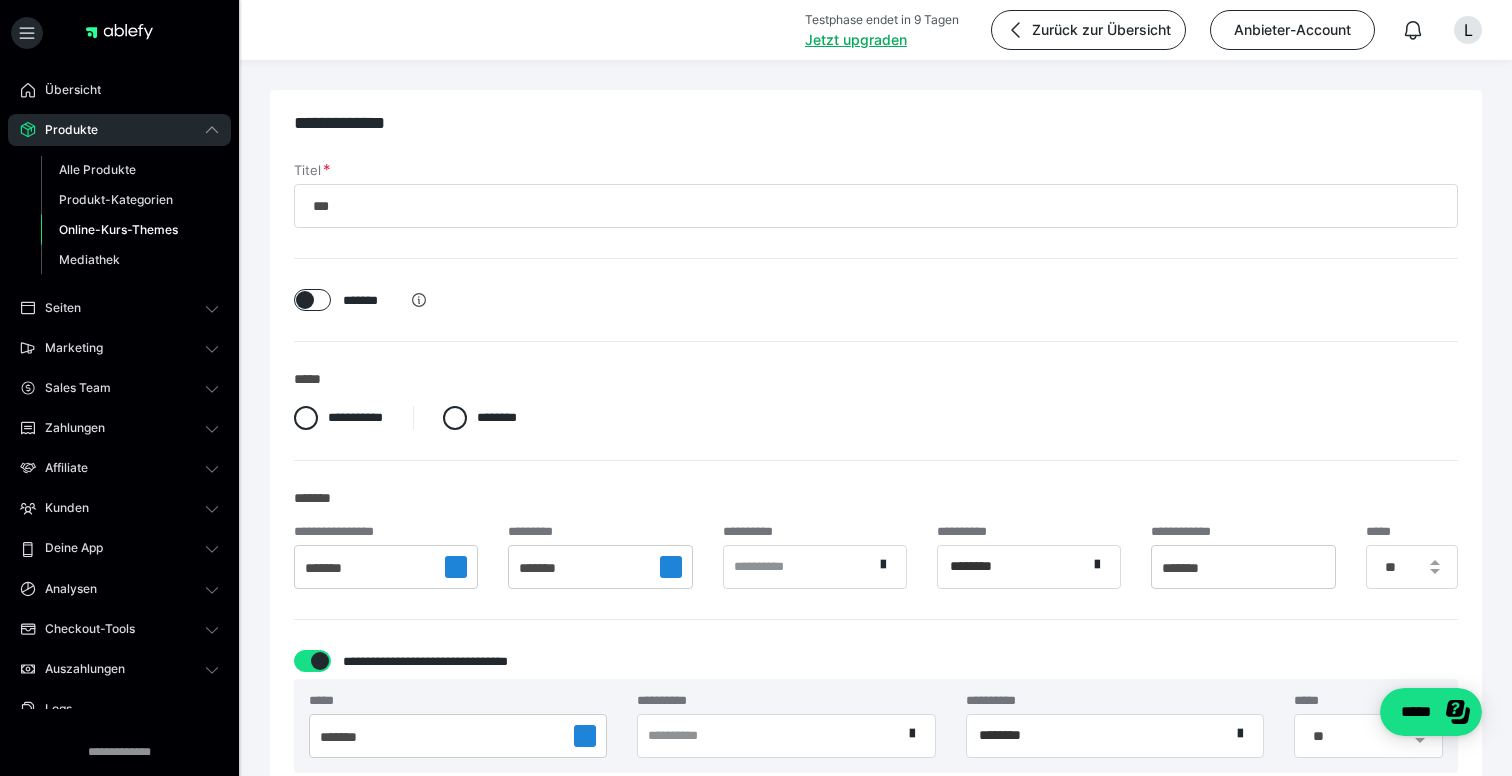 click at bounding box center [876, 326] 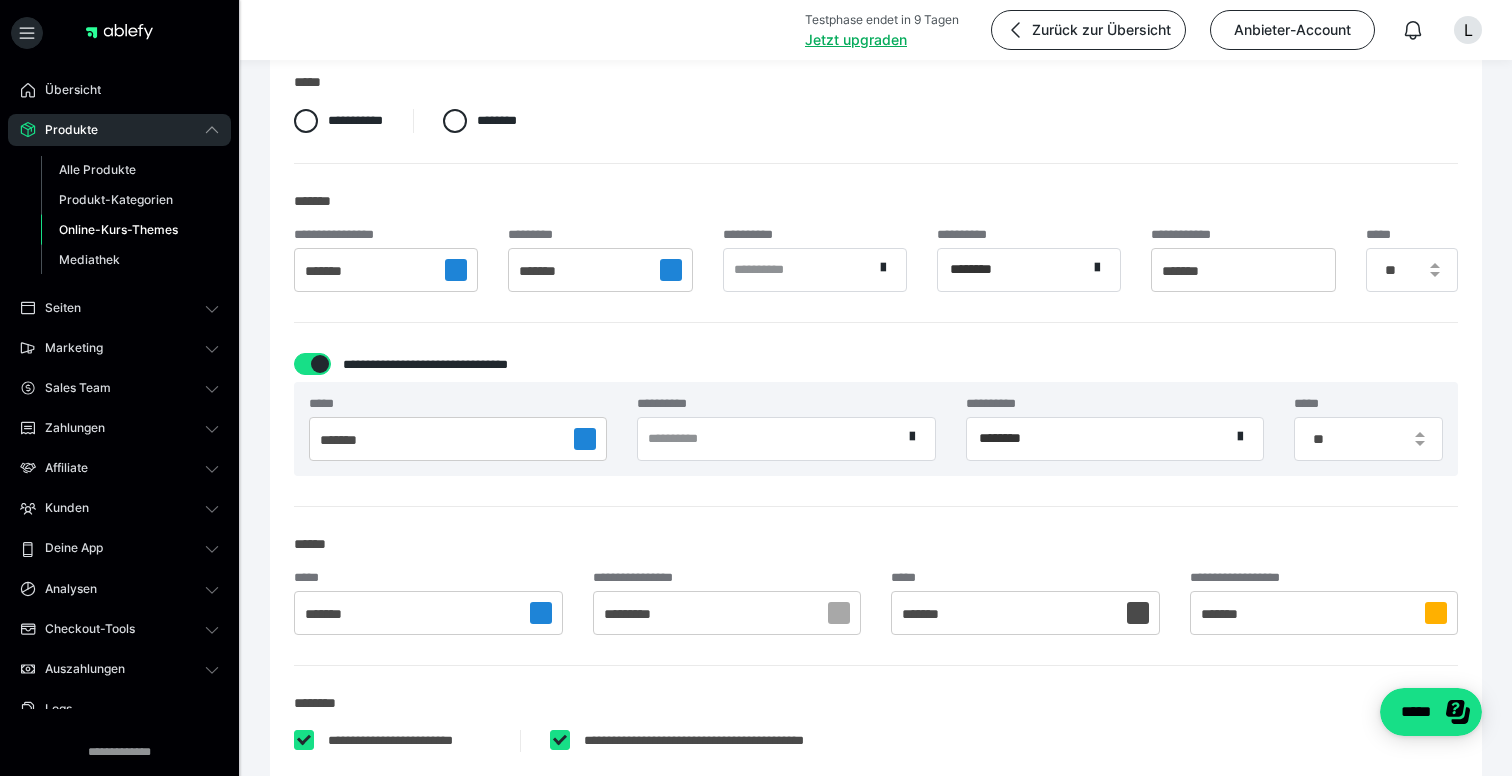 scroll, scrollTop: 299, scrollLeft: 0, axis: vertical 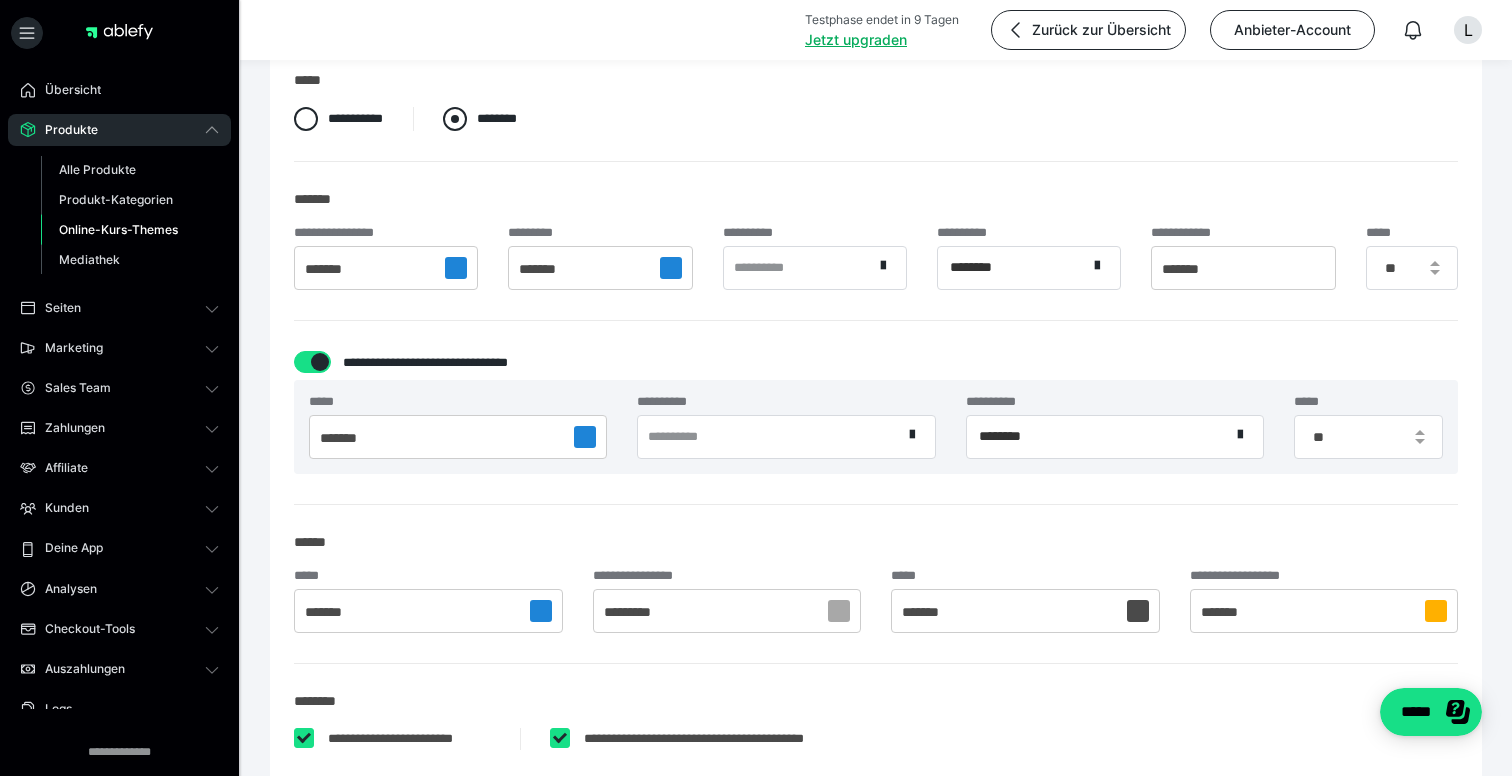 click at bounding box center (455, 119) 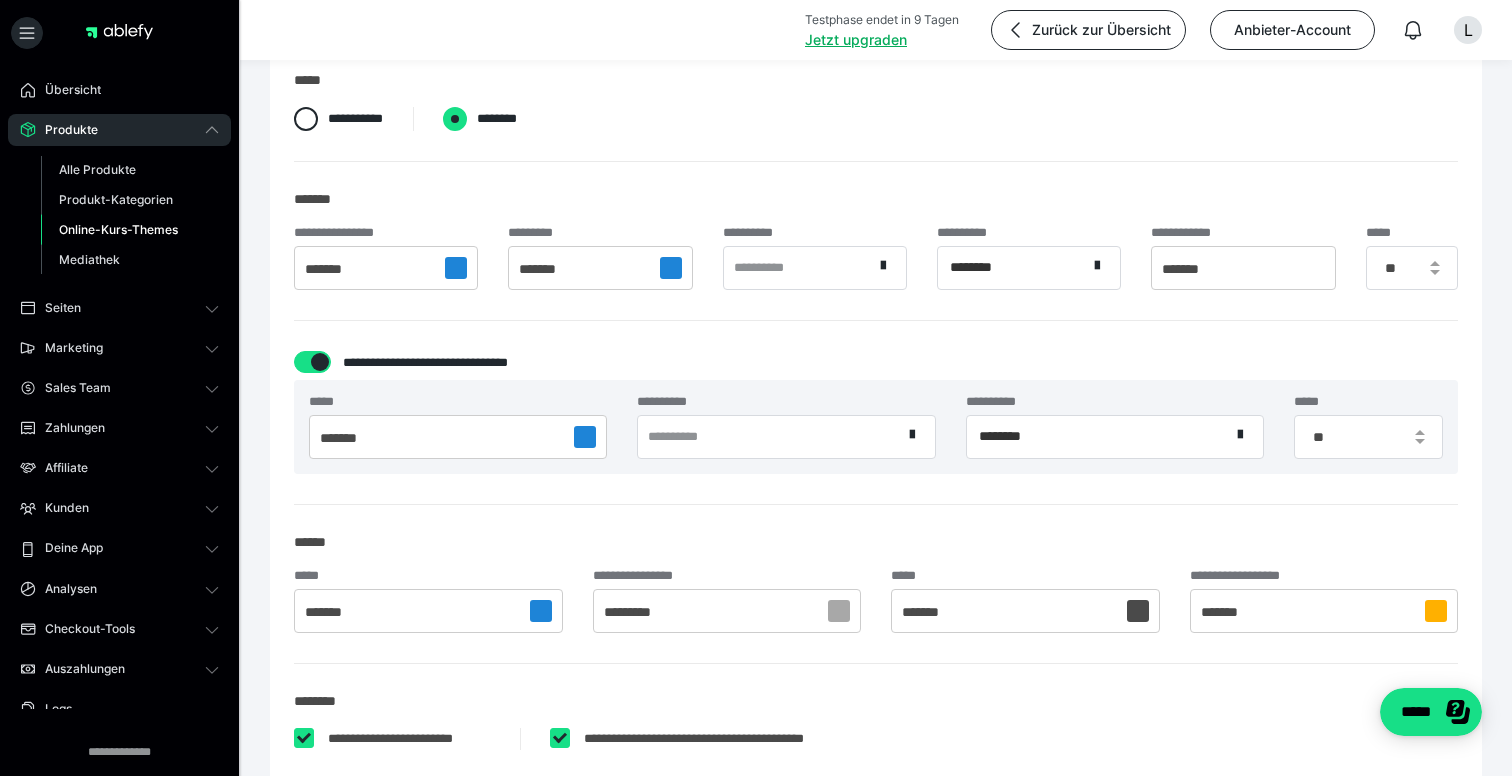 radio on "****" 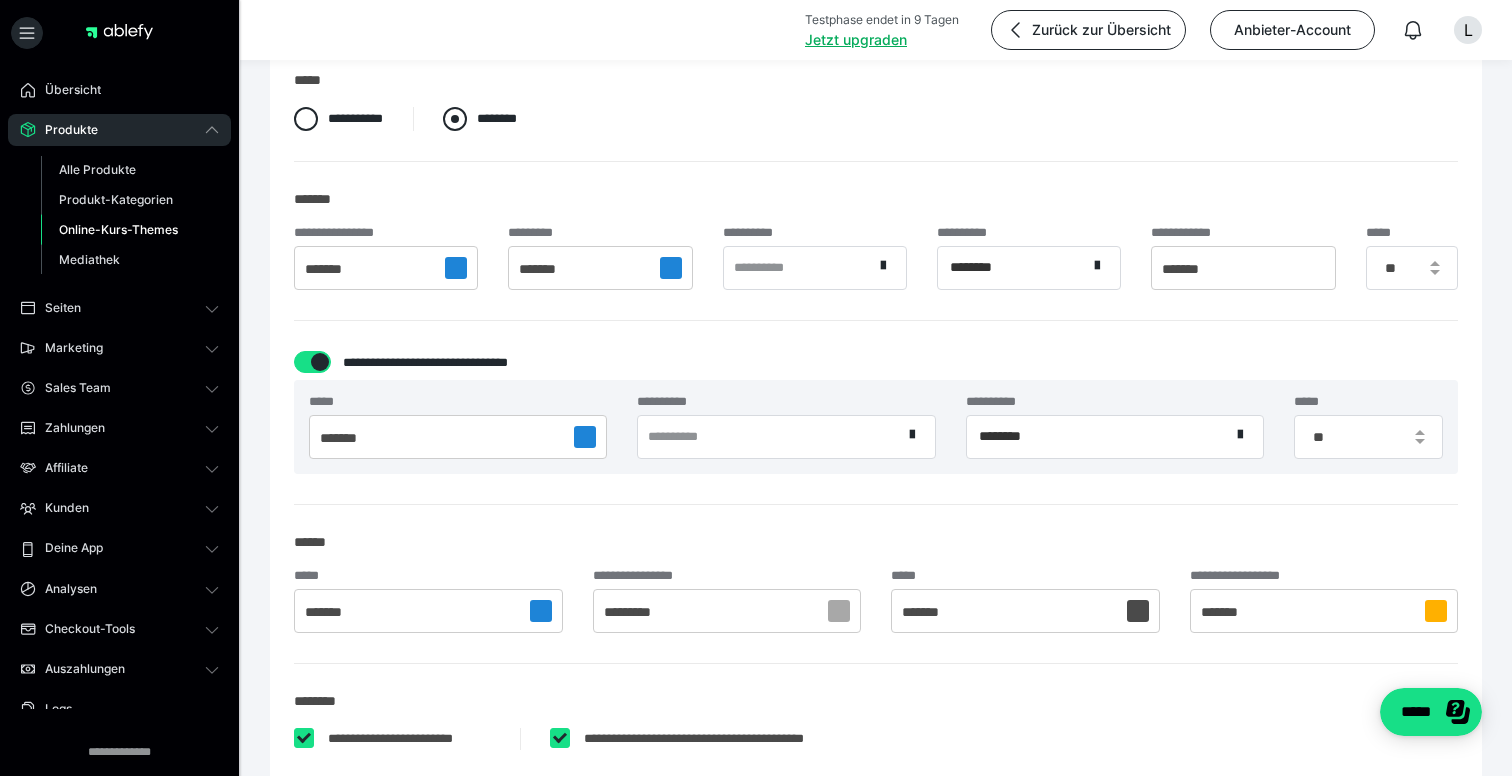 scroll, scrollTop: 39, scrollLeft: 0, axis: vertical 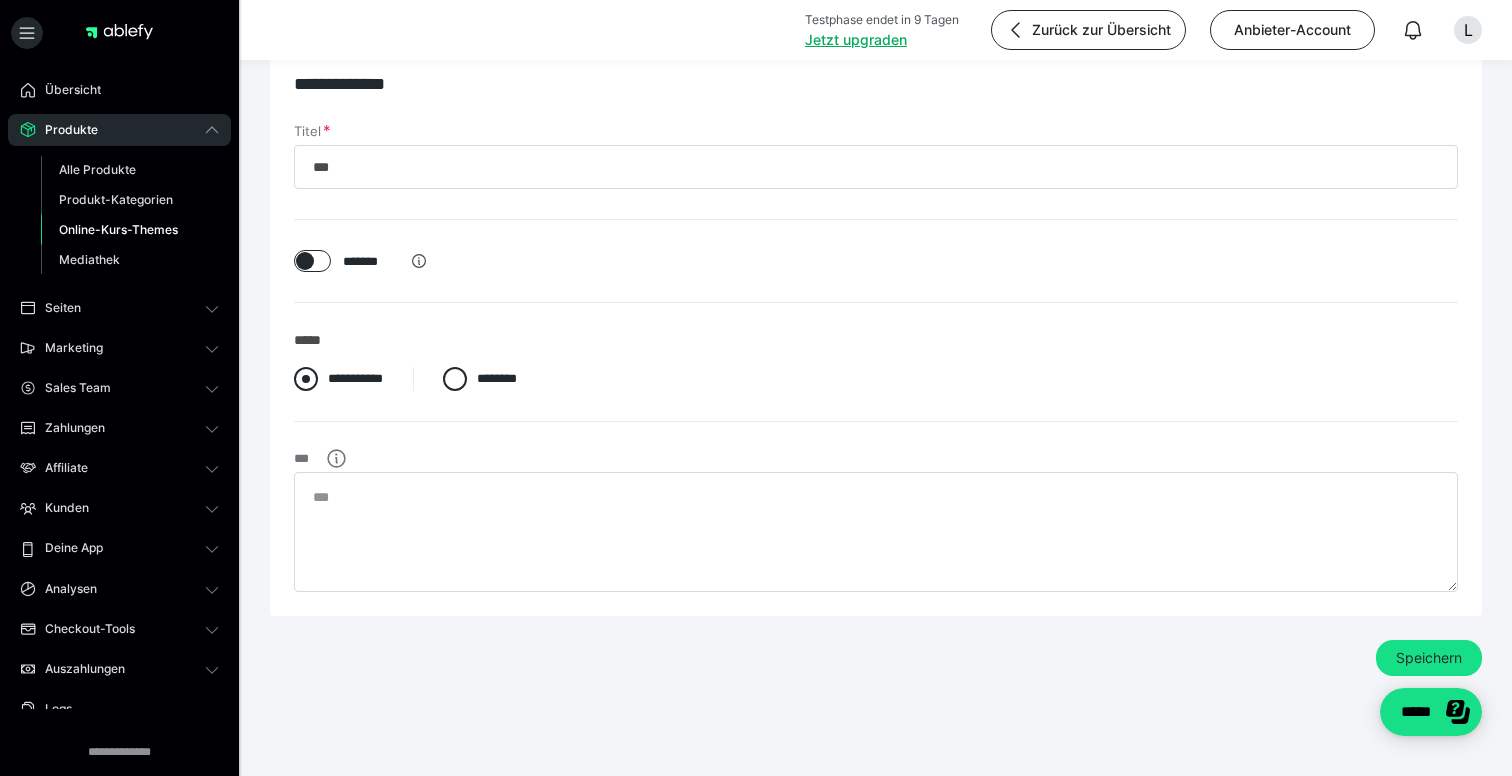 click at bounding box center (306, 379) 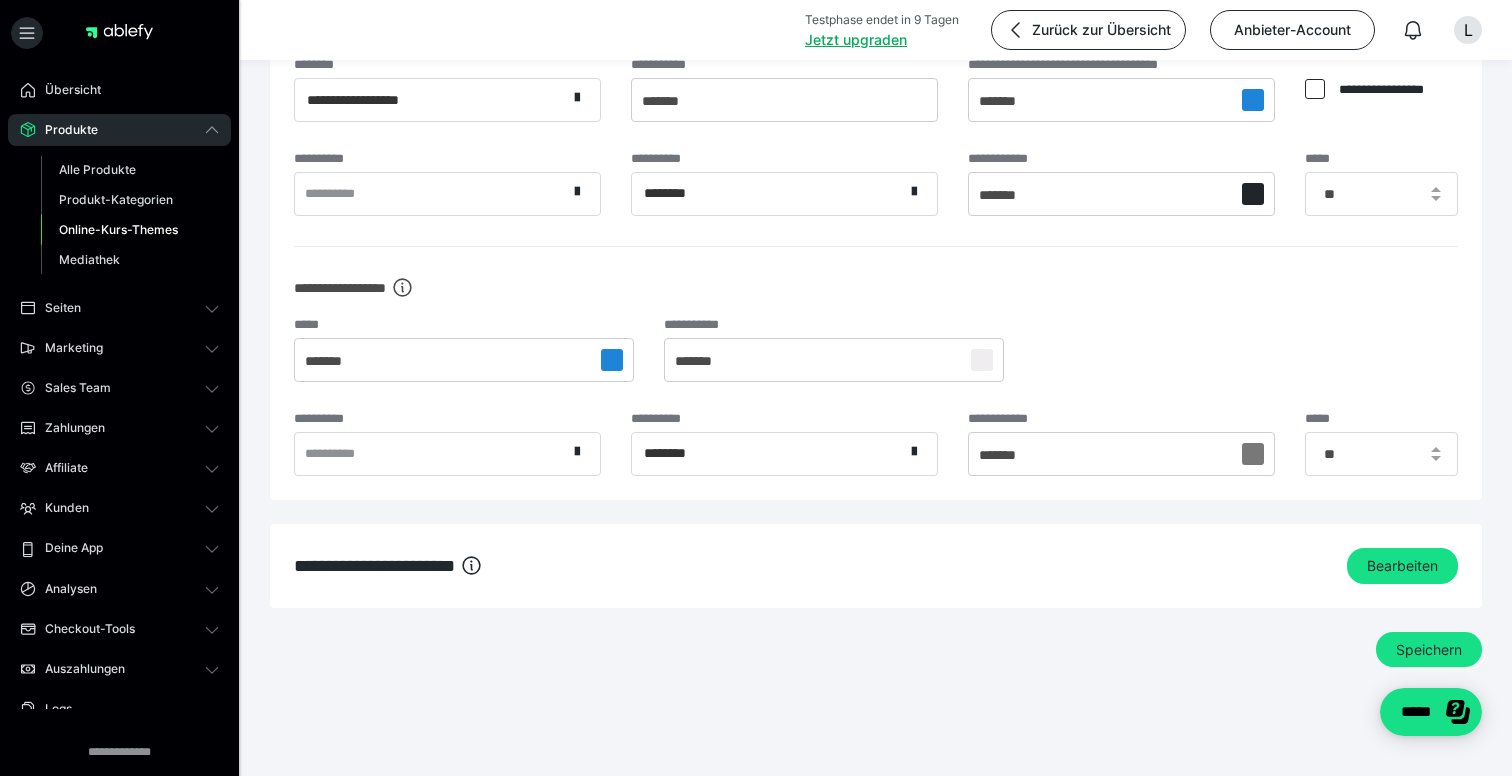 scroll, scrollTop: 2565, scrollLeft: 0, axis: vertical 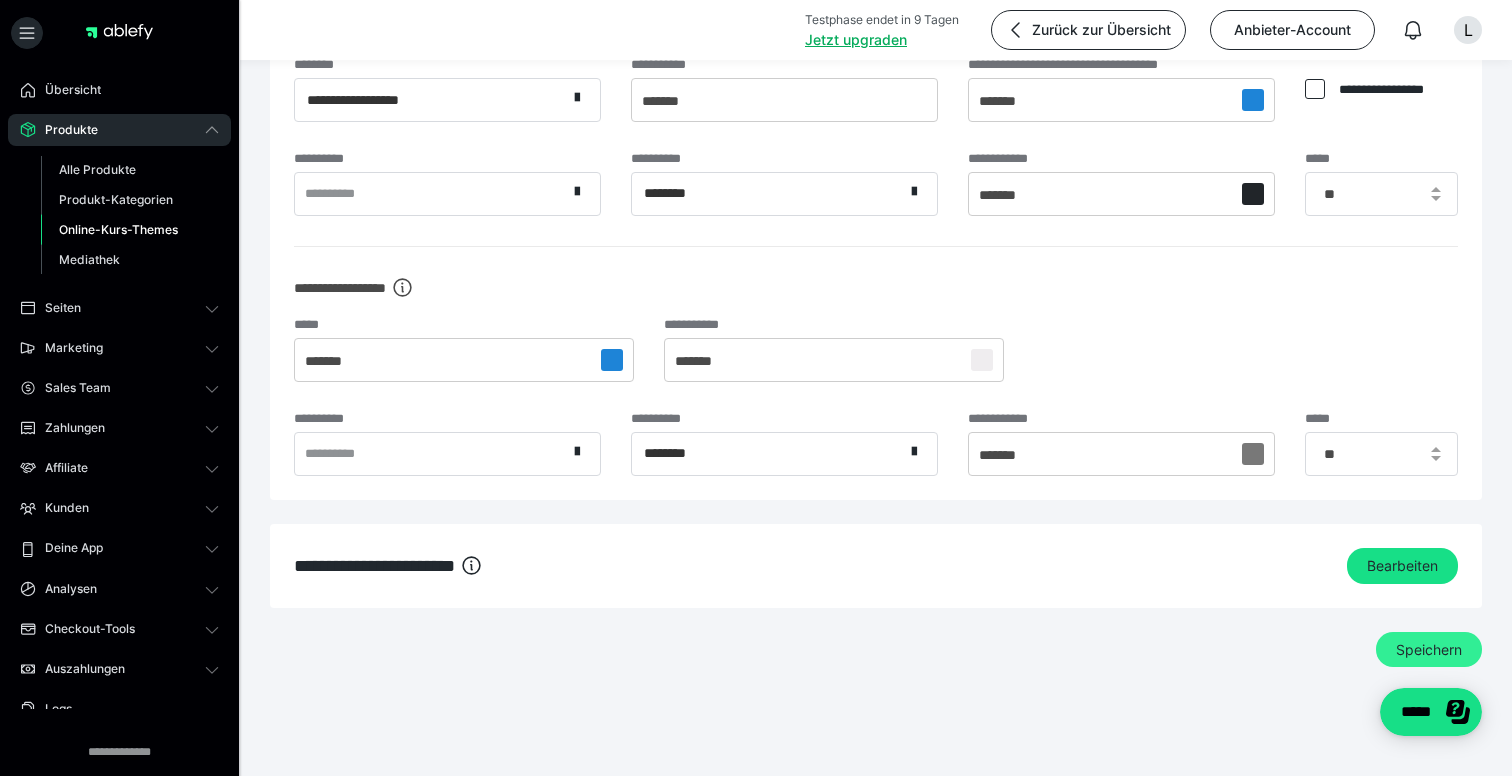 click on "Speichern" at bounding box center (1429, 650) 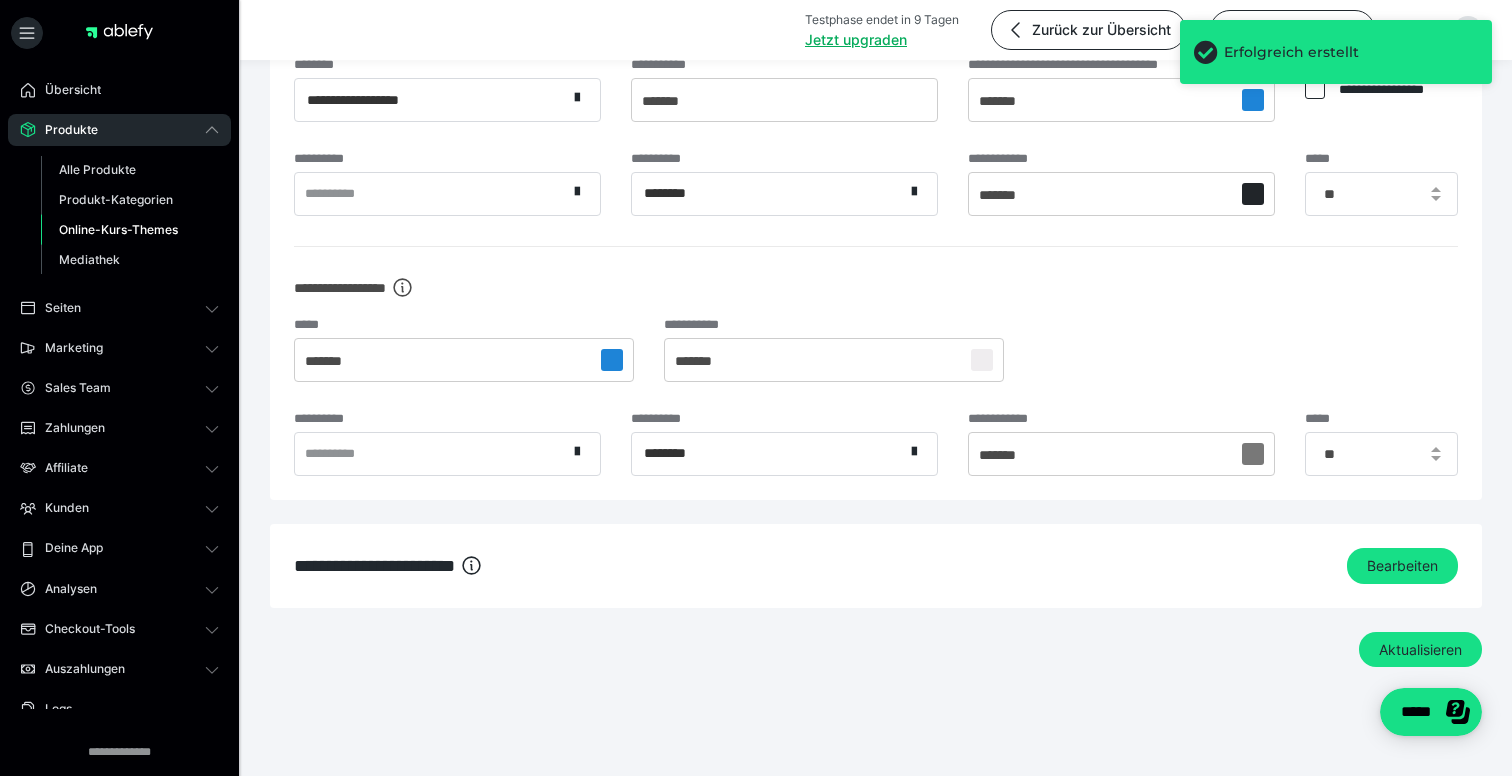 click on "**********" at bounding box center [876, 361] 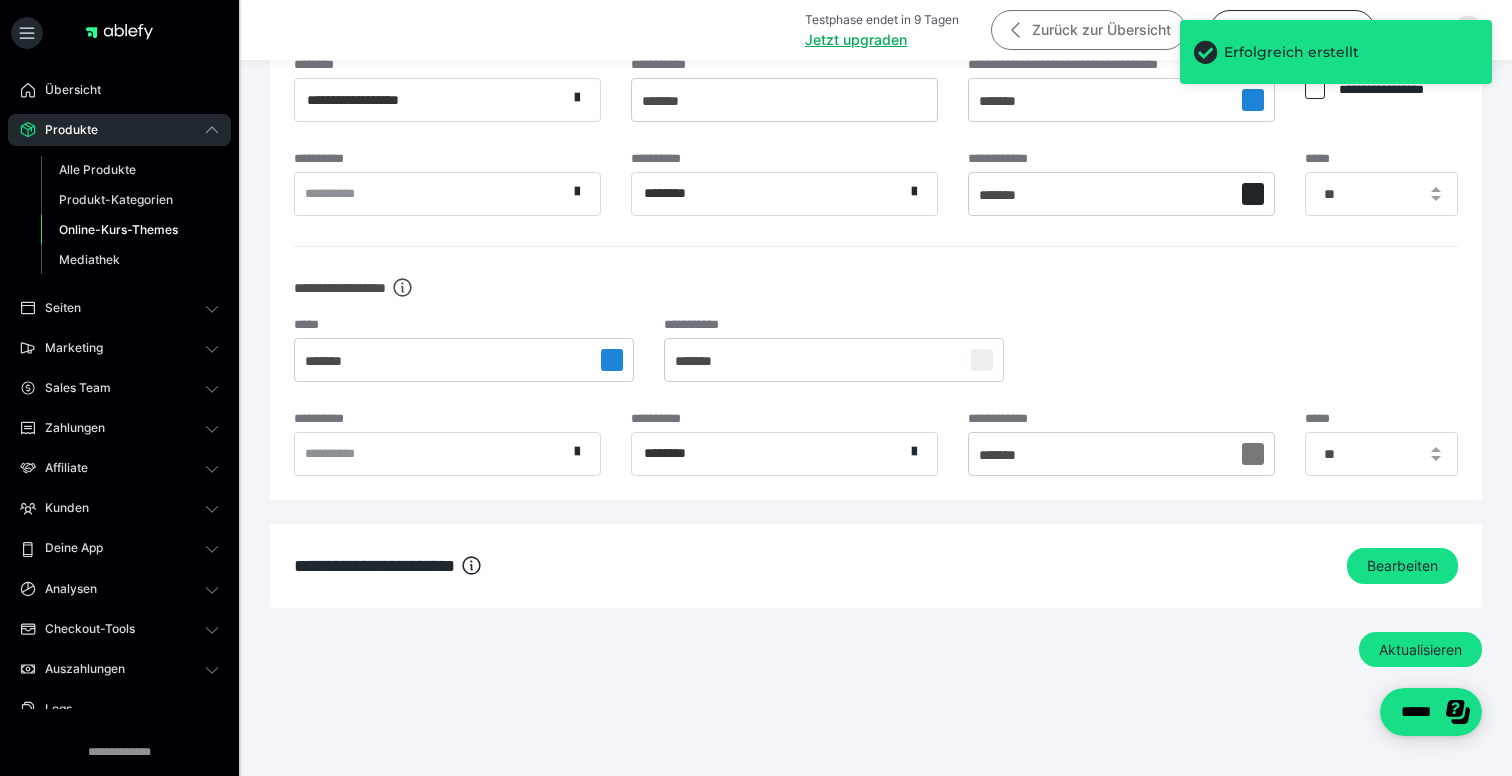 click on "Zurück zur Übersicht" at bounding box center [1088, 30] 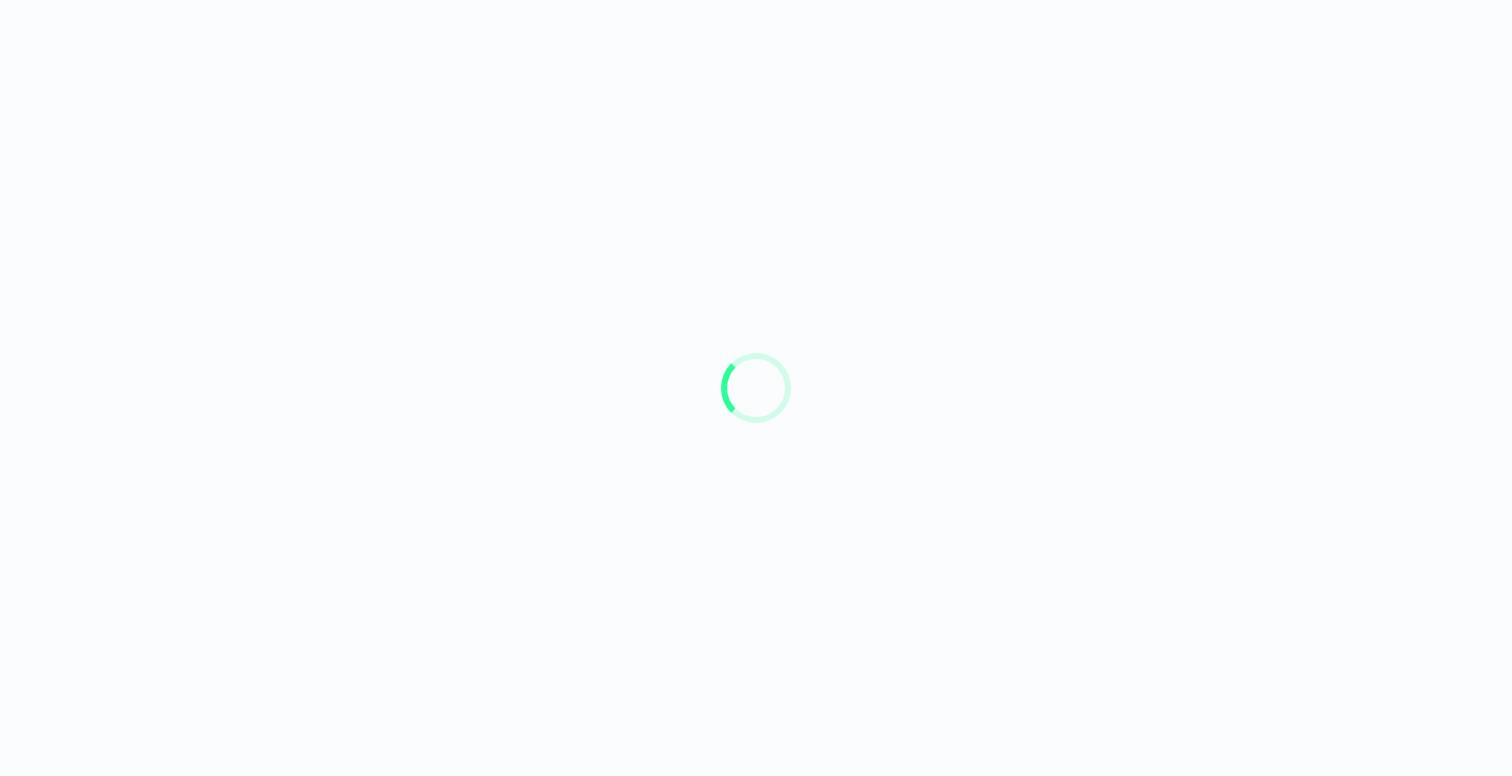 scroll, scrollTop: 0, scrollLeft: 0, axis: both 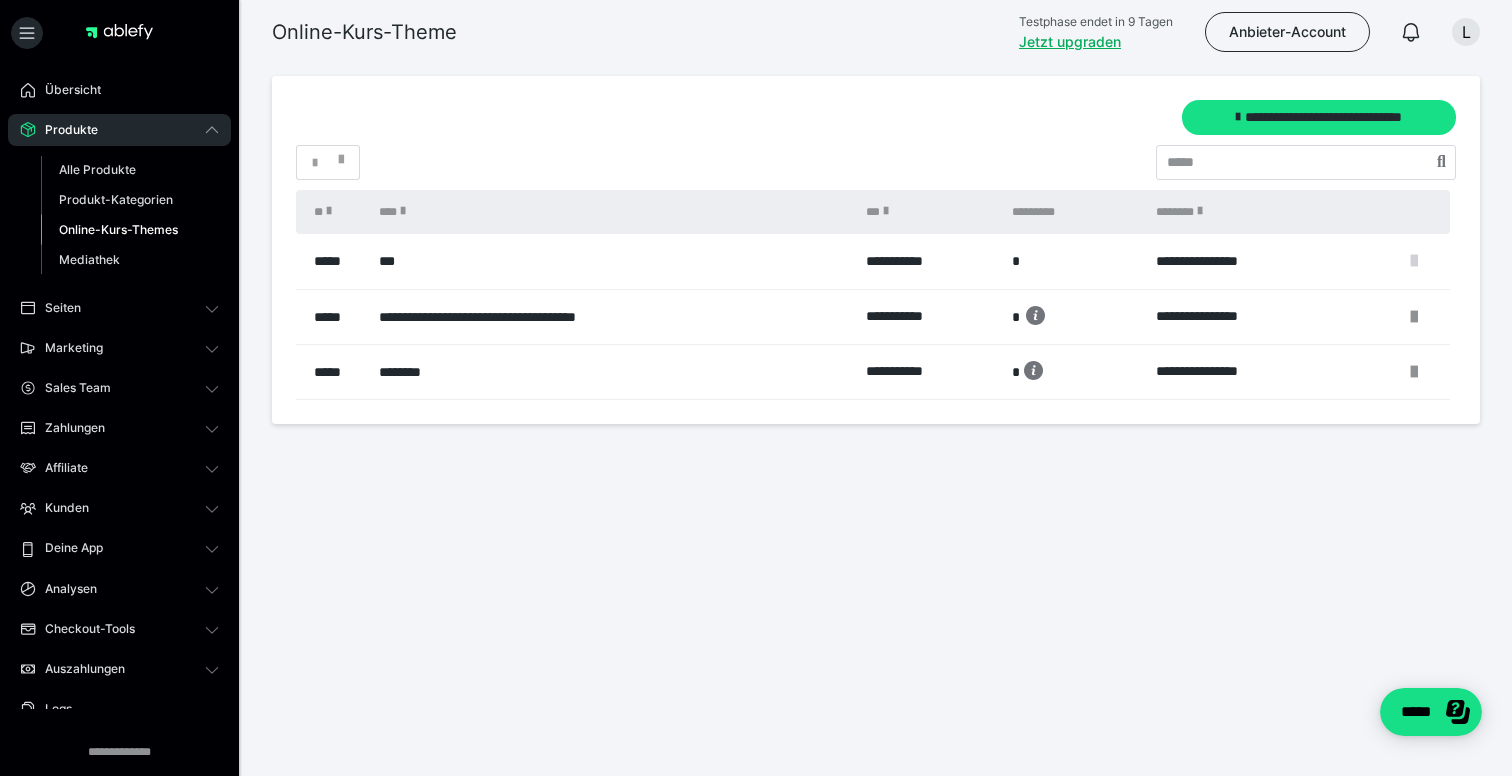click at bounding box center [1414, 261] 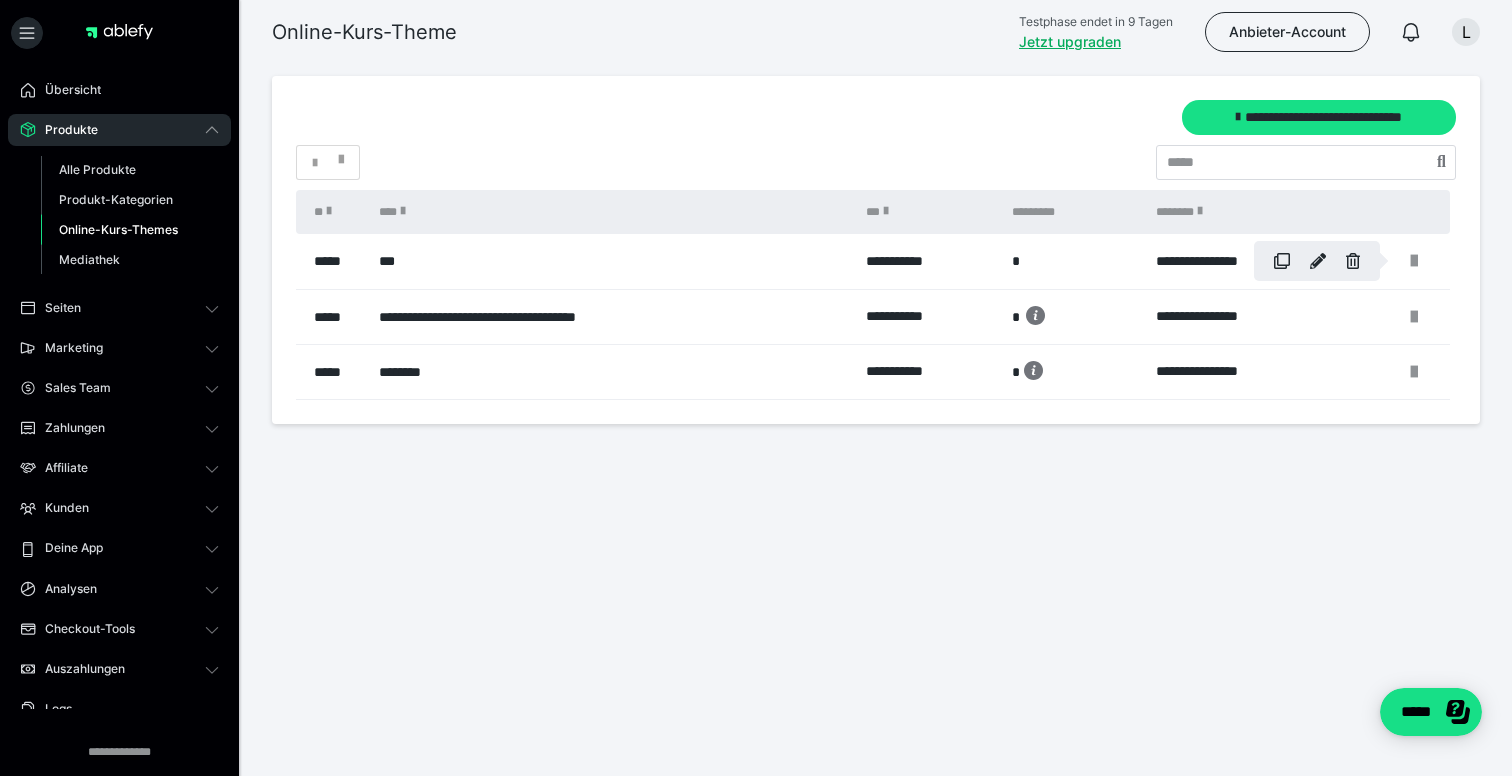click at bounding box center (756, 388) 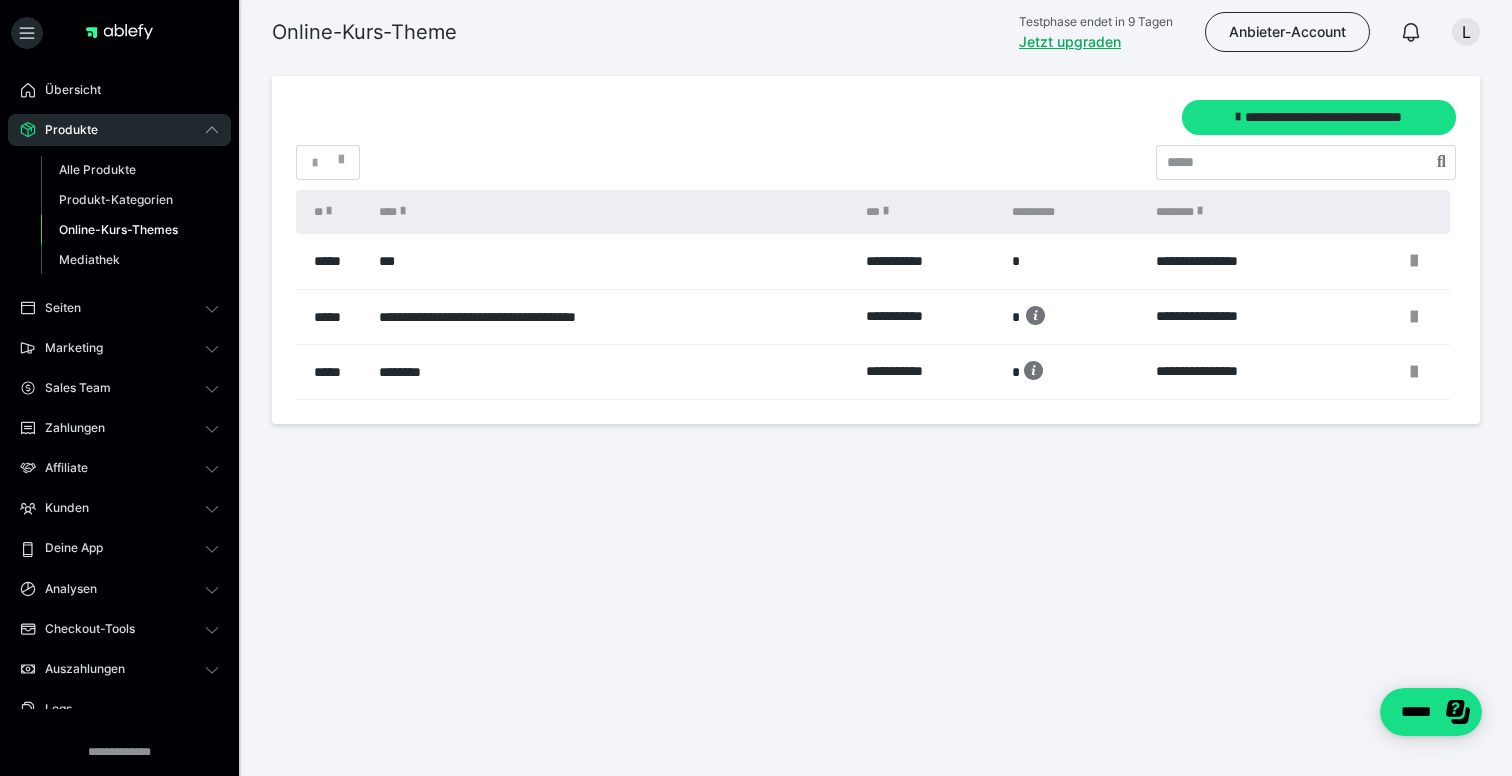 click on "*********" at bounding box center [1074, 212] 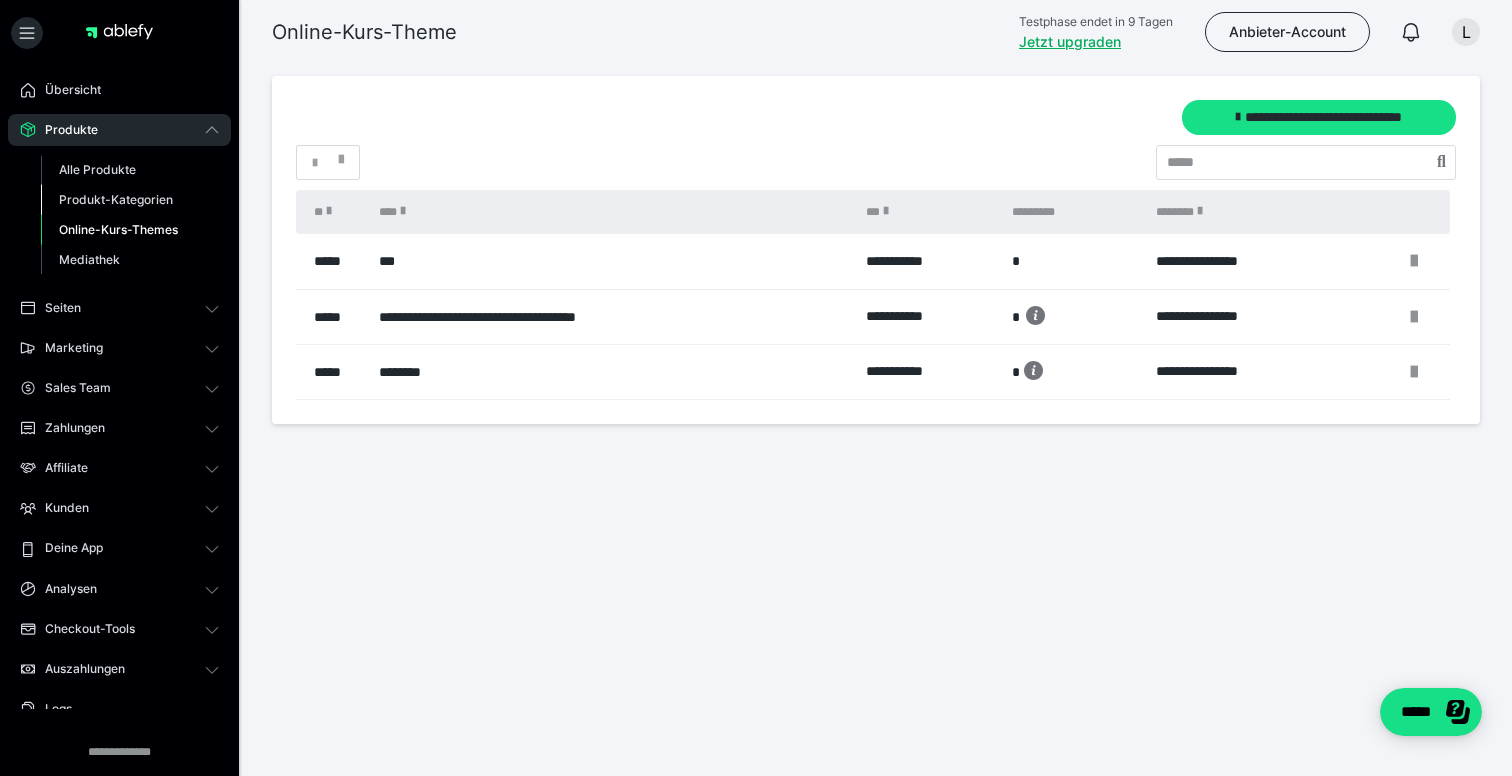 click on "Produkt-Kategorien" at bounding box center (116, 199) 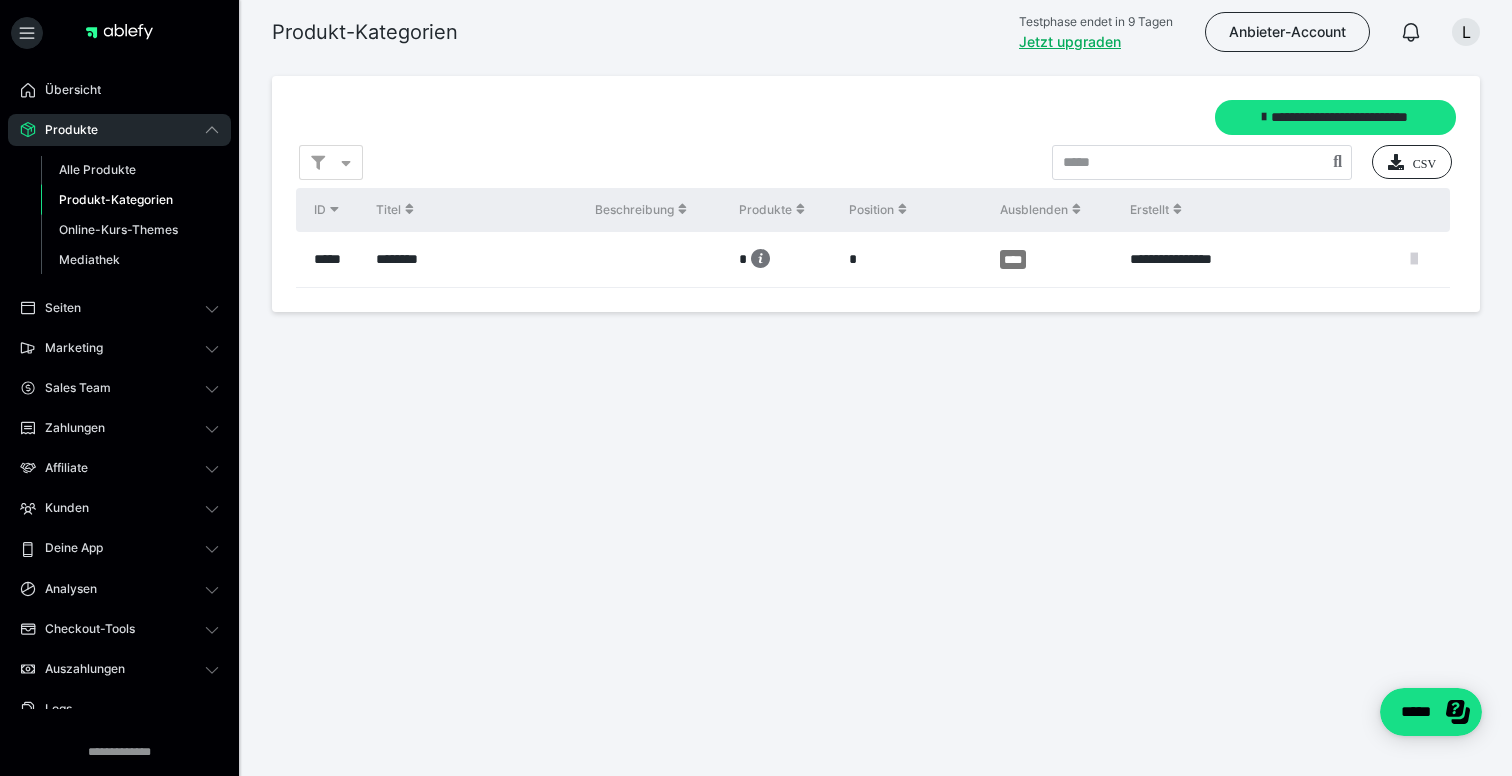 click at bounding box center (1414, 259) 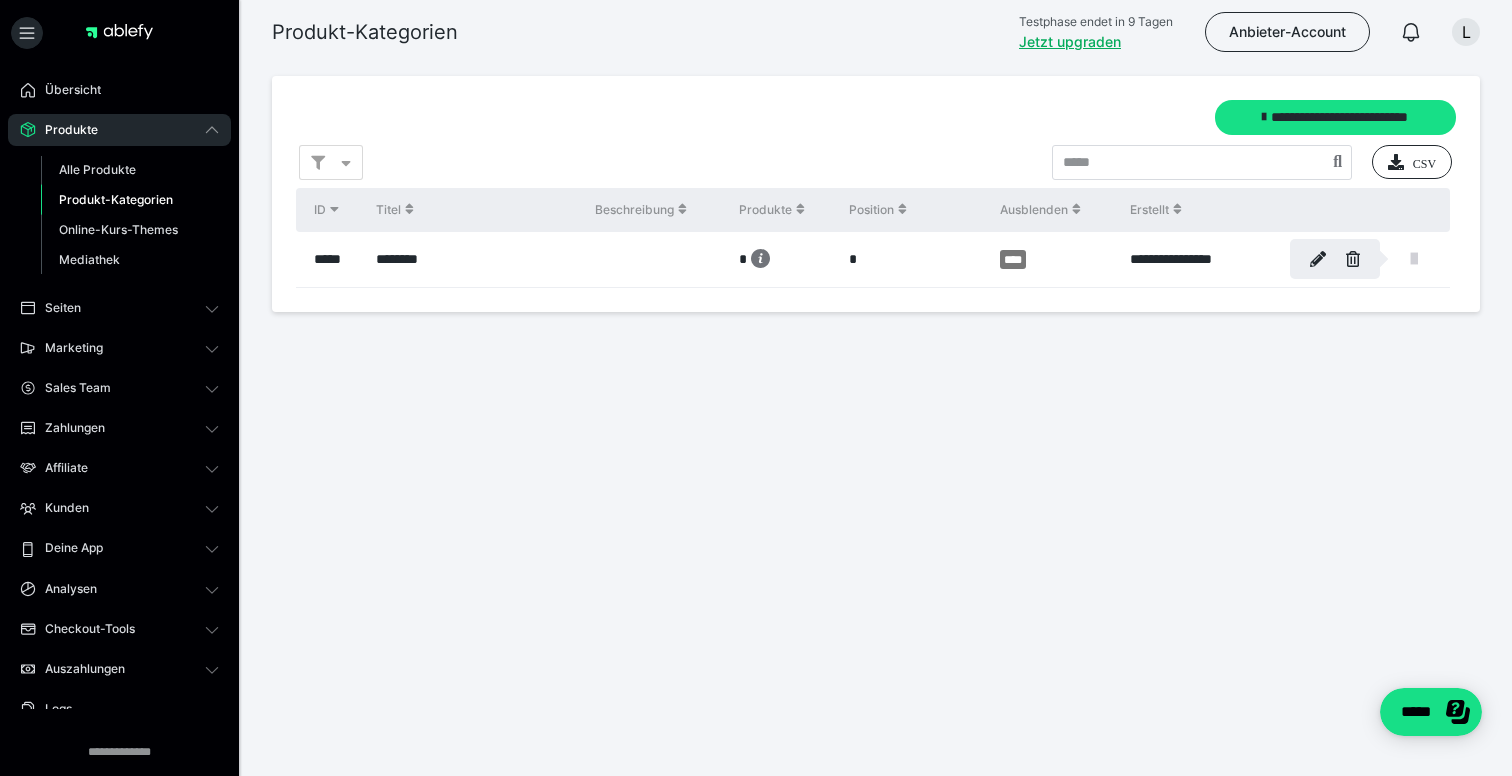 click at bounding box center (756, 388) 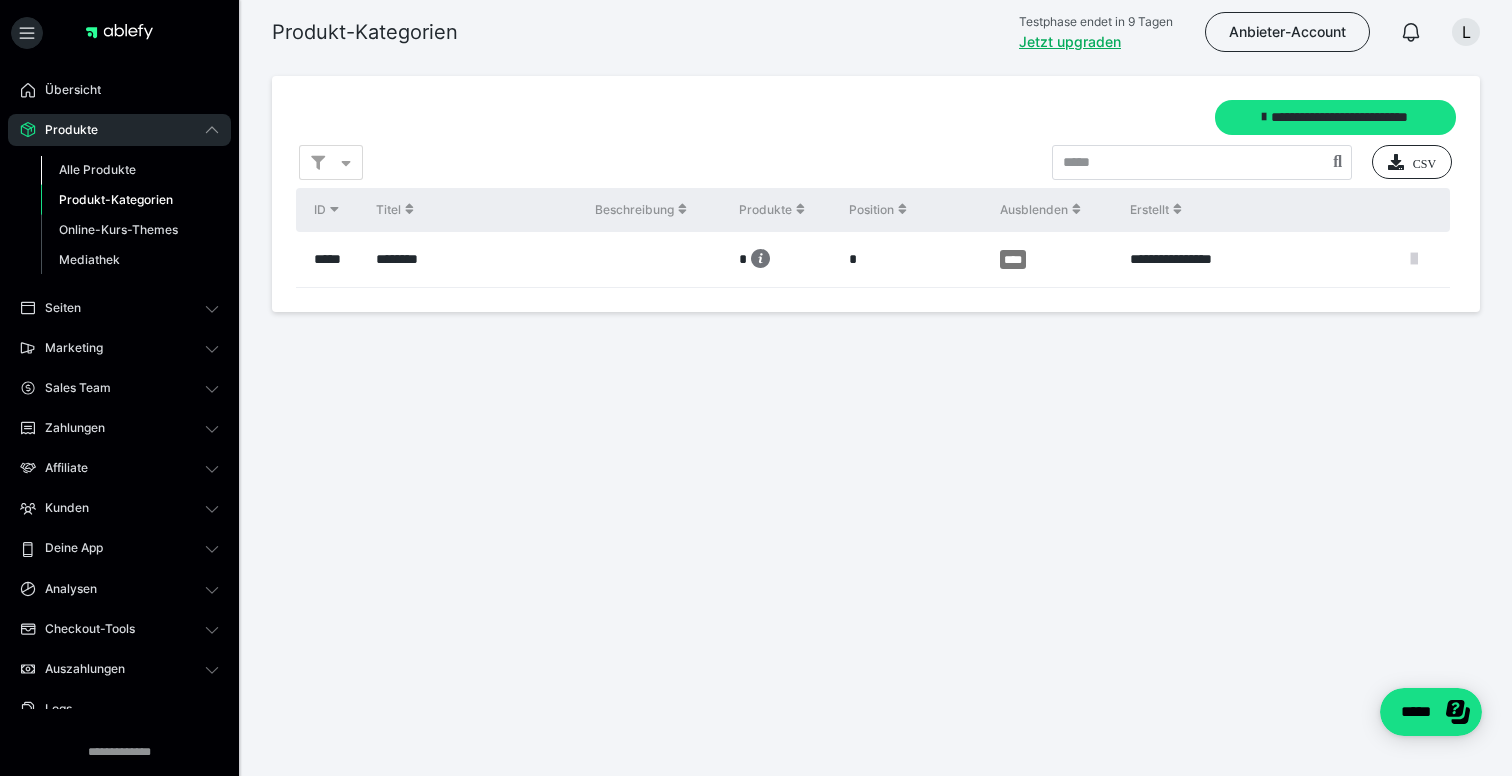 click on "Alle Produkte" at bounding box center [97, 169] 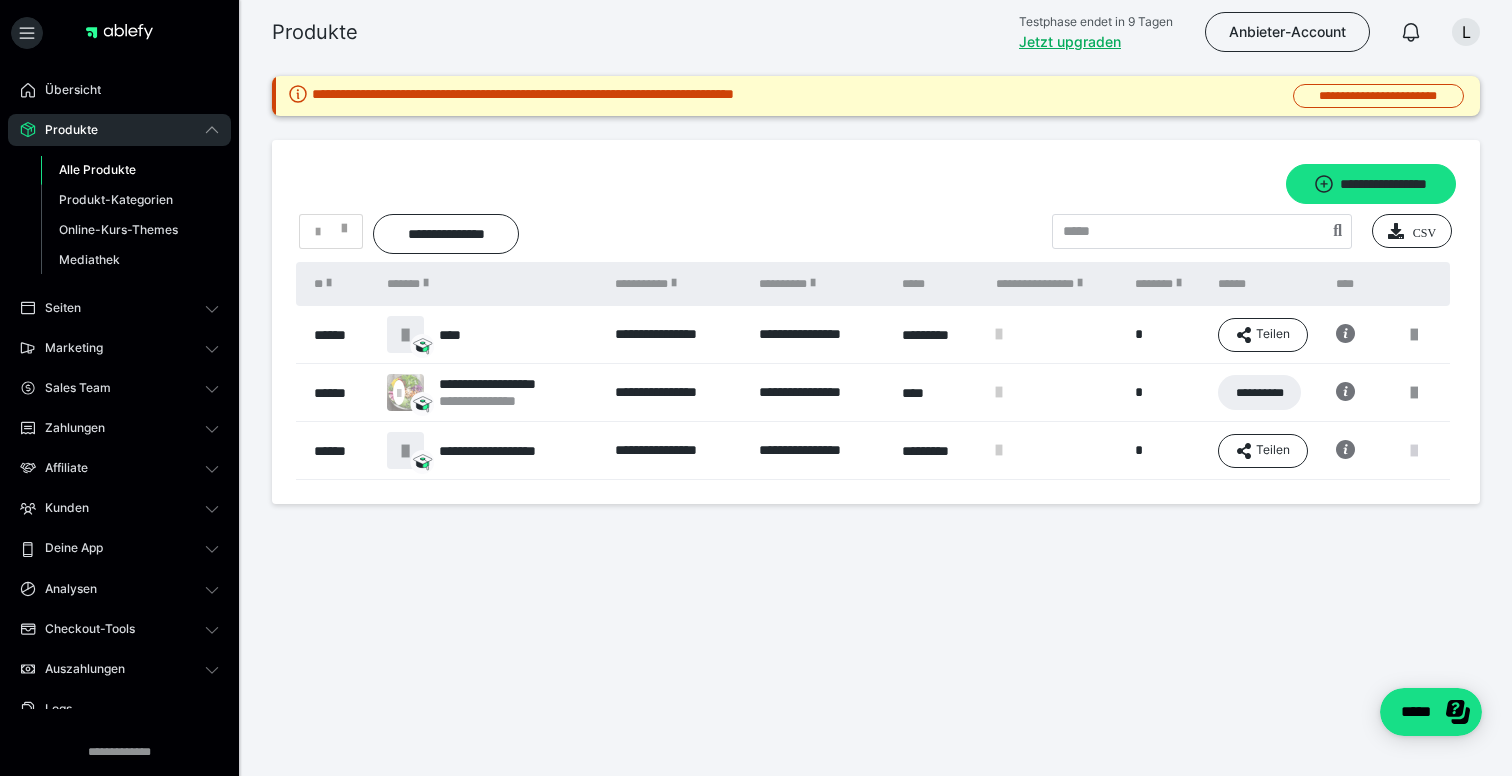 click at bounding box center [1414, 451] 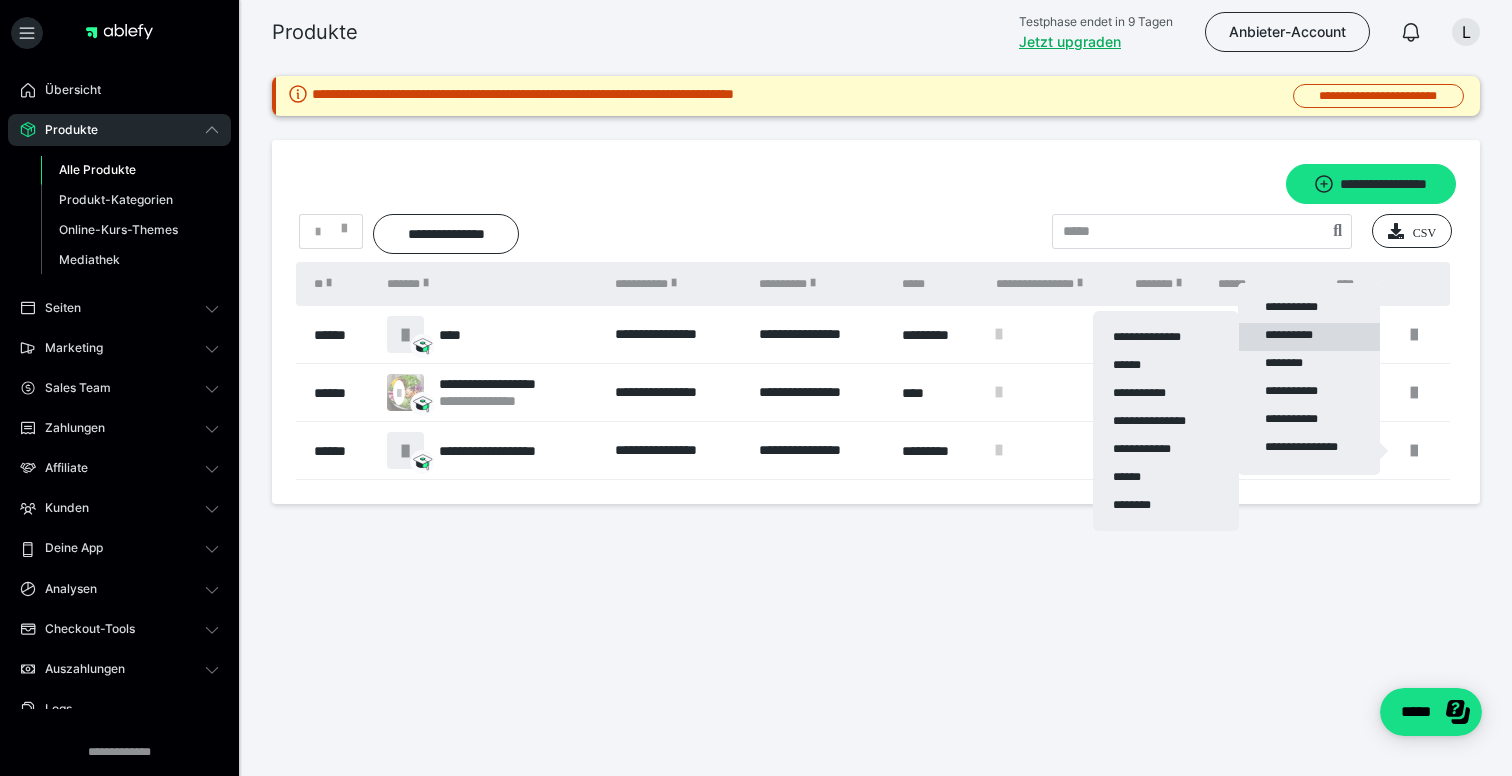 click on "**********" at bounding box center (1309, 337) 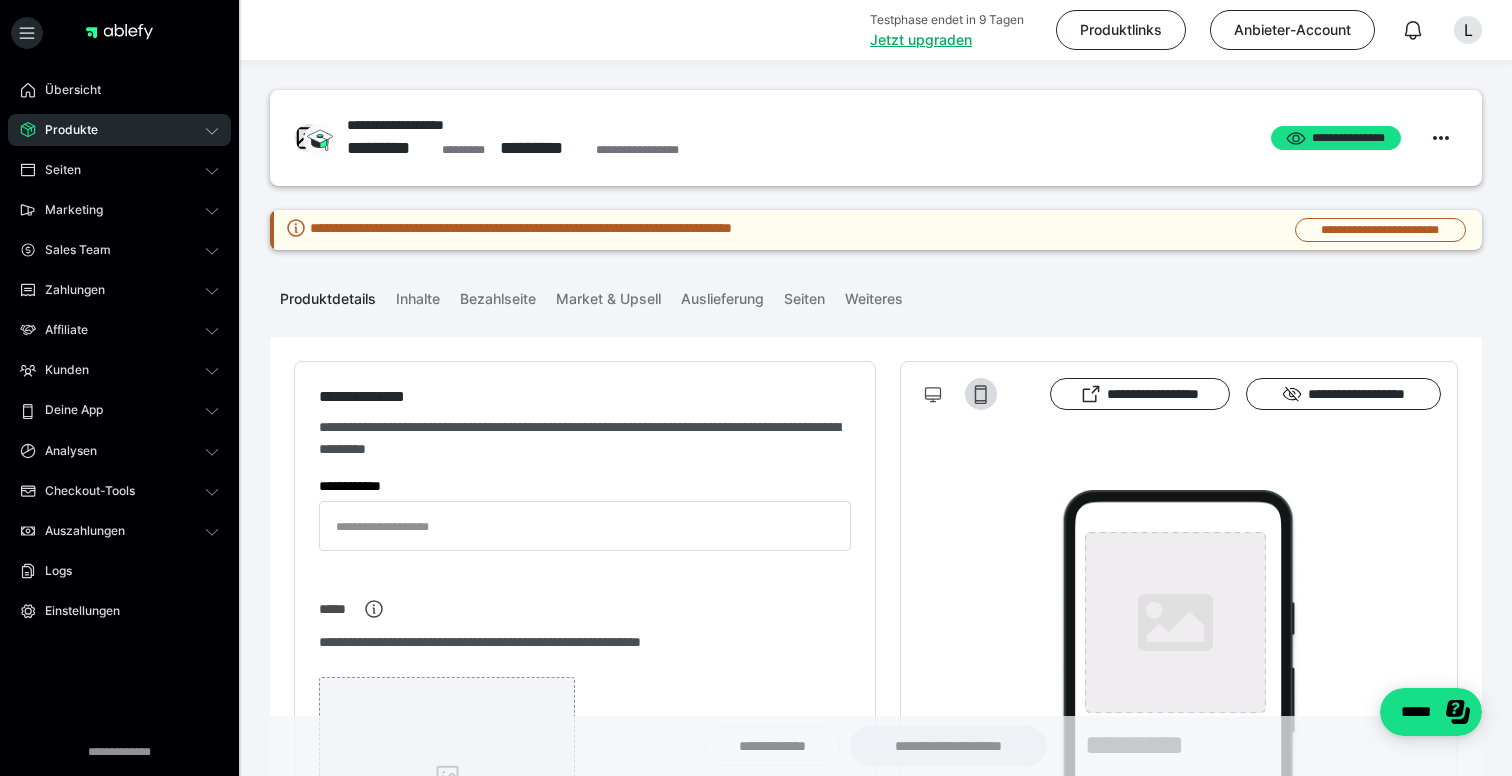 type on "**********" 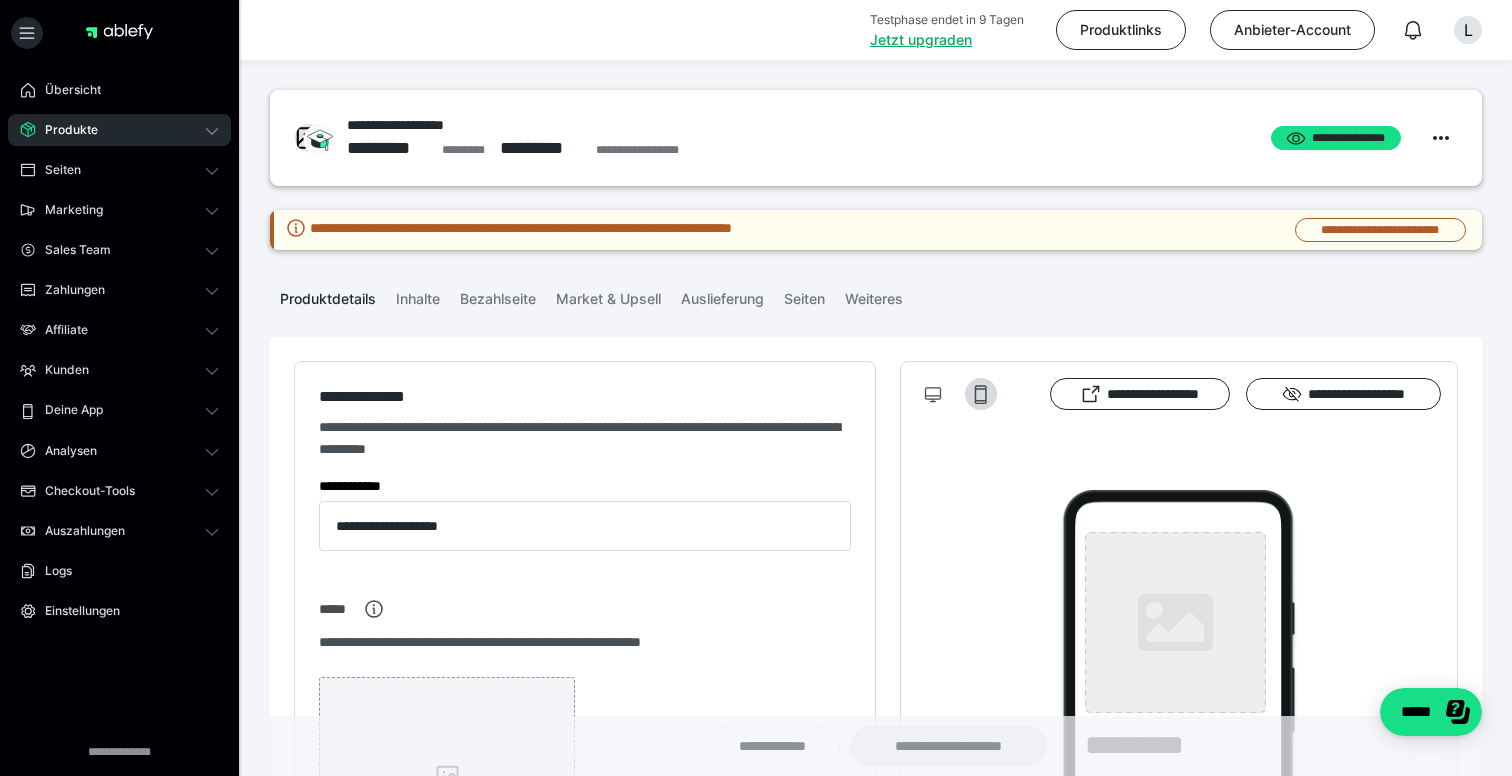 type on "**********" 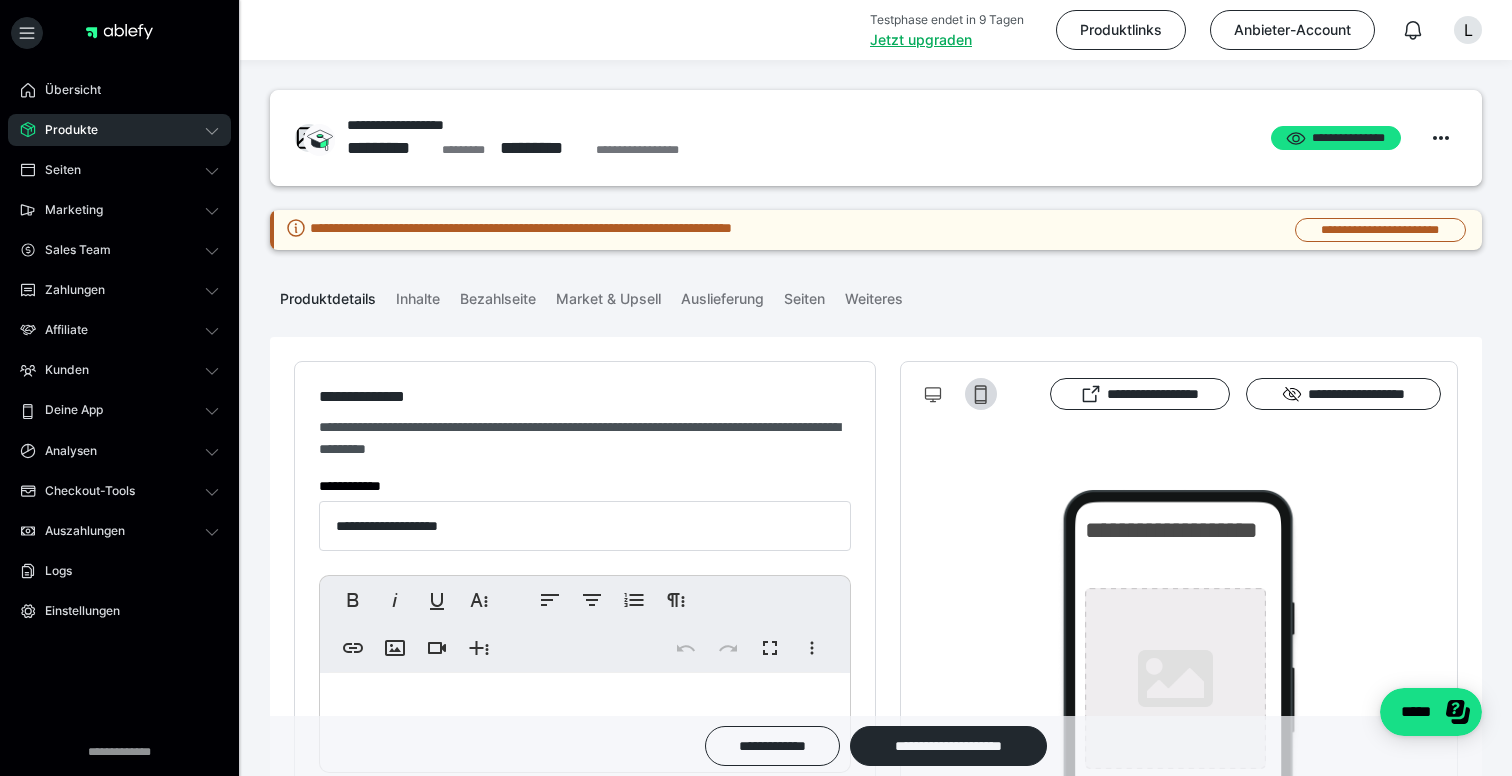 scroll, scrollTop: 0, scrollLeft: 0, axis: both 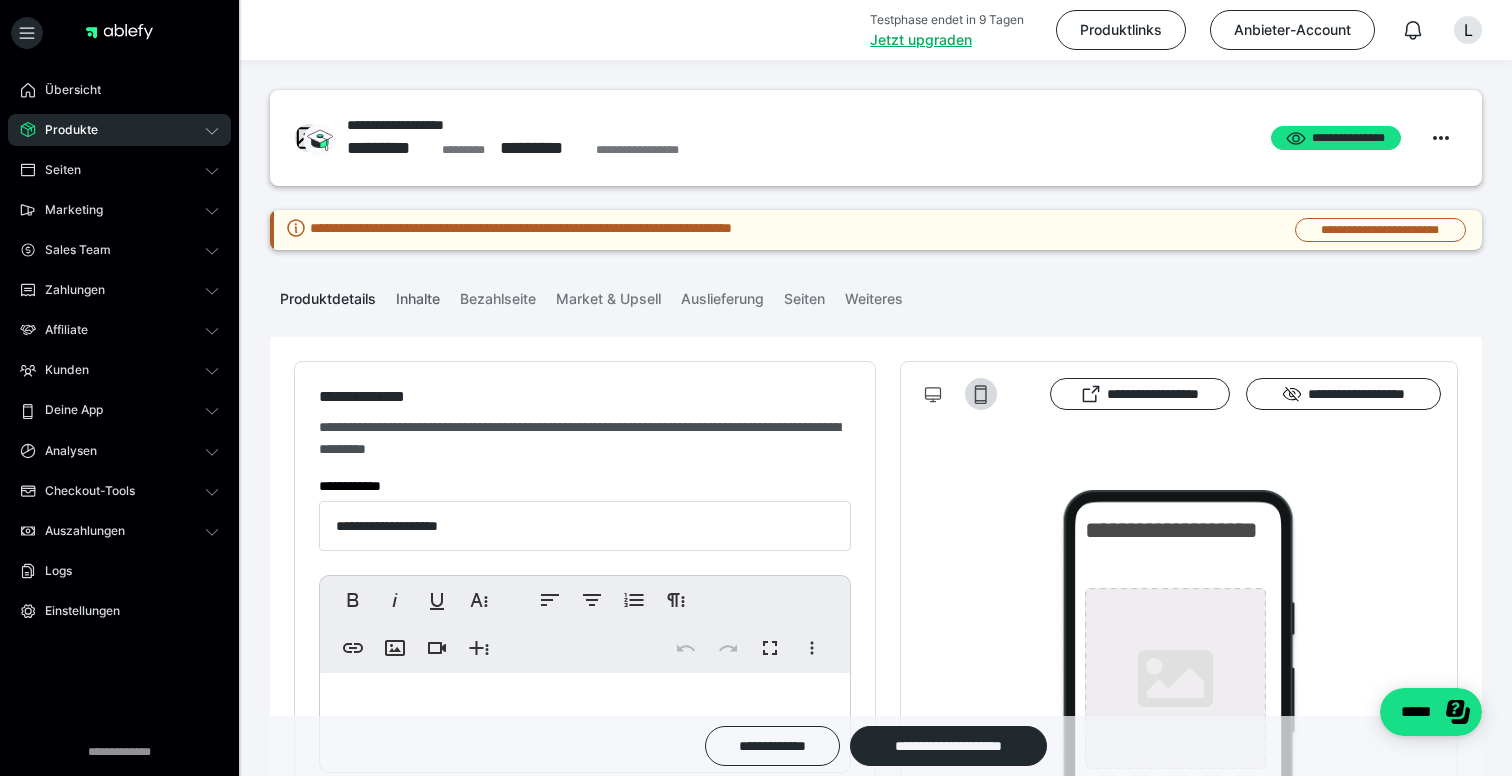 click on "Inhalte" at bounding box center (418, 295) 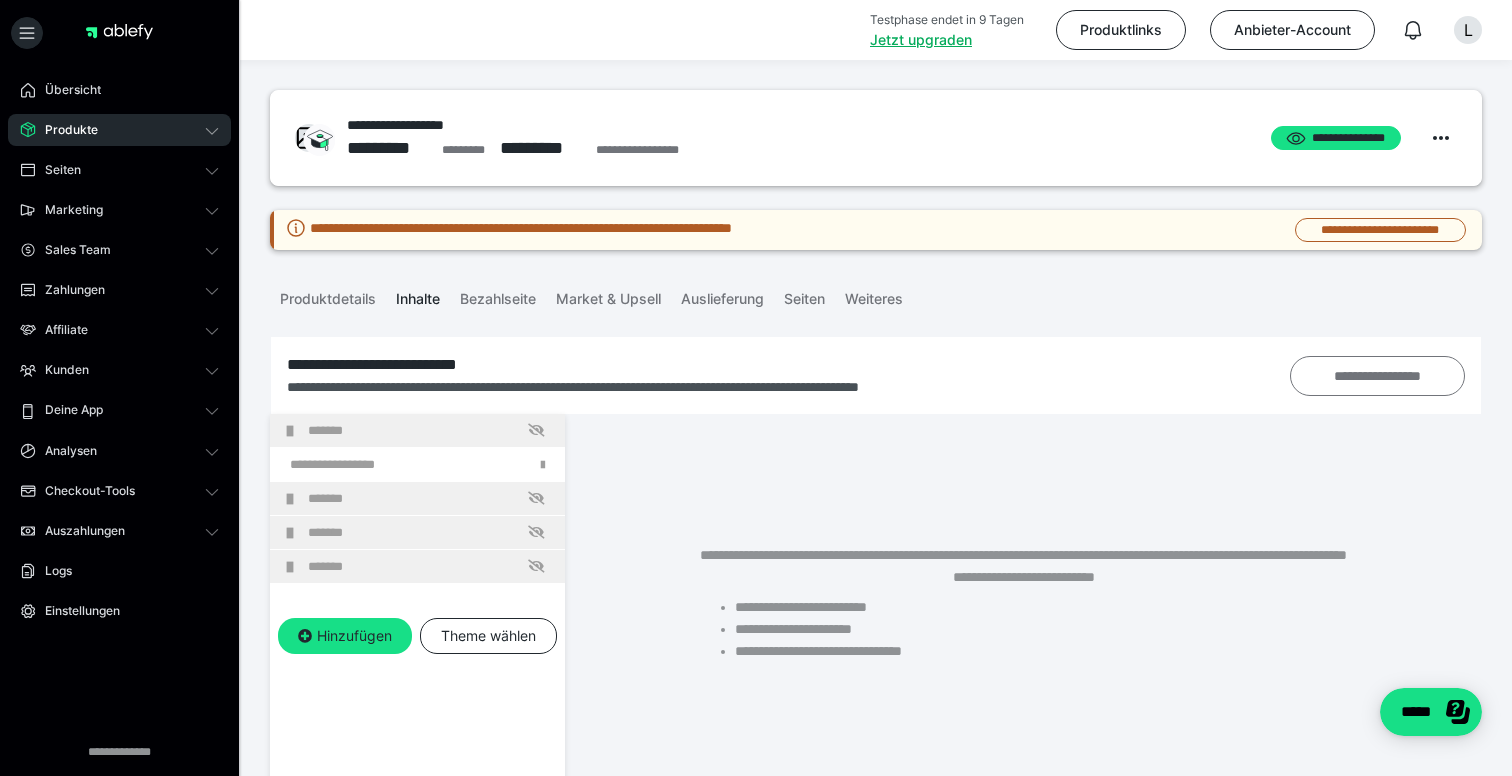 click on "**********" at bounding box center (1378, 376) 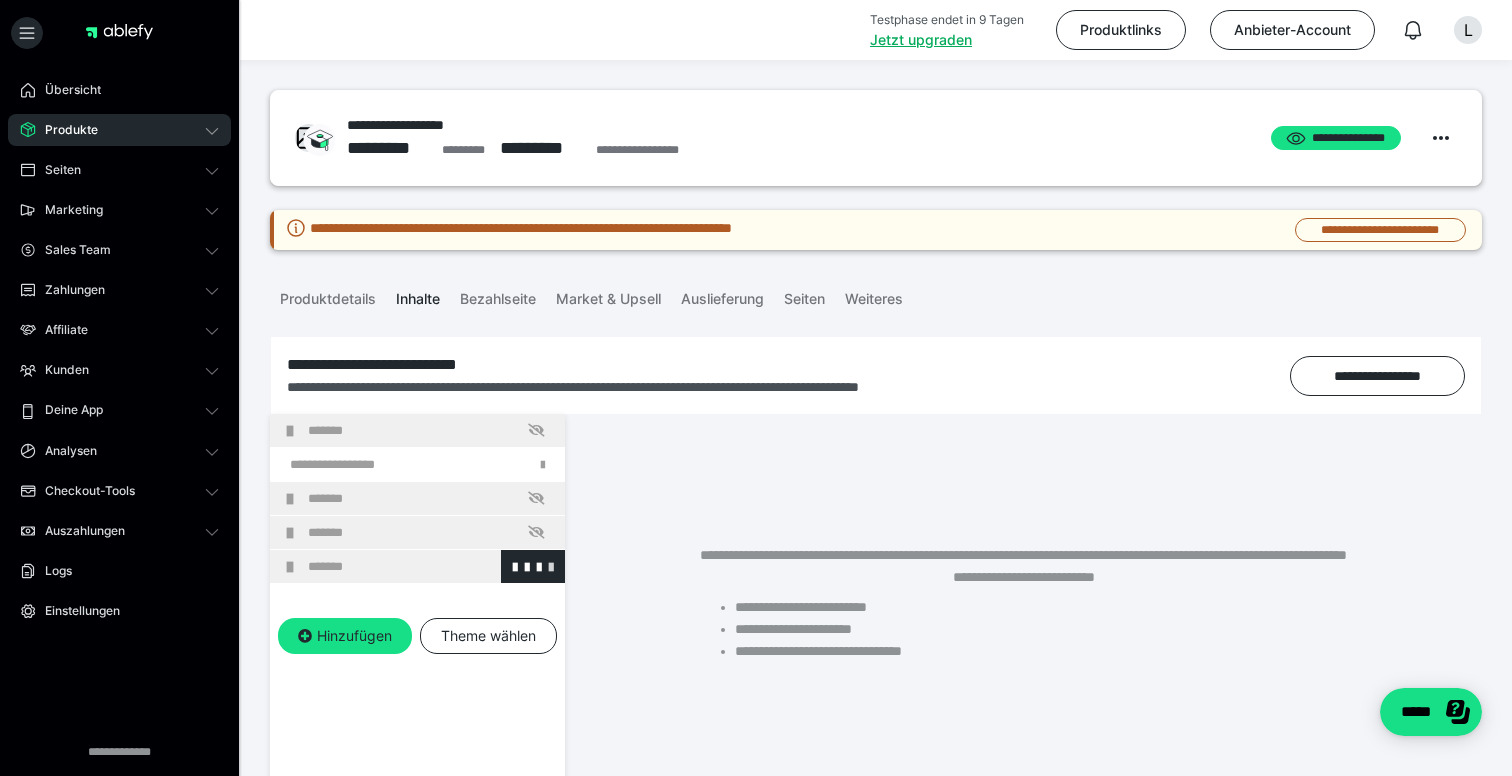 click at bounding box center [551, 566] 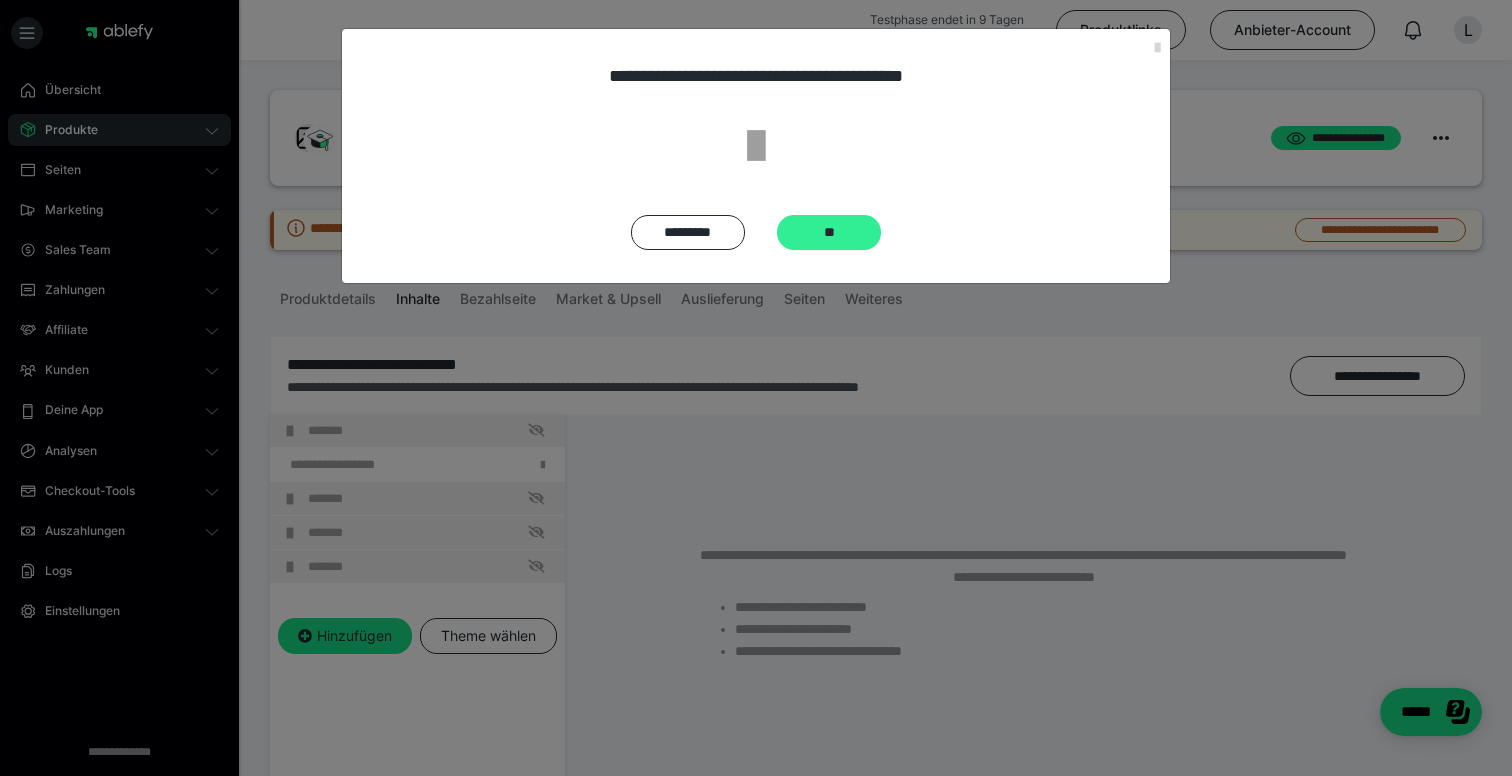 click on "**" at bounding box center [829, 232] 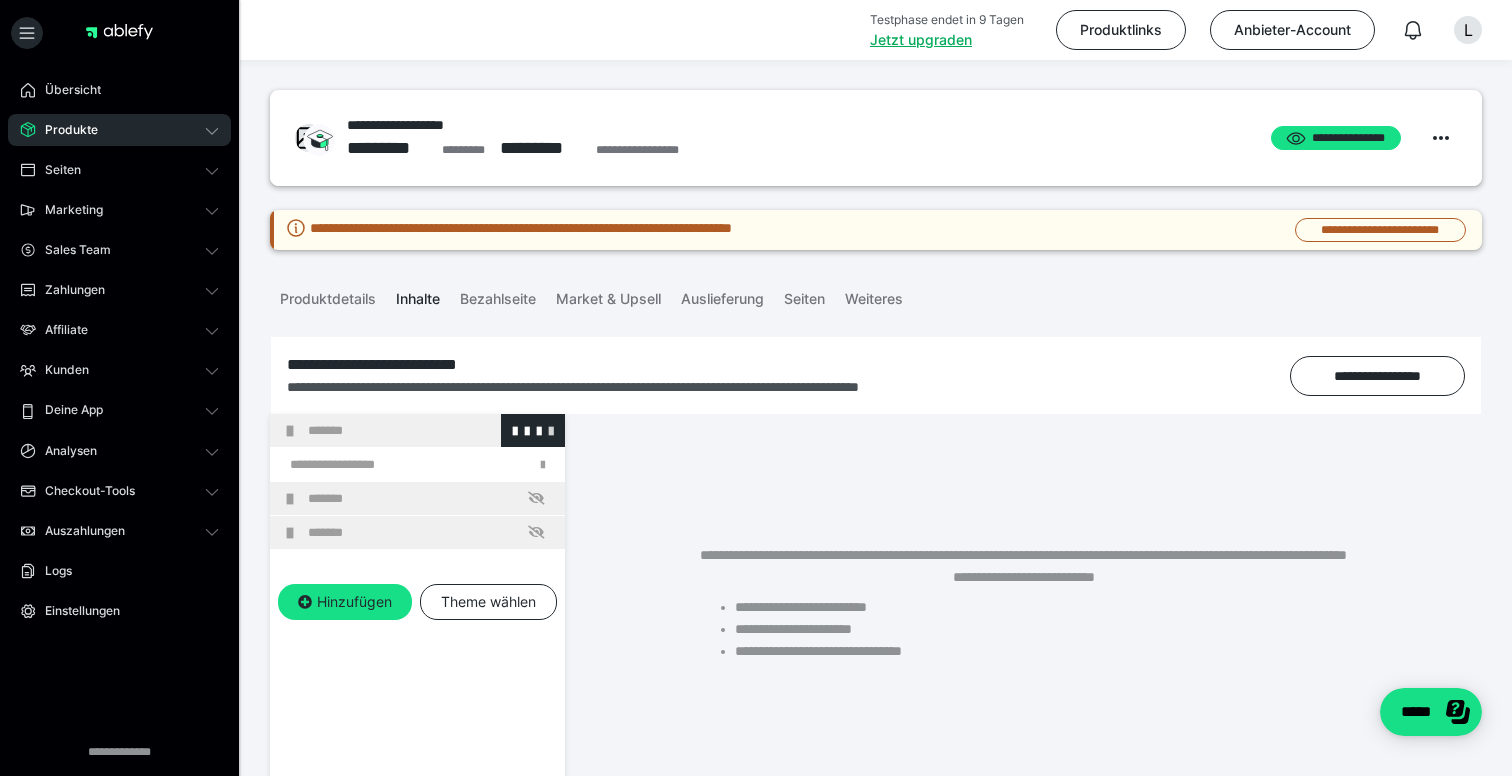 click at bounding box center (551, 430) 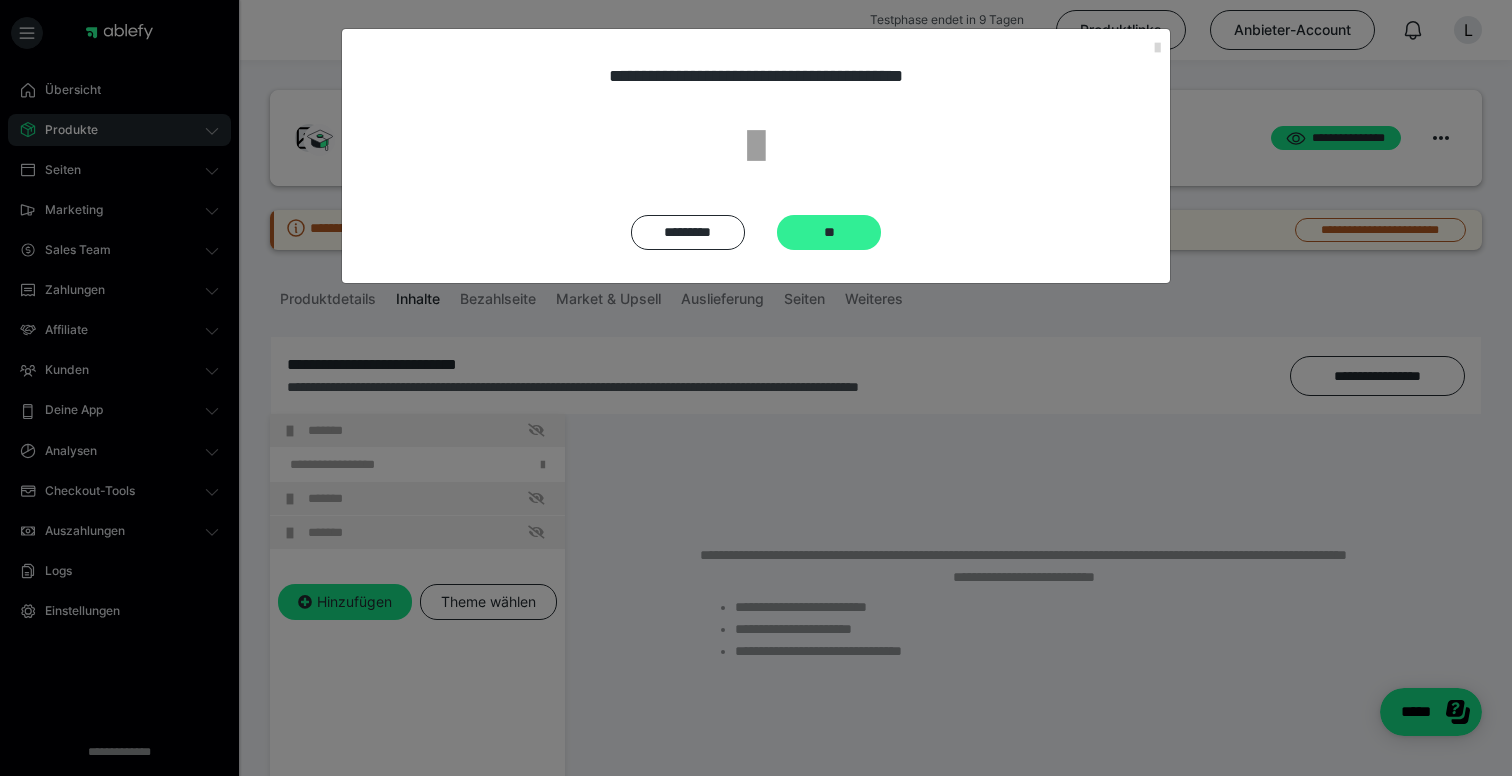 click on "**" at bounding box center [829, 232] 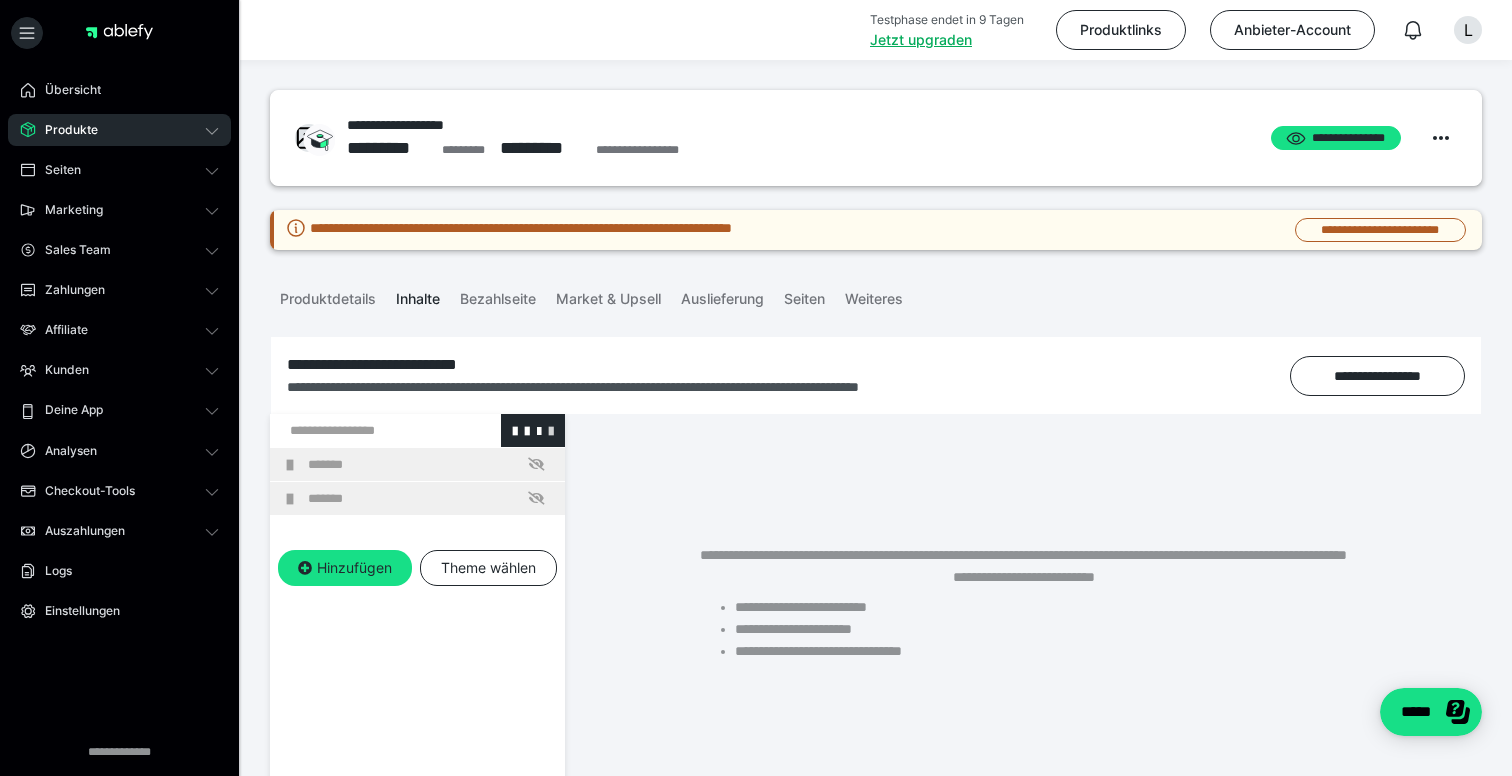 click at bounding box center (551, 430) 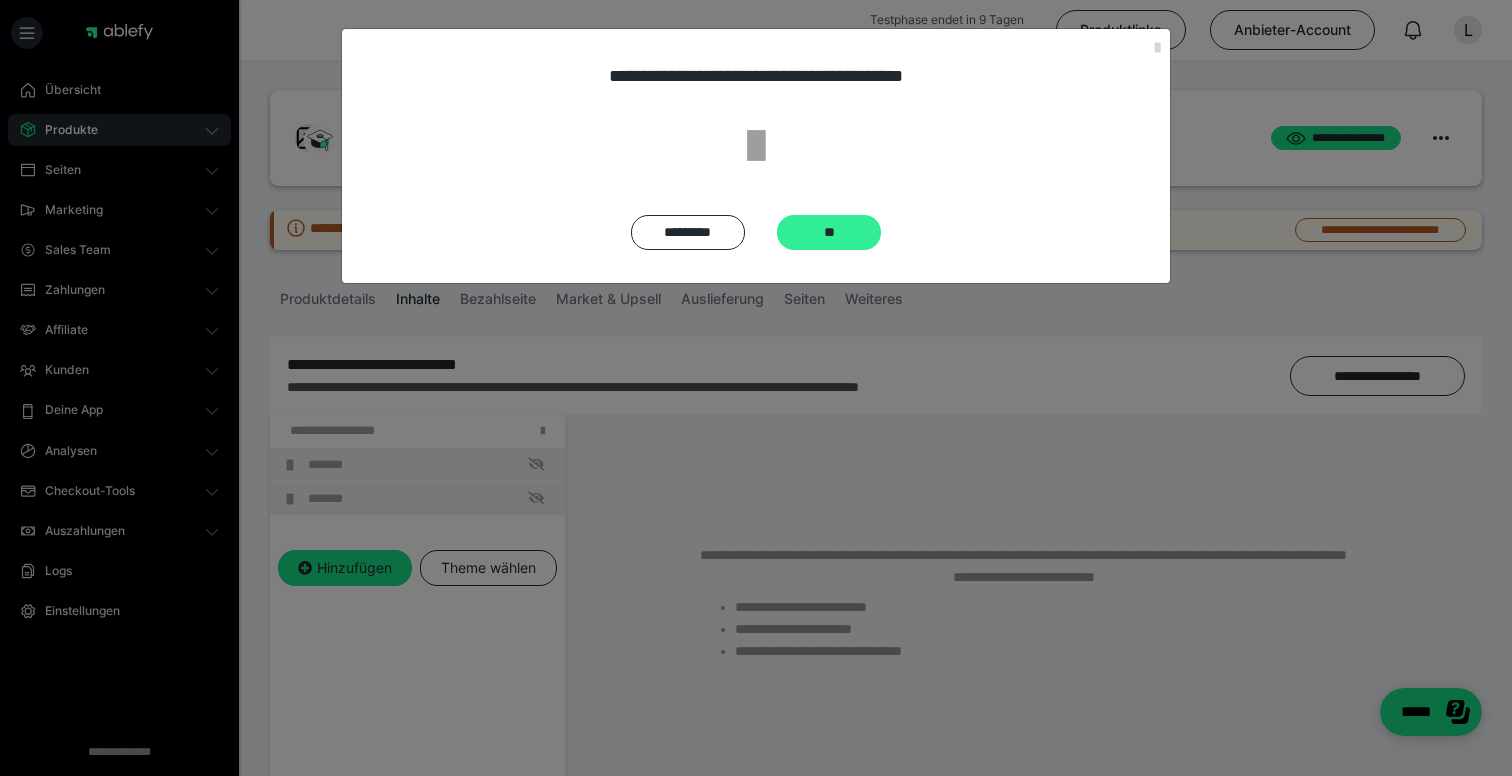 click on "**" at bounding box center (829, 232) 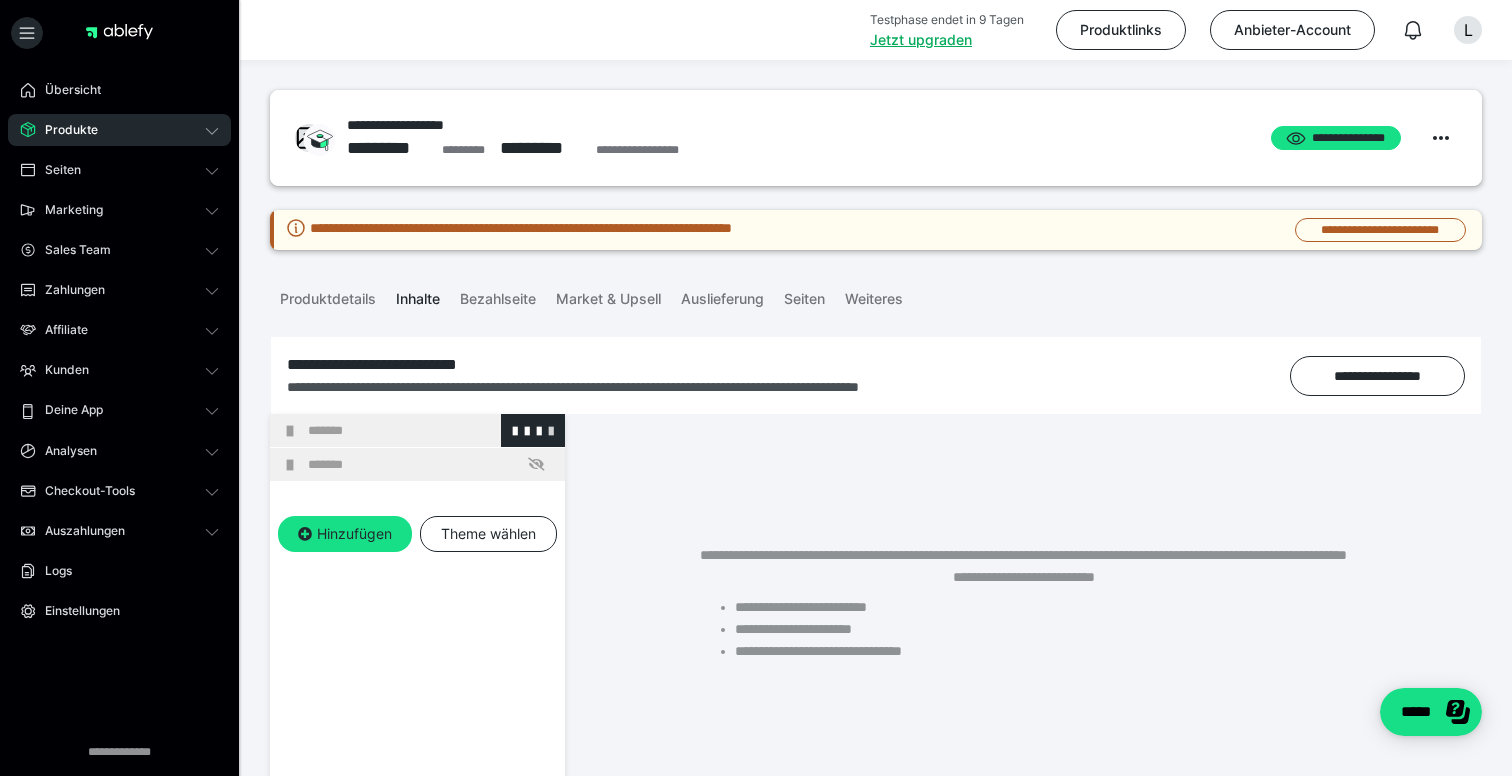 click at bounding box center [551, 430] 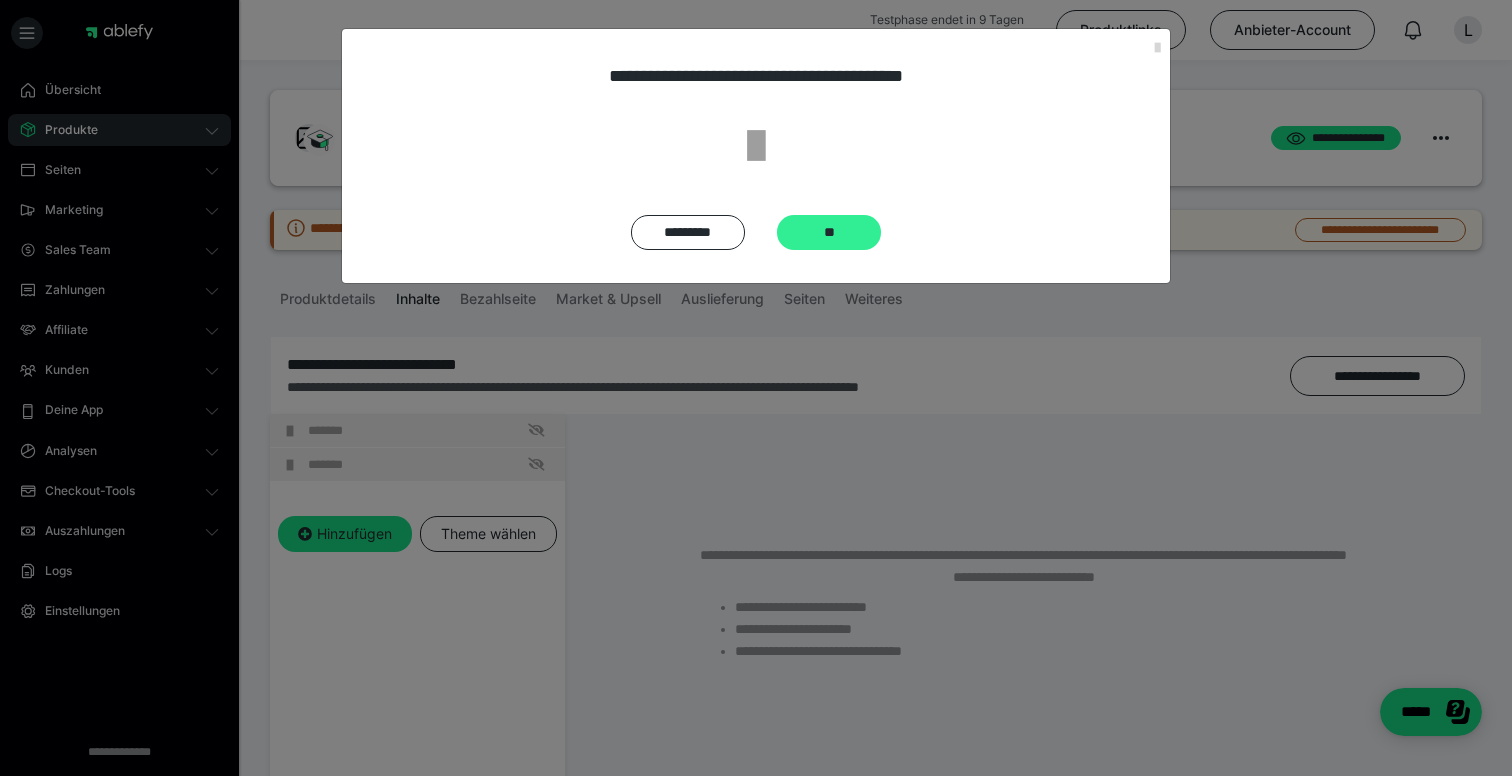 click on "**" at bounding box center (829, 232) 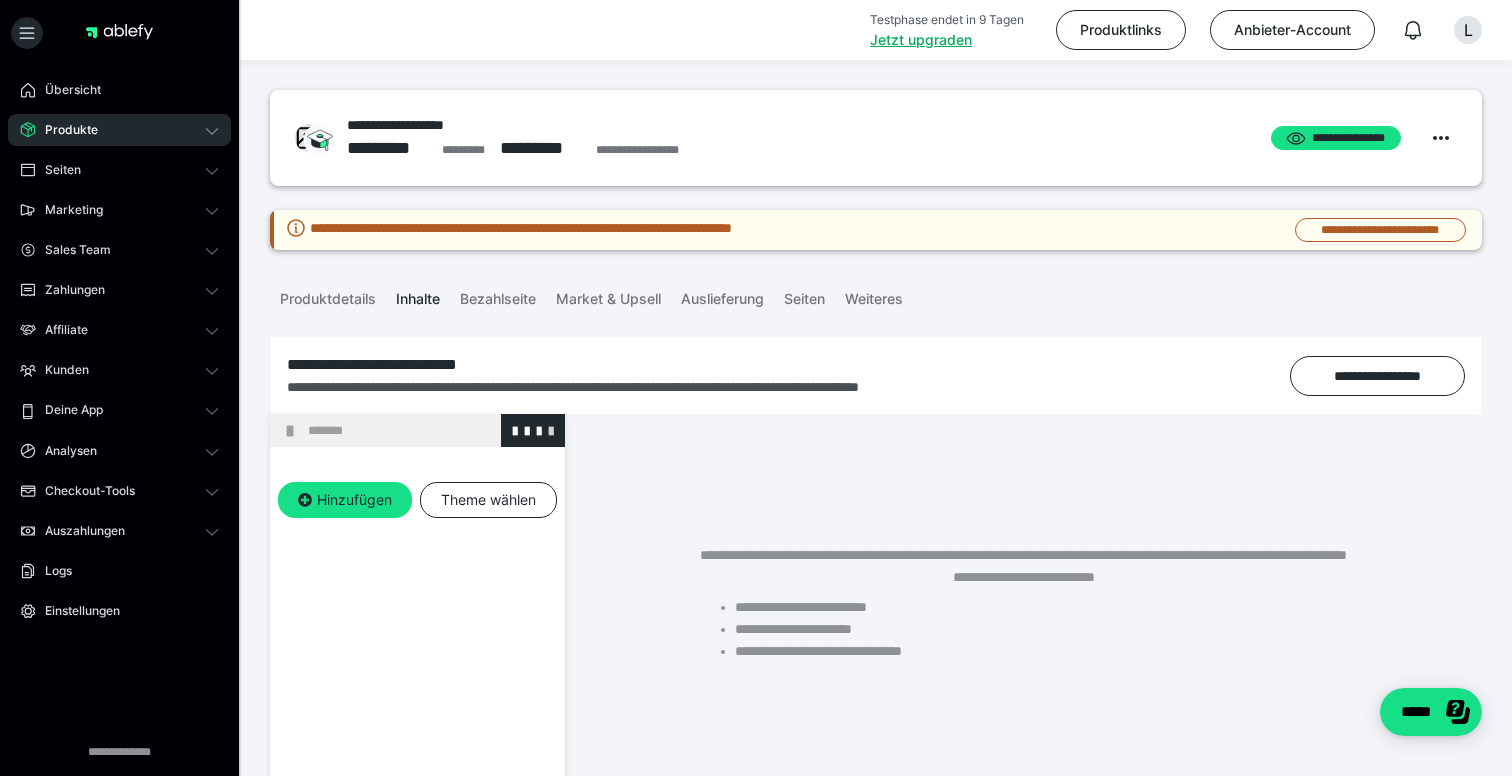 click at bounding box center [551, 430] 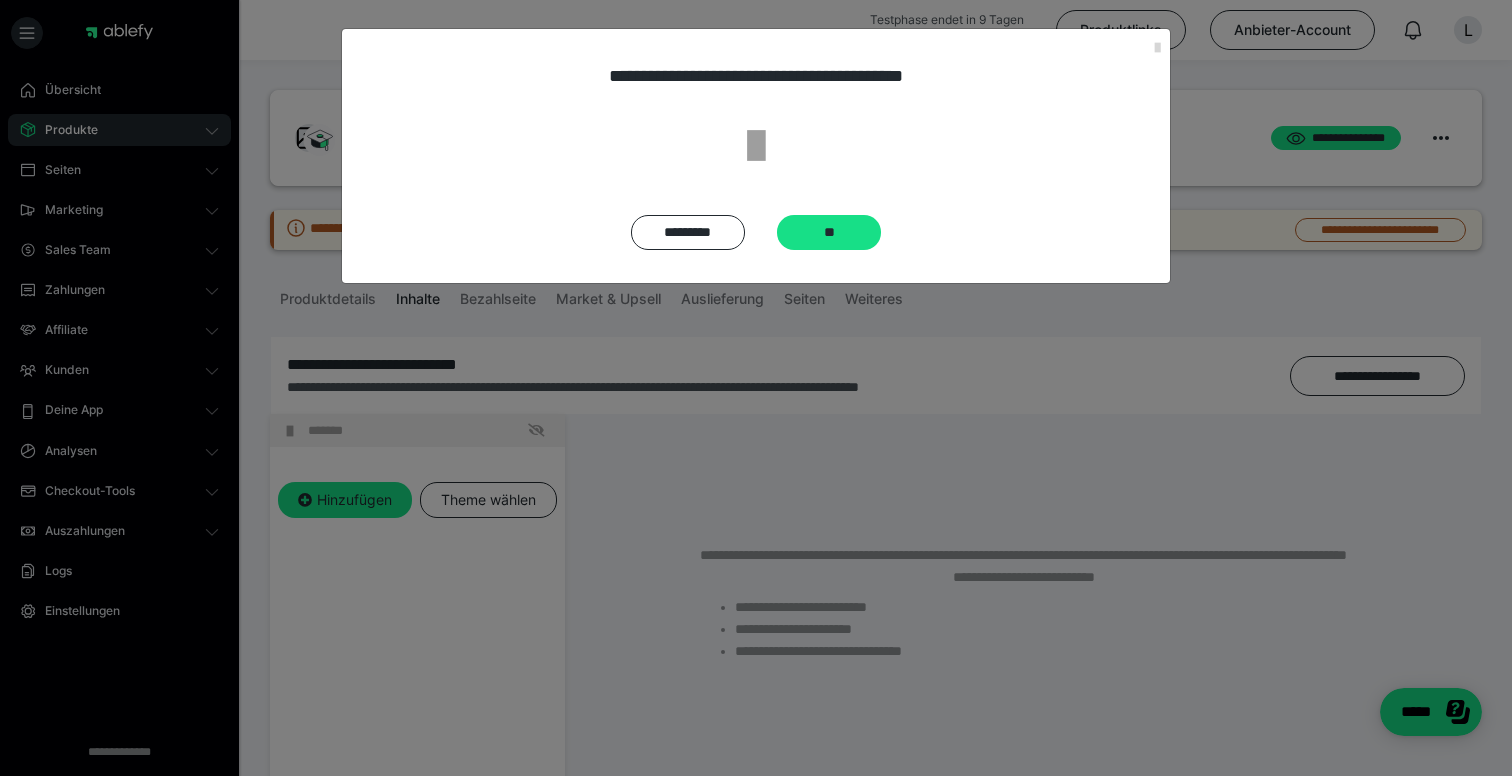 click on "**********" at bounding box center (756, 156) 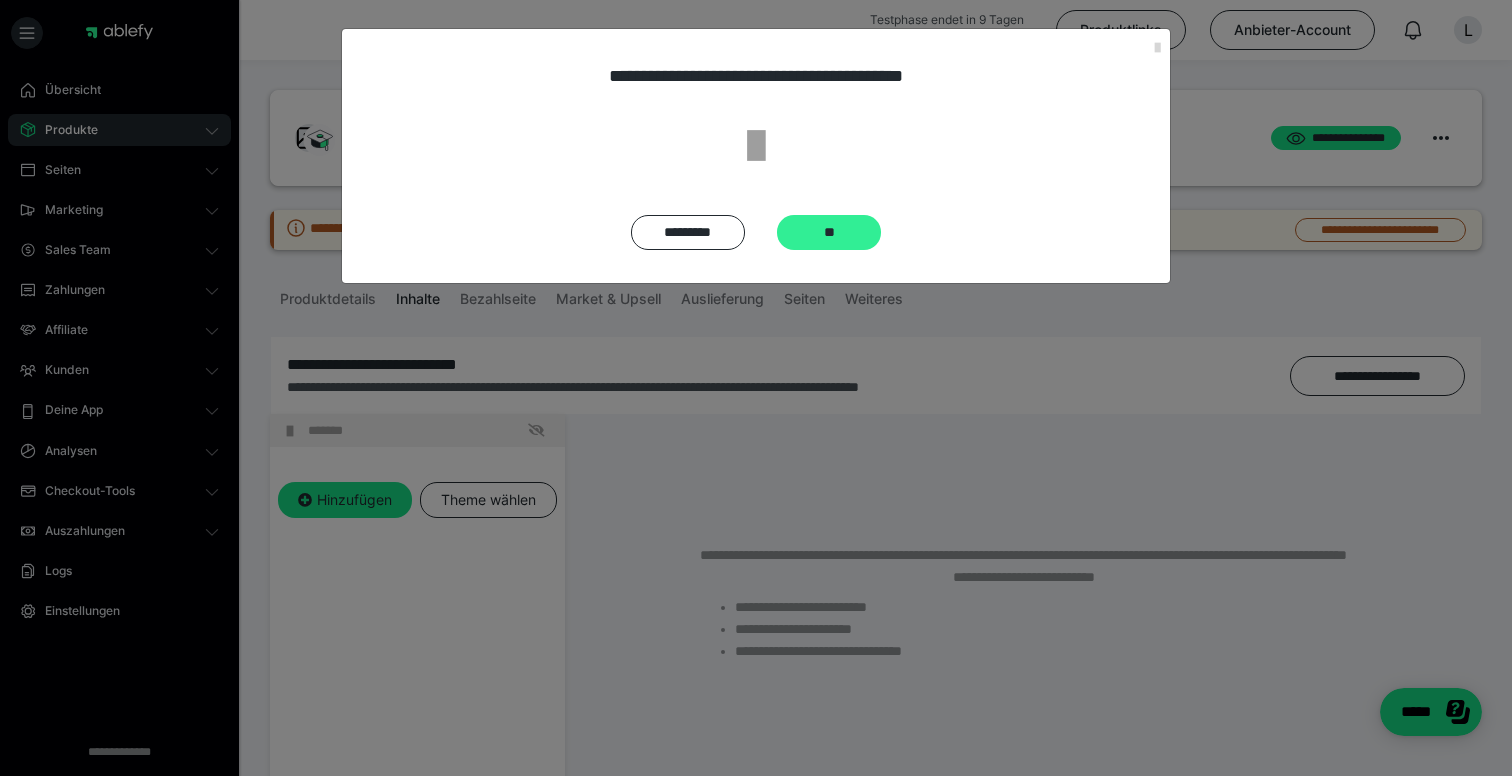 click on "**" at bounding box center [829, 232] 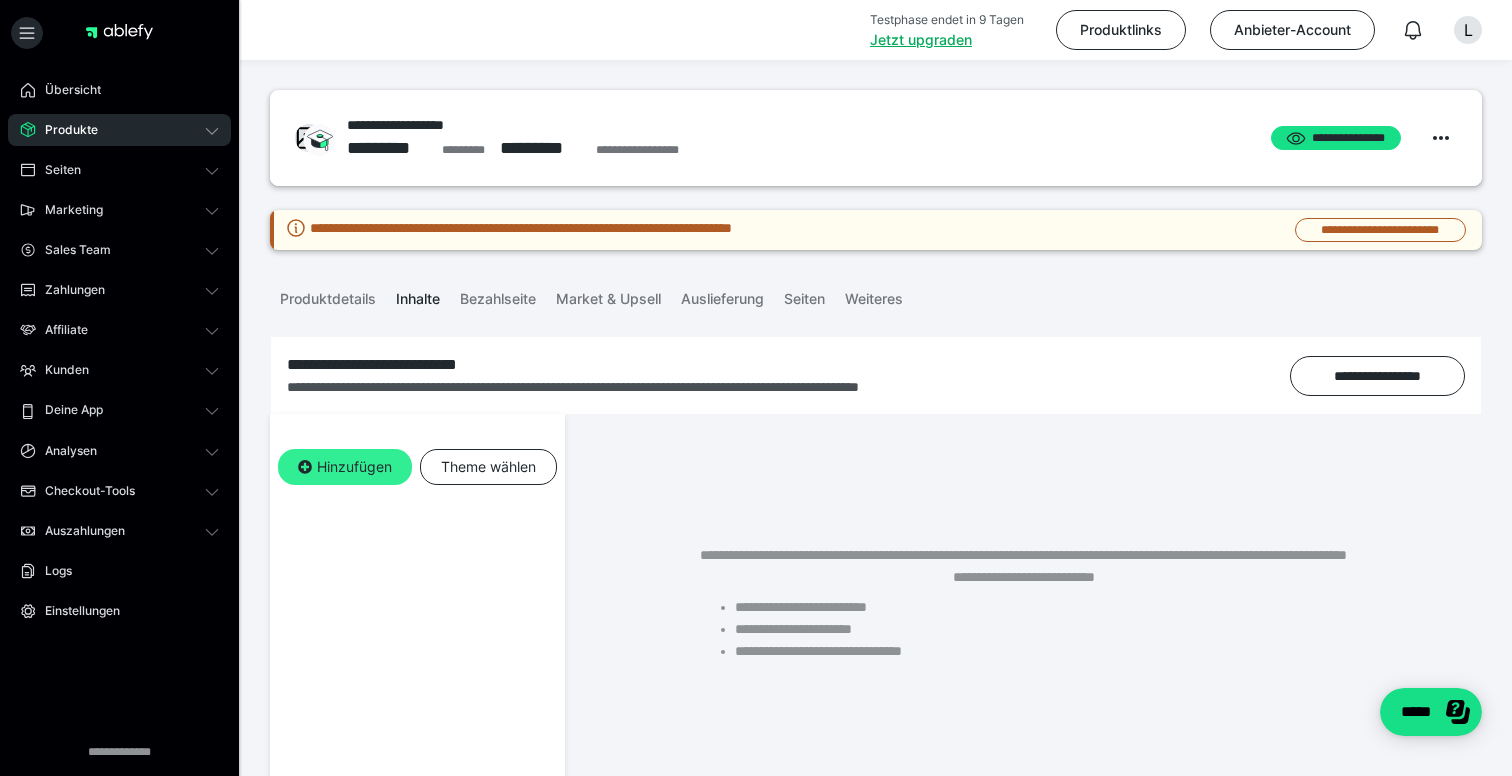 click on "Hinzufügen" at bounding box center (345, 467) 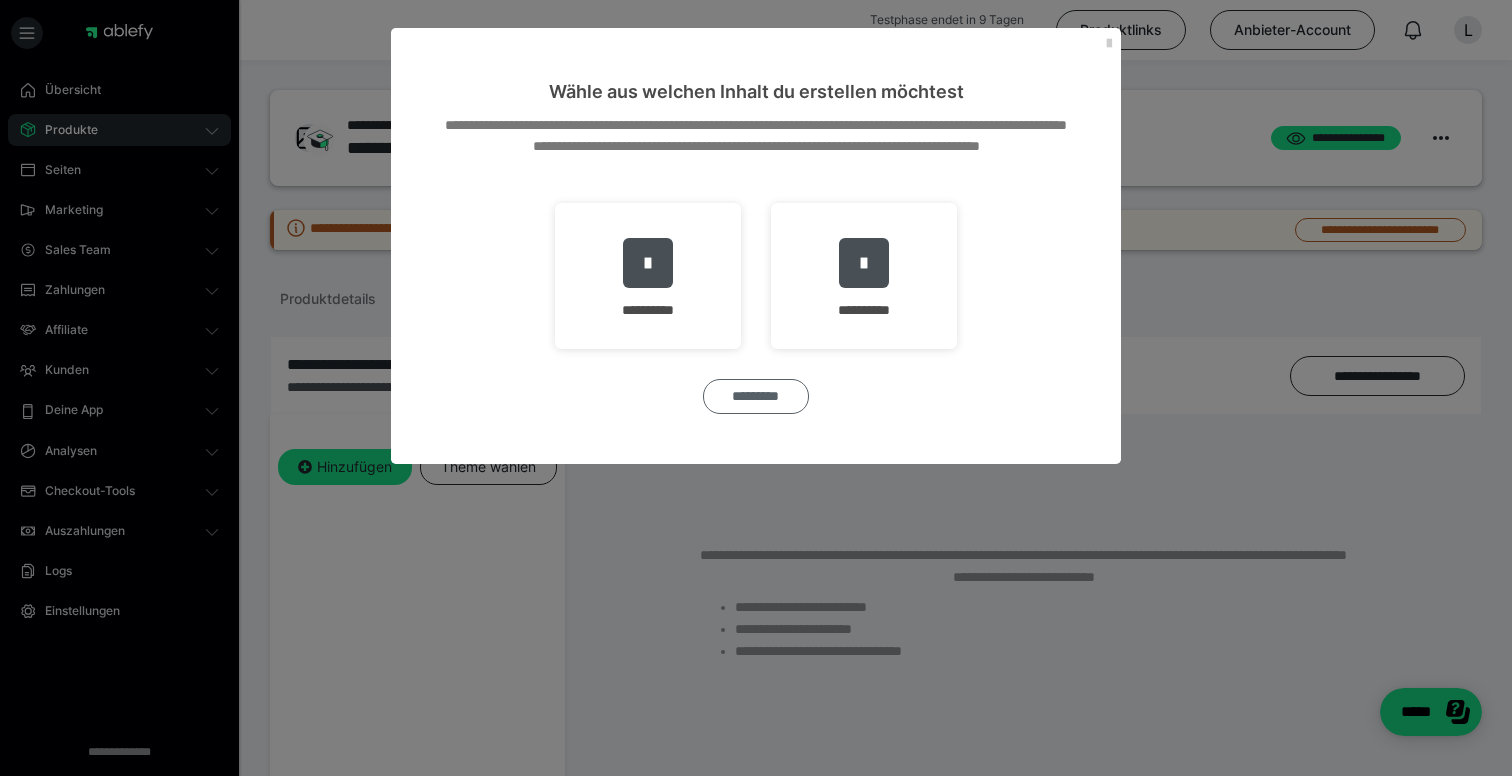 click on "*********" at bounding box center [756, 396] 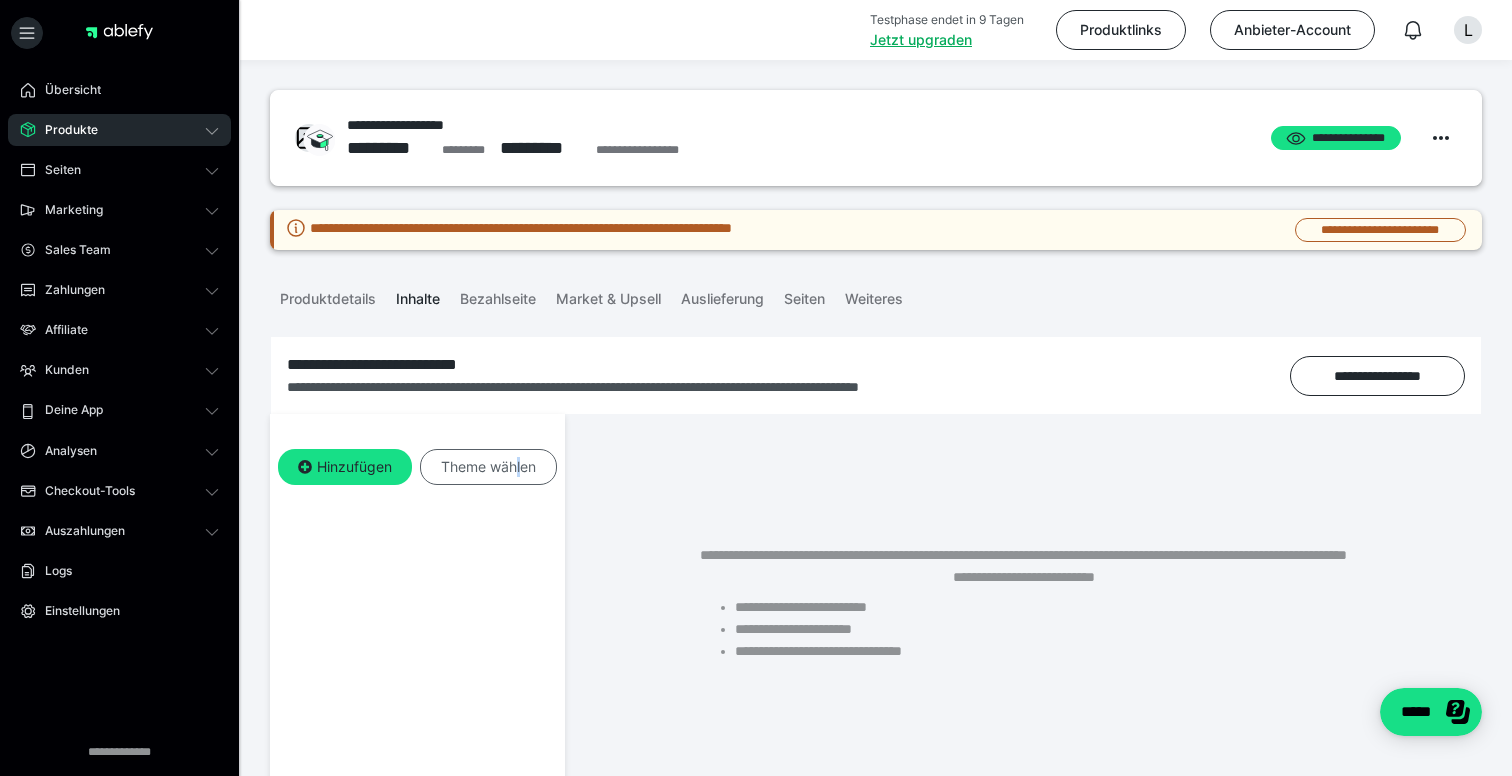 click on "Theme wählen" at bounding box center [488, 467] 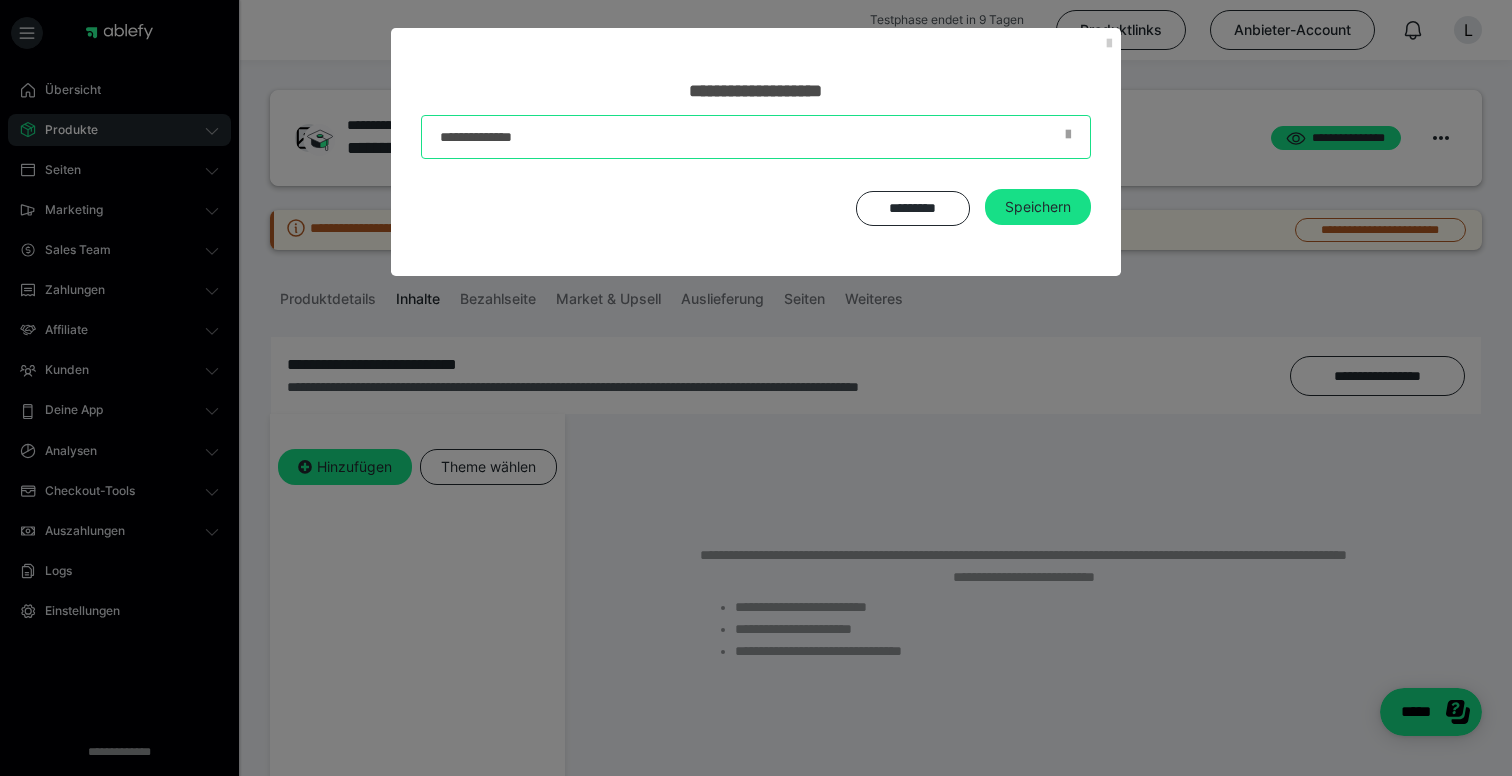 click at bounding box center [756, 137] 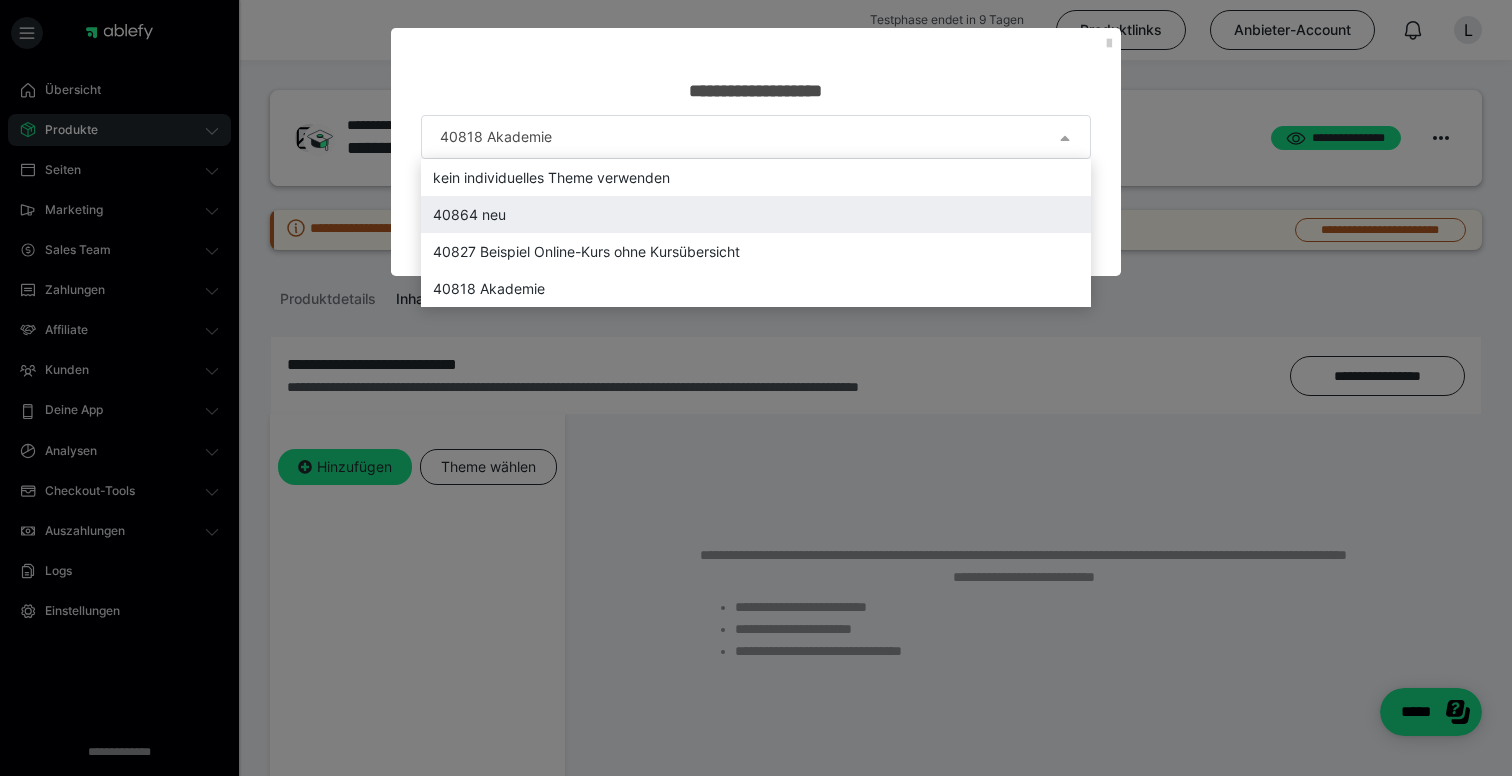 click on "40864 neu" at bounding box center (756, 214) 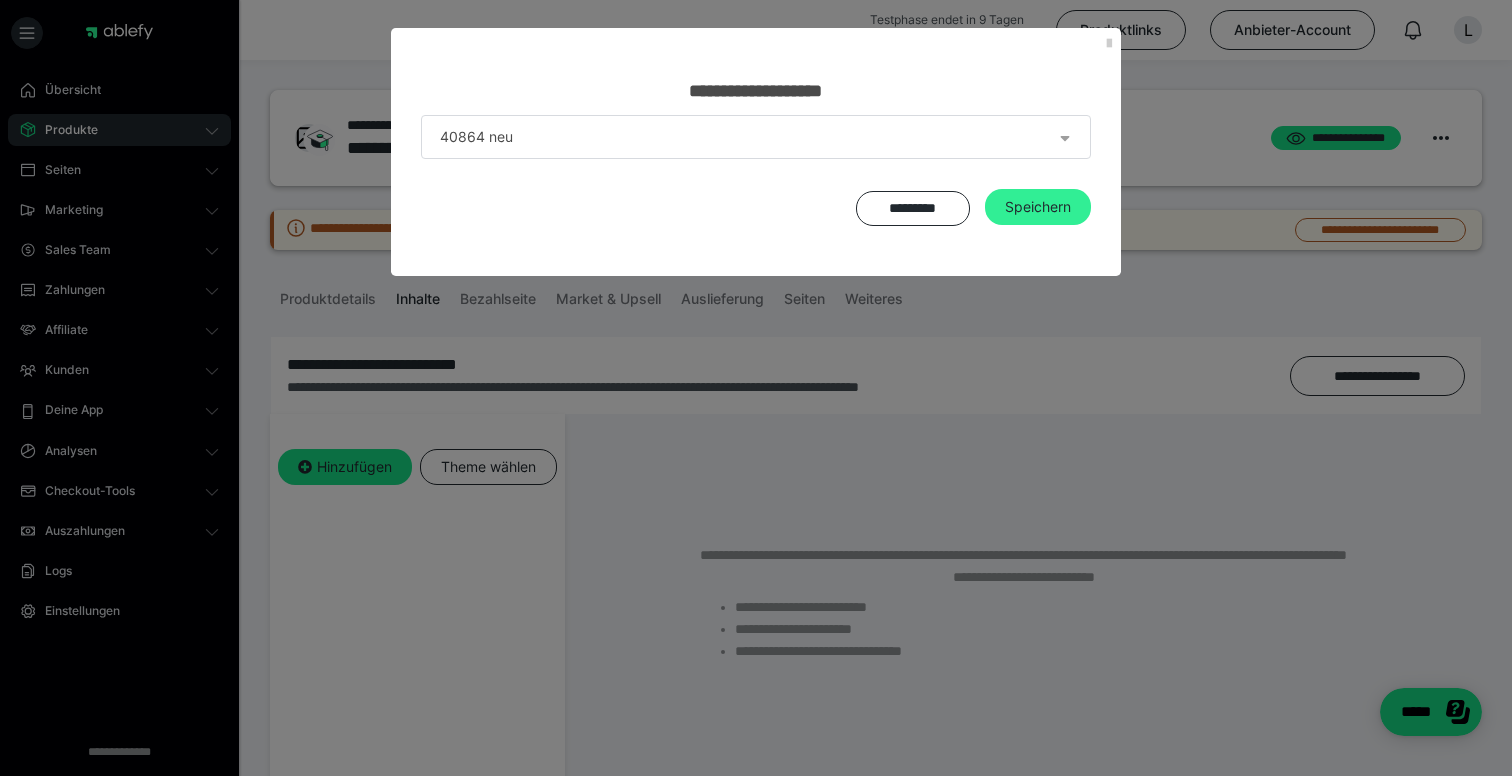 click on "Speichern" at bounding box center [1038, 207] 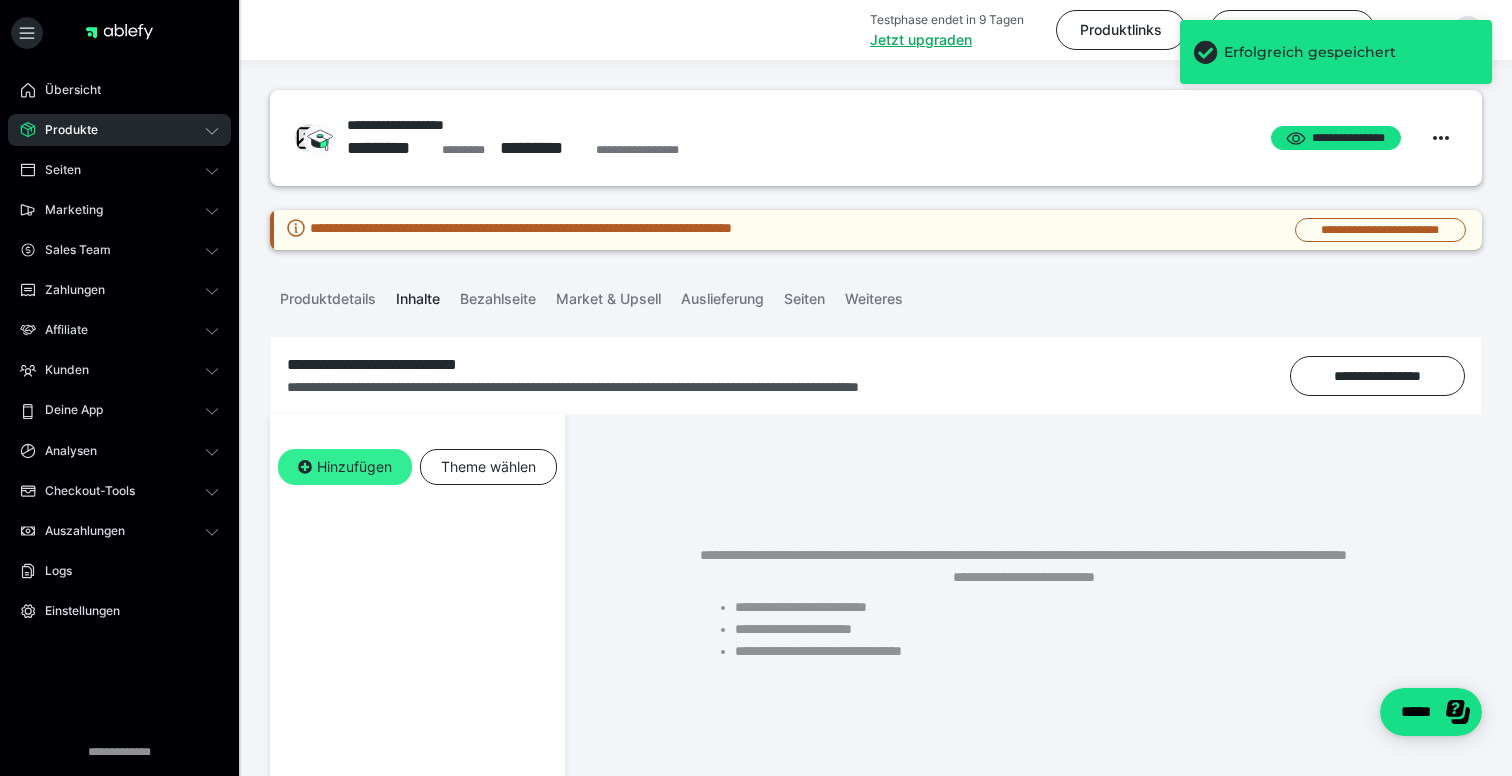 click on "Hinzufügen" at bounding box center [345, 467] 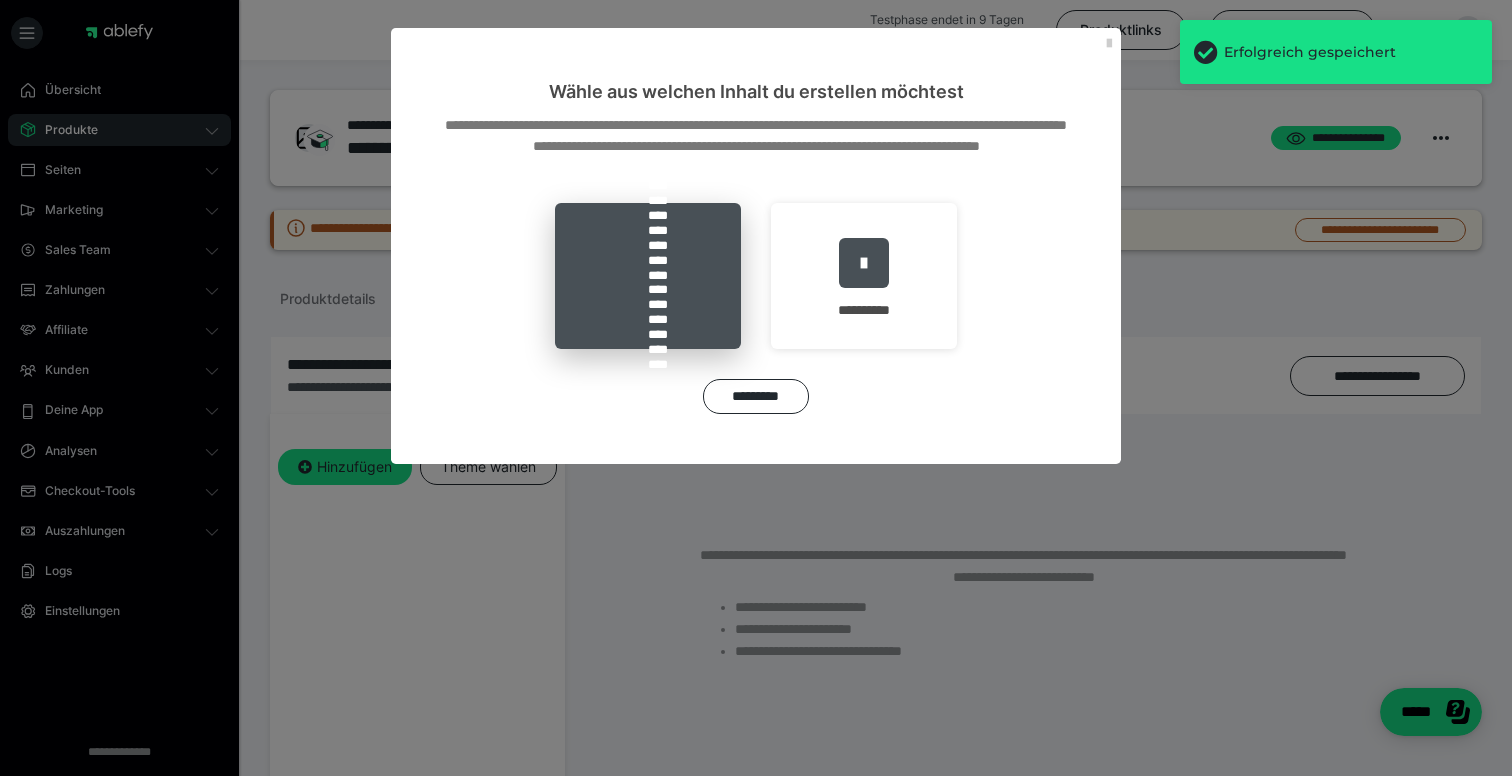 click on "**********" at bounding box center [648, 276] 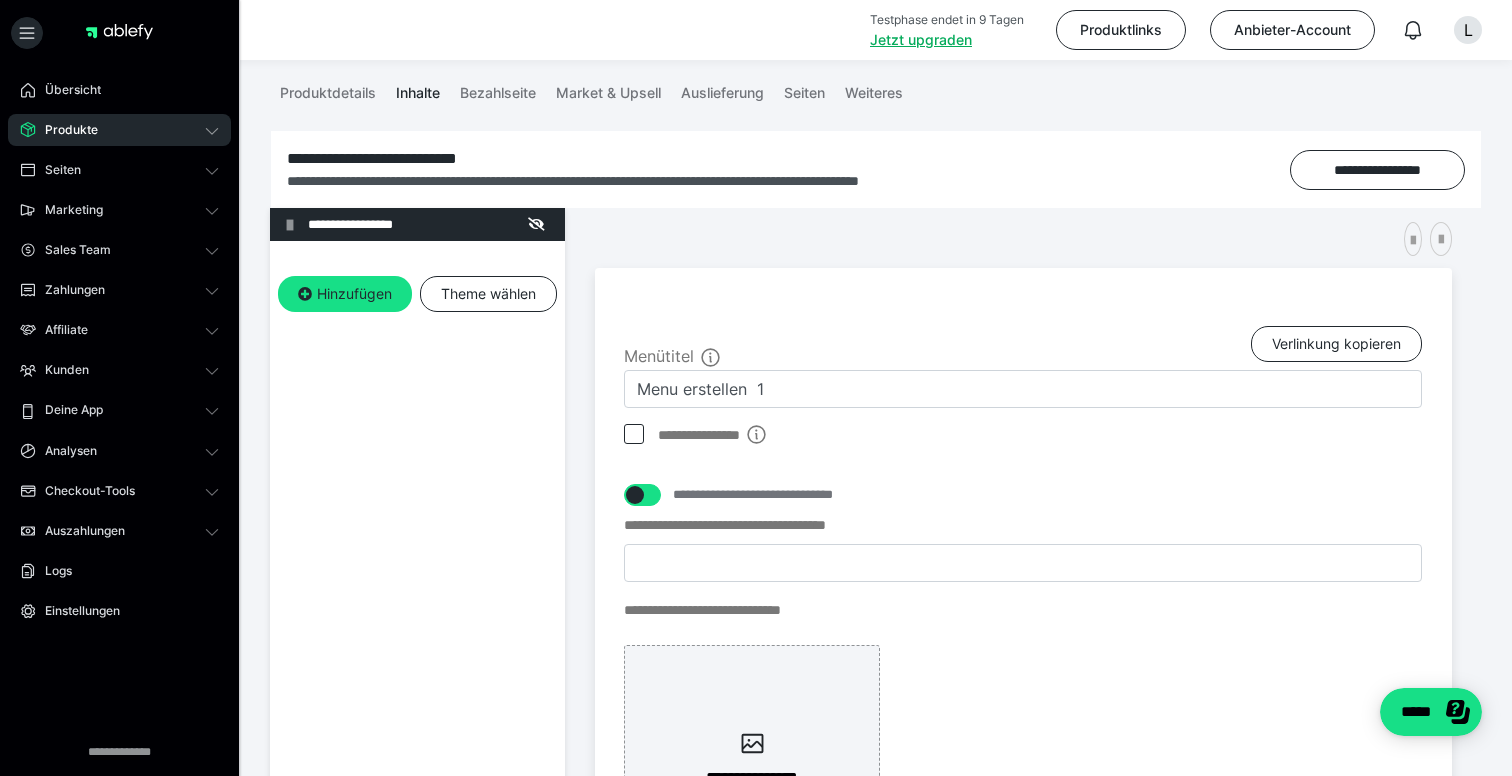 scroll, scrollTop: 238, scrollLeft: 0, axis: vertical 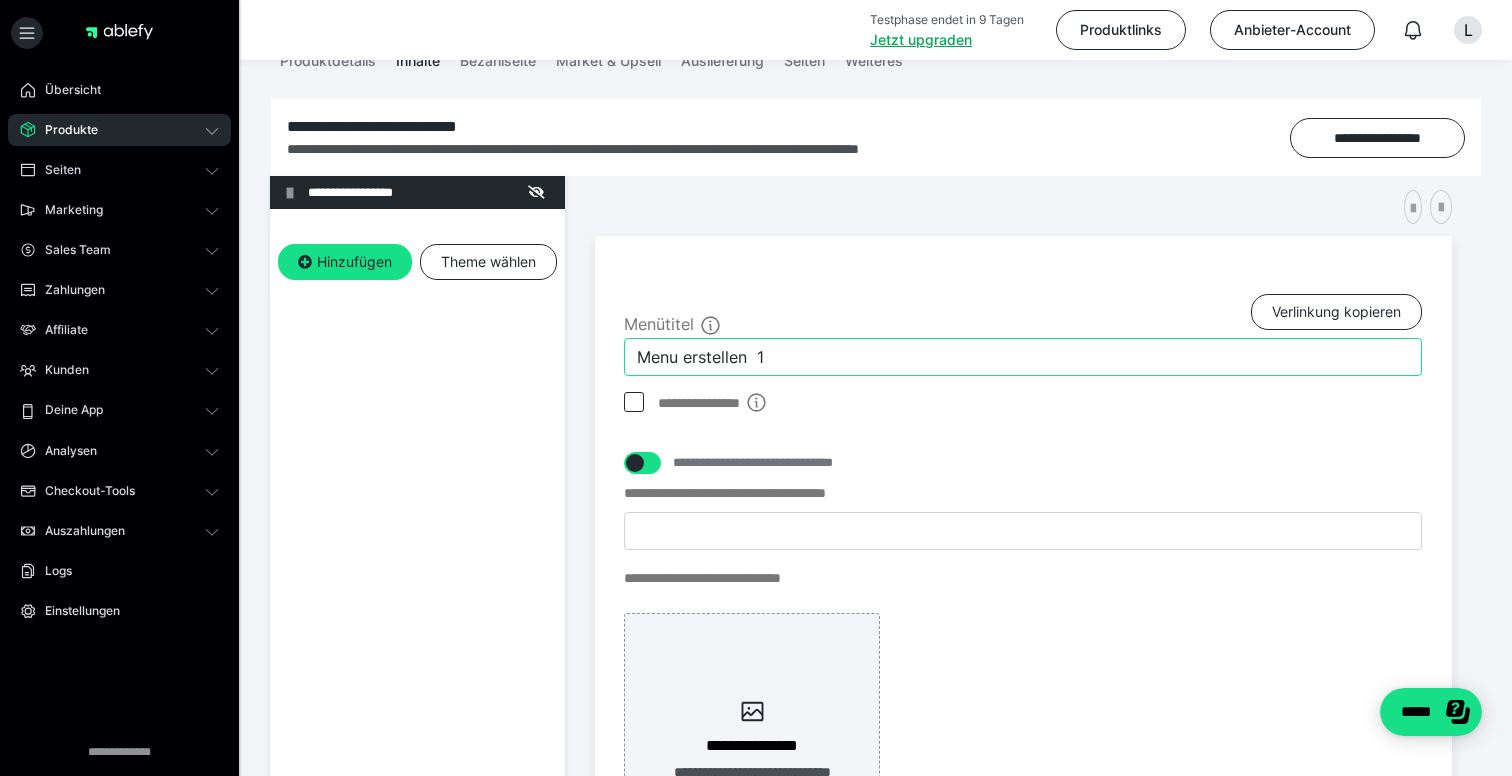 click on "Menu erstellen  1" at bounding box center (1023, 357) 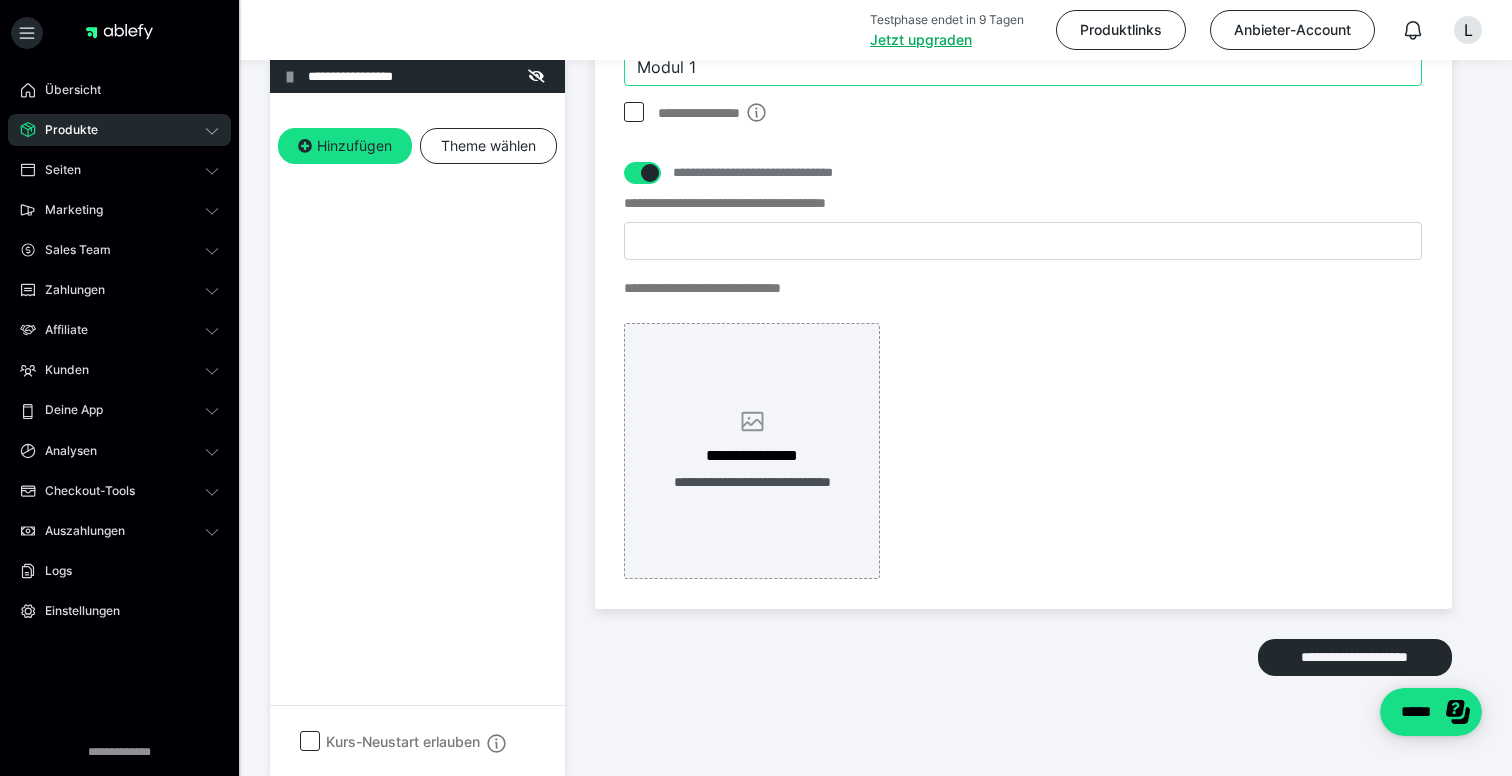 scroll, scrollTop: 527, scrollLeft: 0, axis: vertical 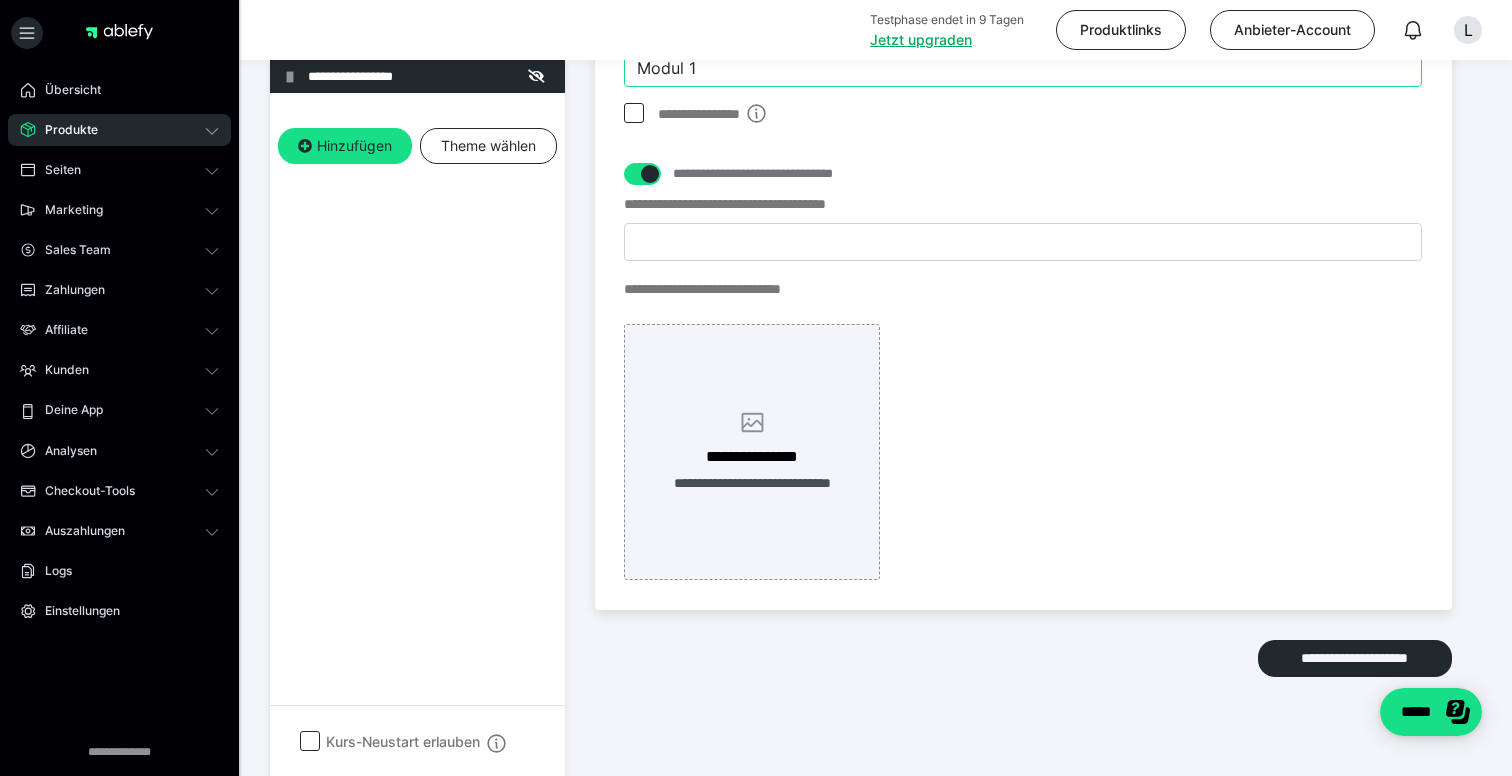 type on "Modul 1" 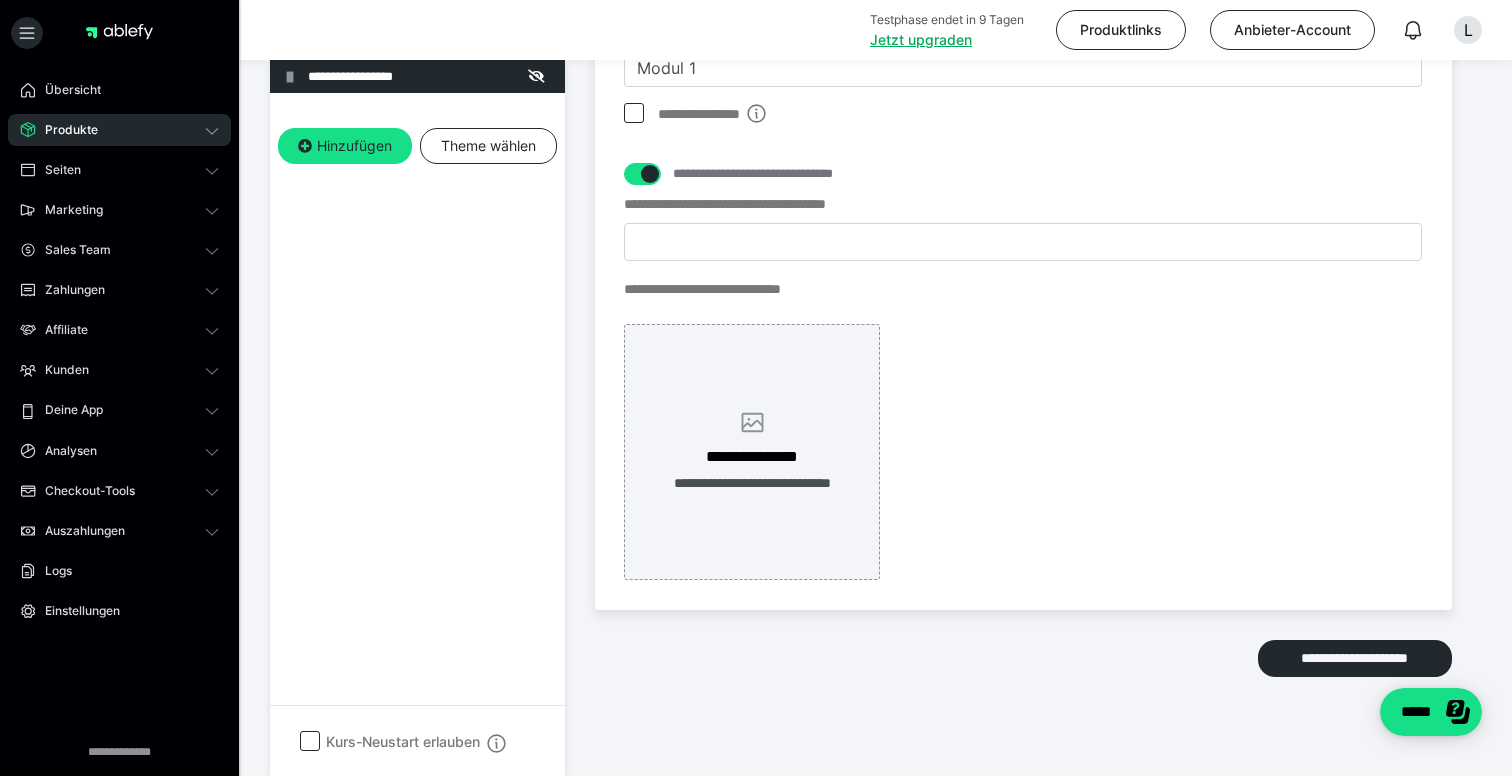 click on "**********" at bounding box center [752, 452] 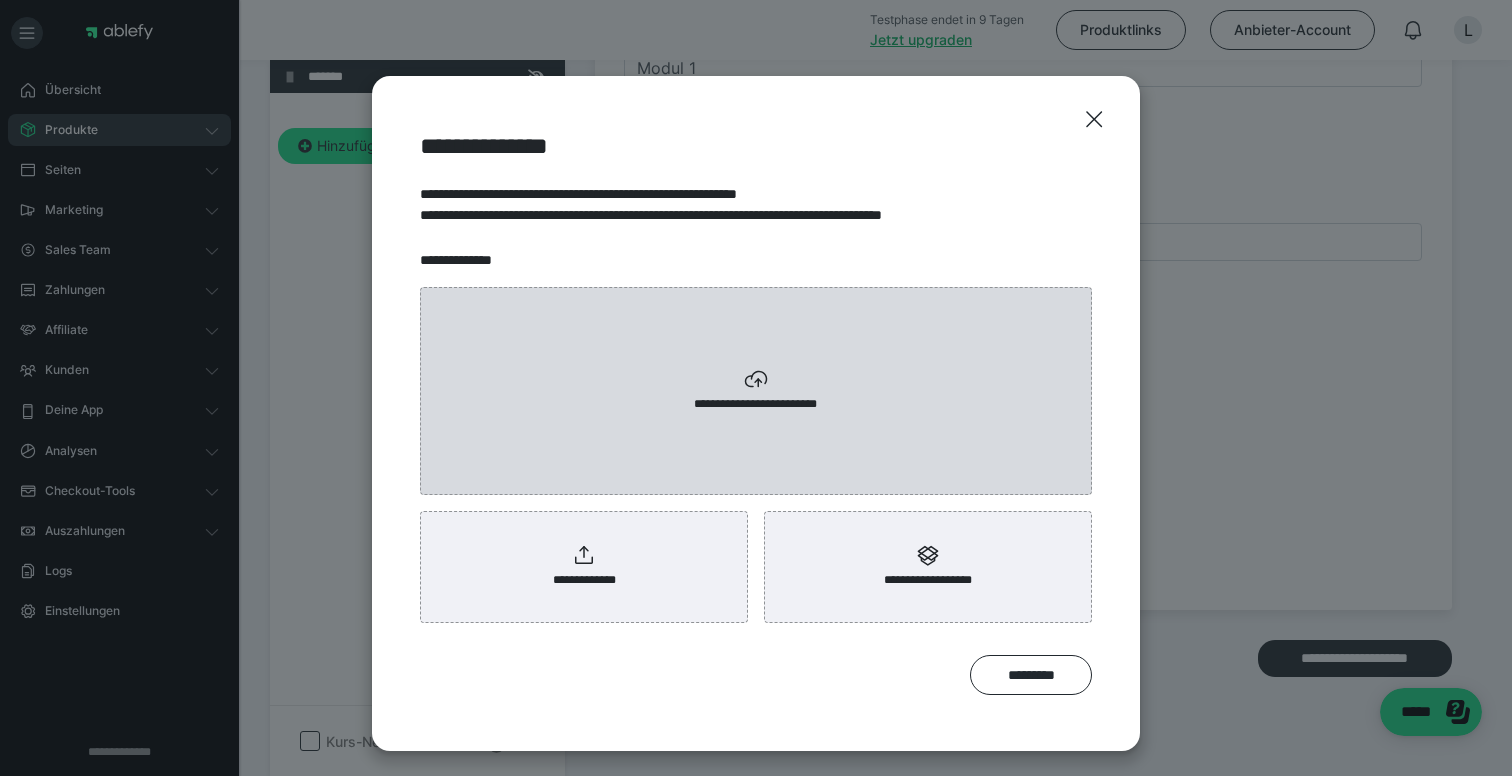 click on "**********" at bounding box center [756, 391] 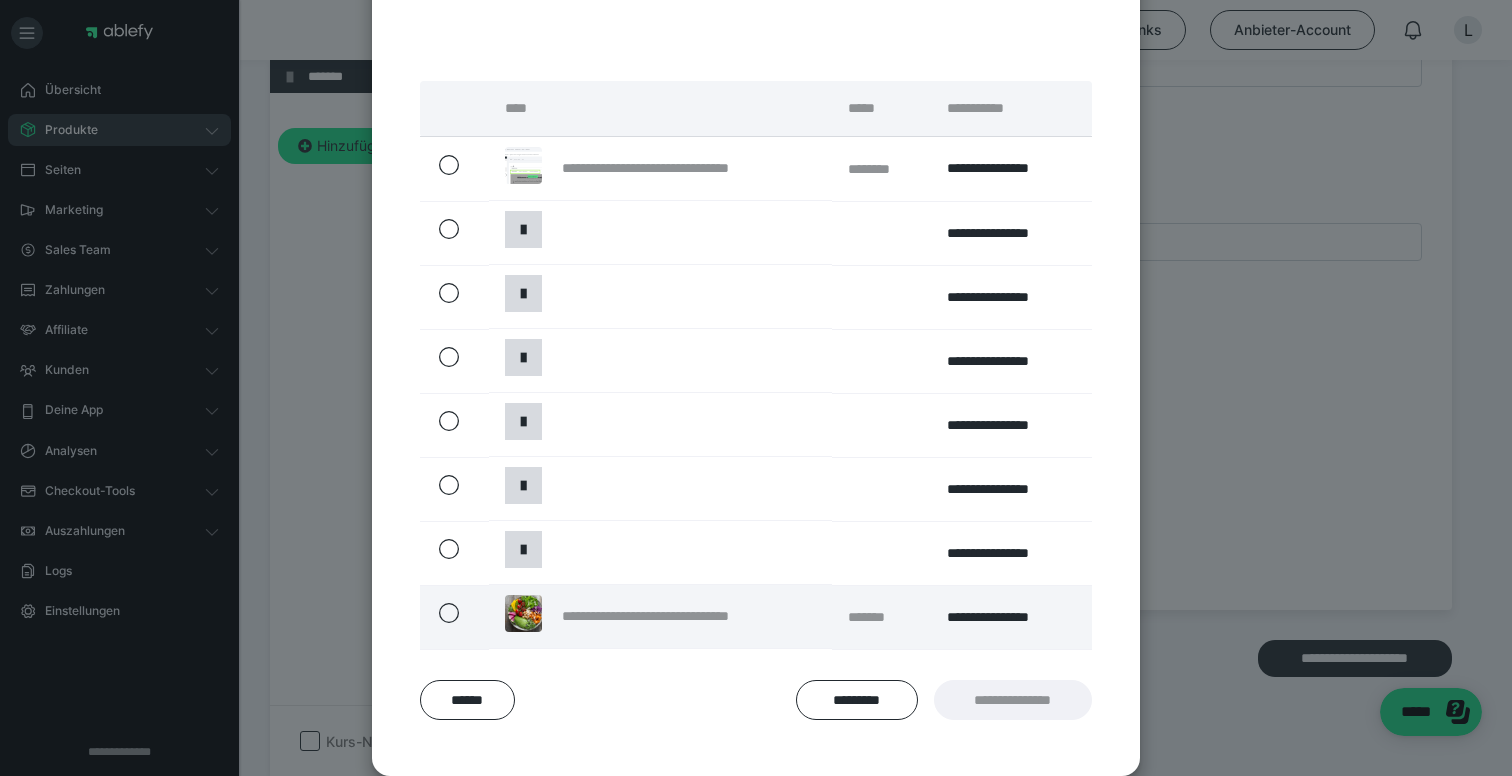 scroll, scrollTop: 161, scrollLeft: 0, axis: vertical 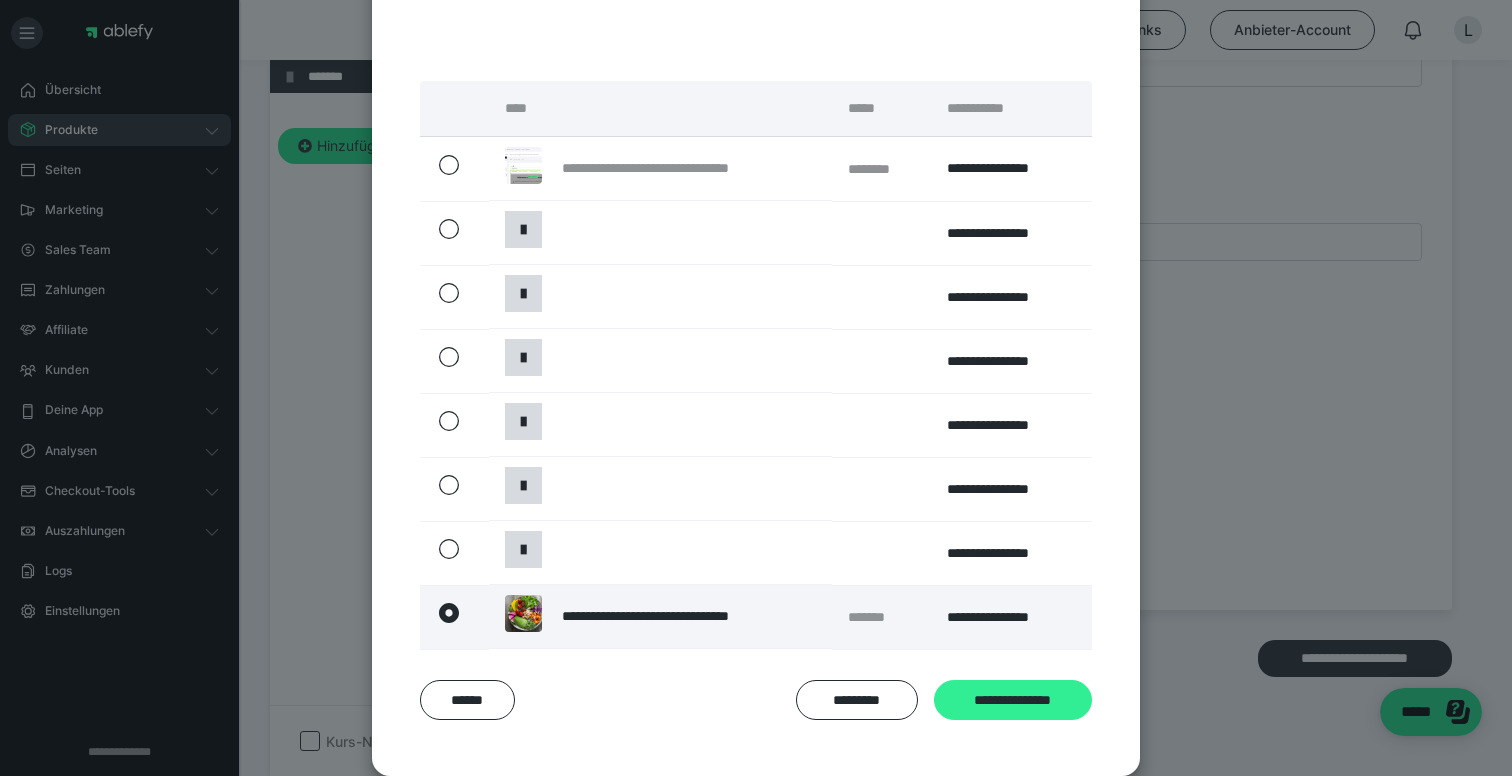 click on "**********" at bounding box center (1013, 700) 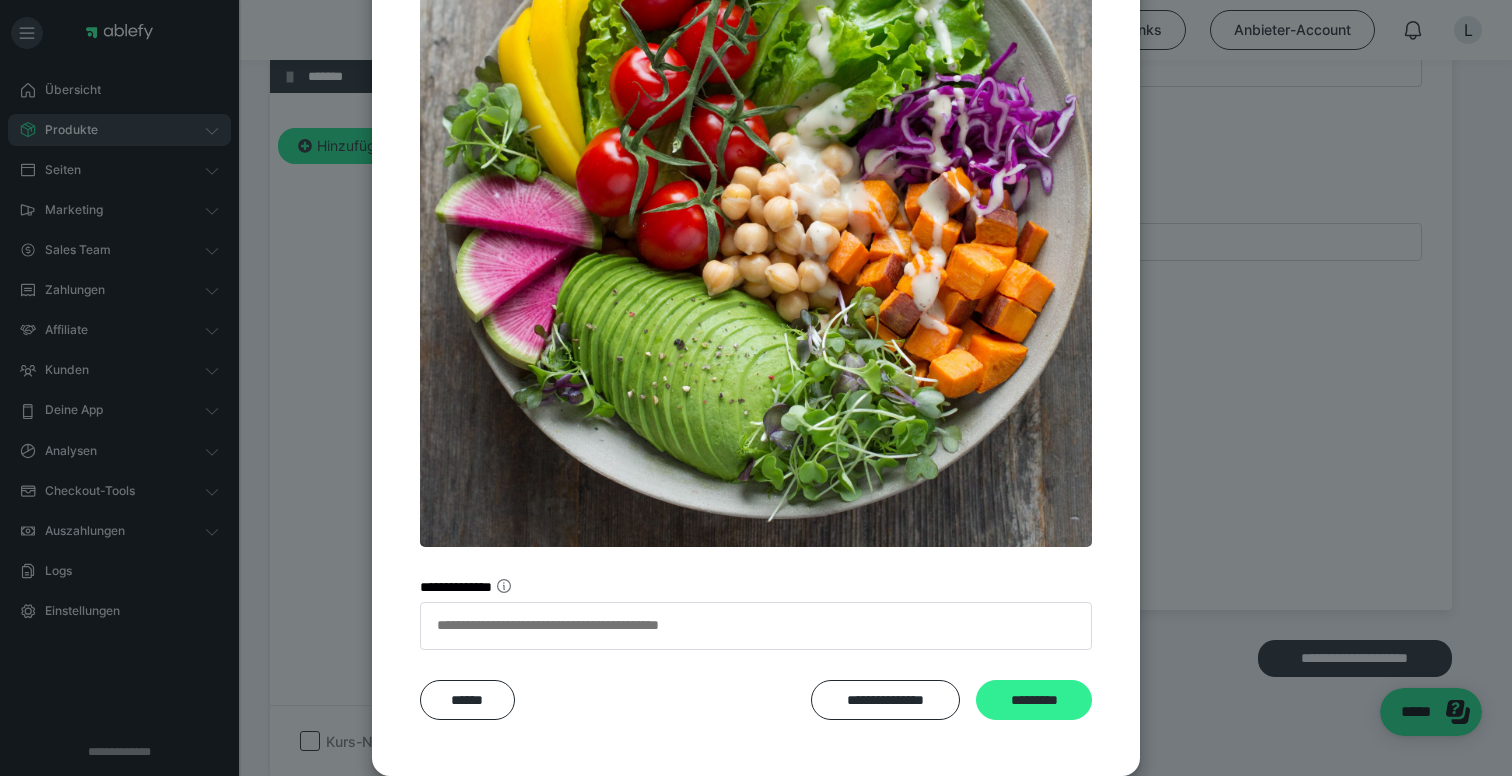 scroll, scrollTop: 346, scrollLeft: 0, axis: vertical 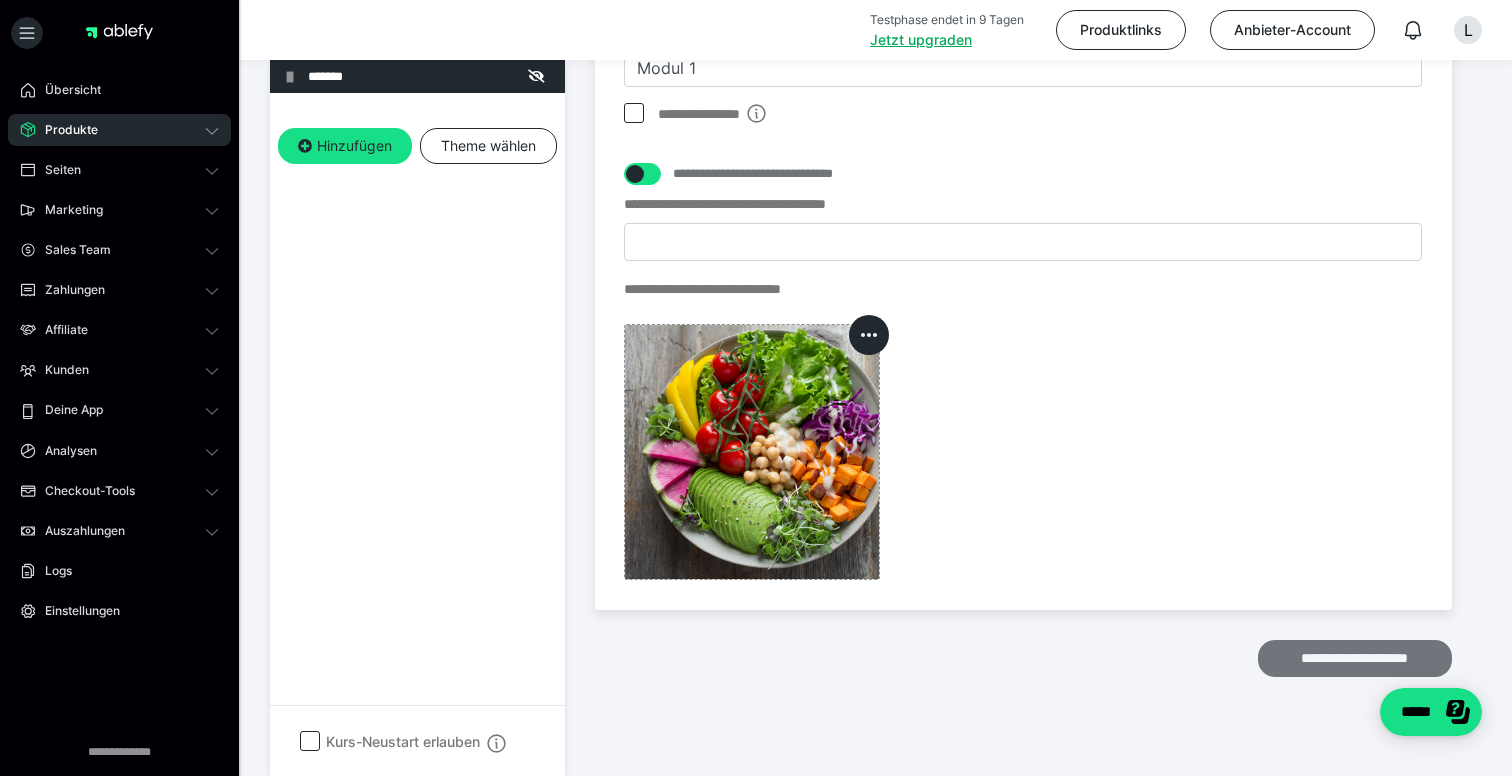 click on "**********" at bounding box center (1355, 658) 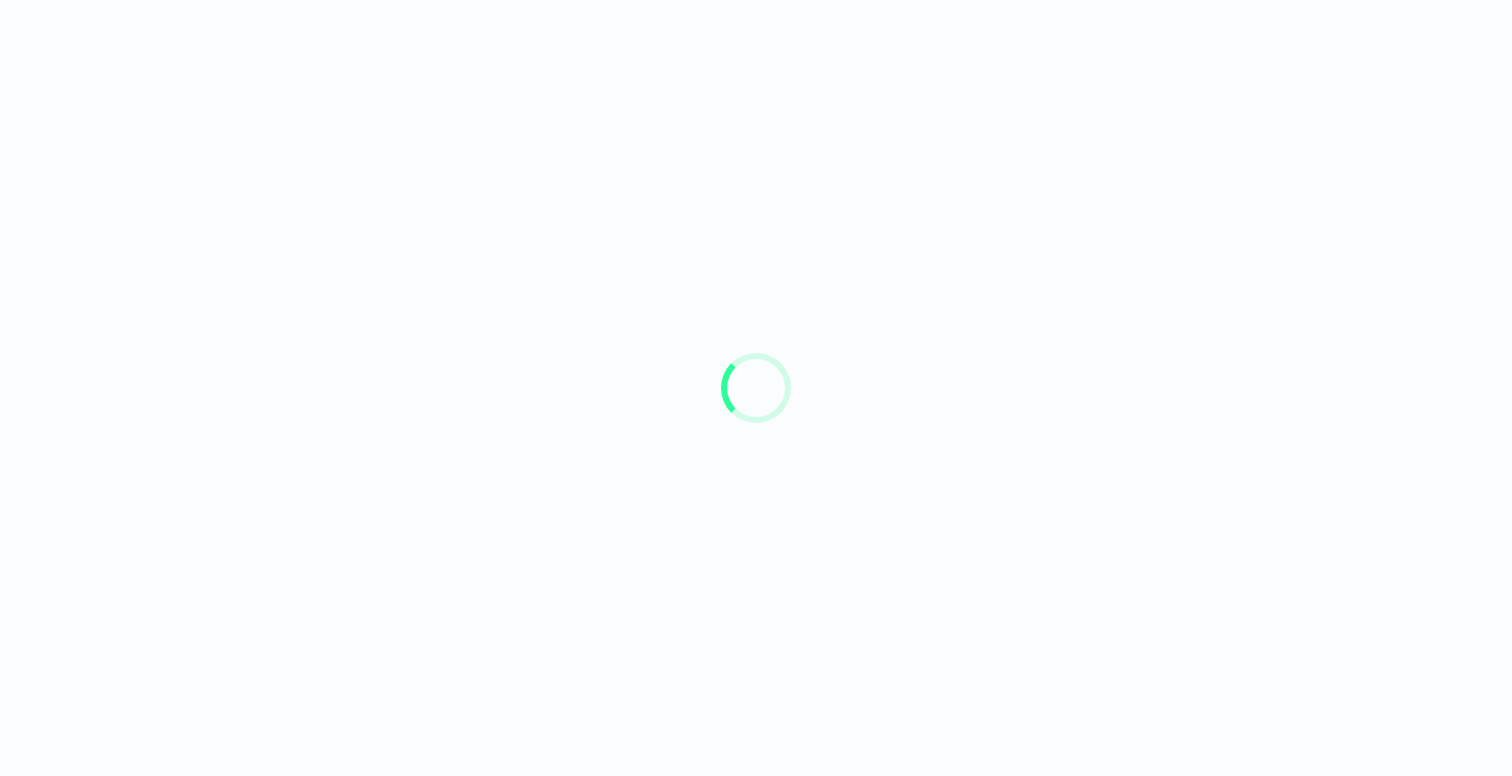 scroll, scrollTop: 0, scrollLeft: 0, axis: both 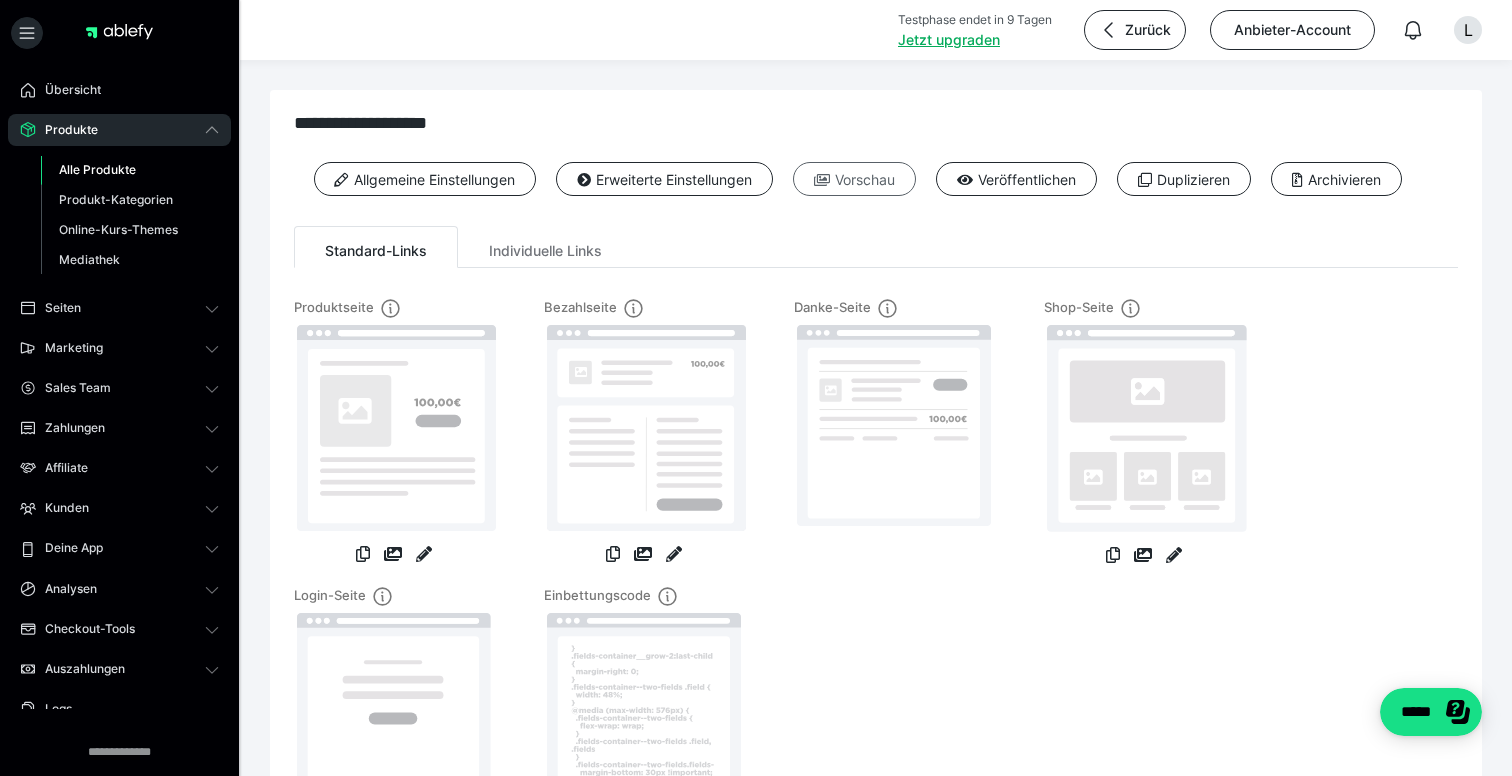click on "Vorschau" at bounding box center (854, 179) 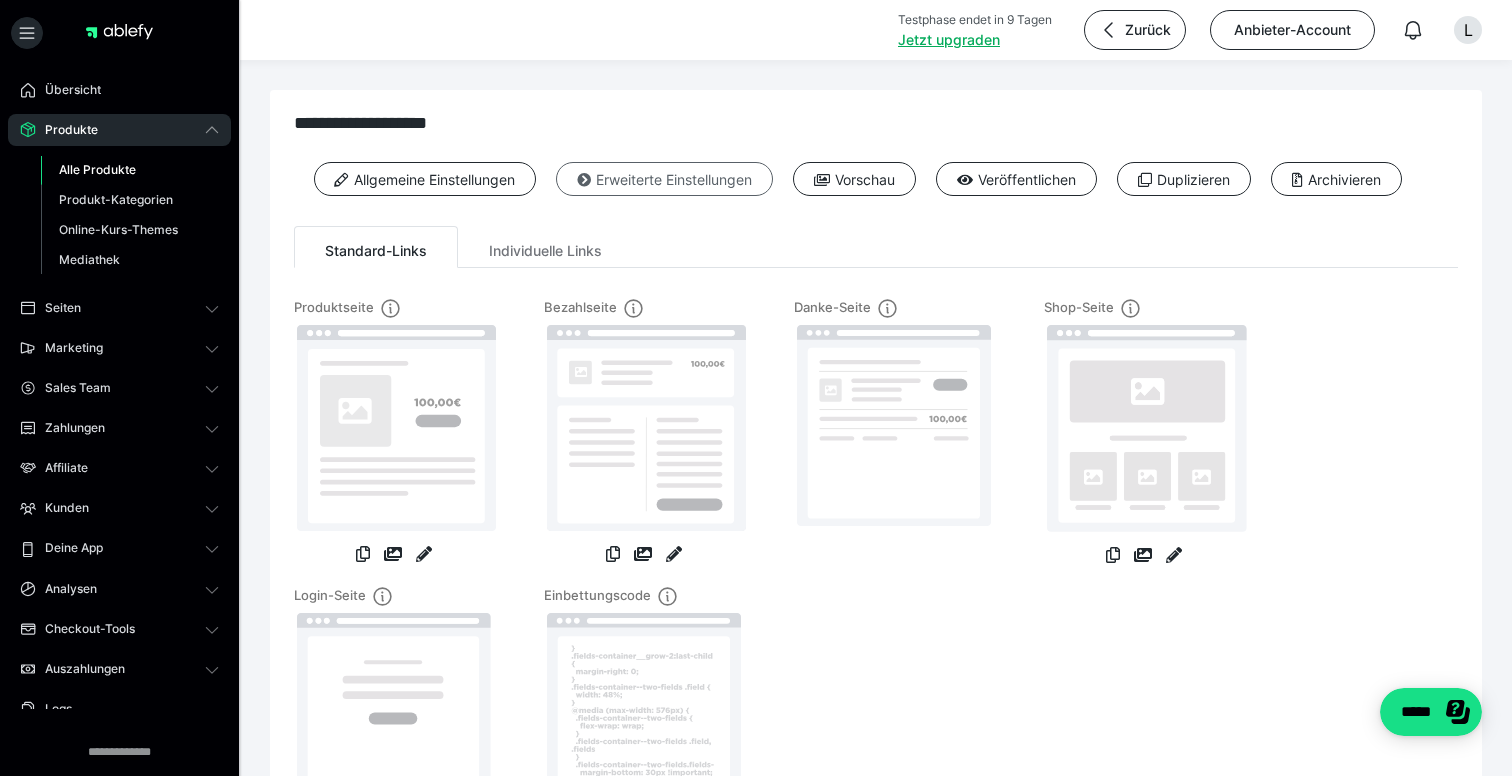 click on "Erweiterte Einstellungen" at bounding box center (664, 179) 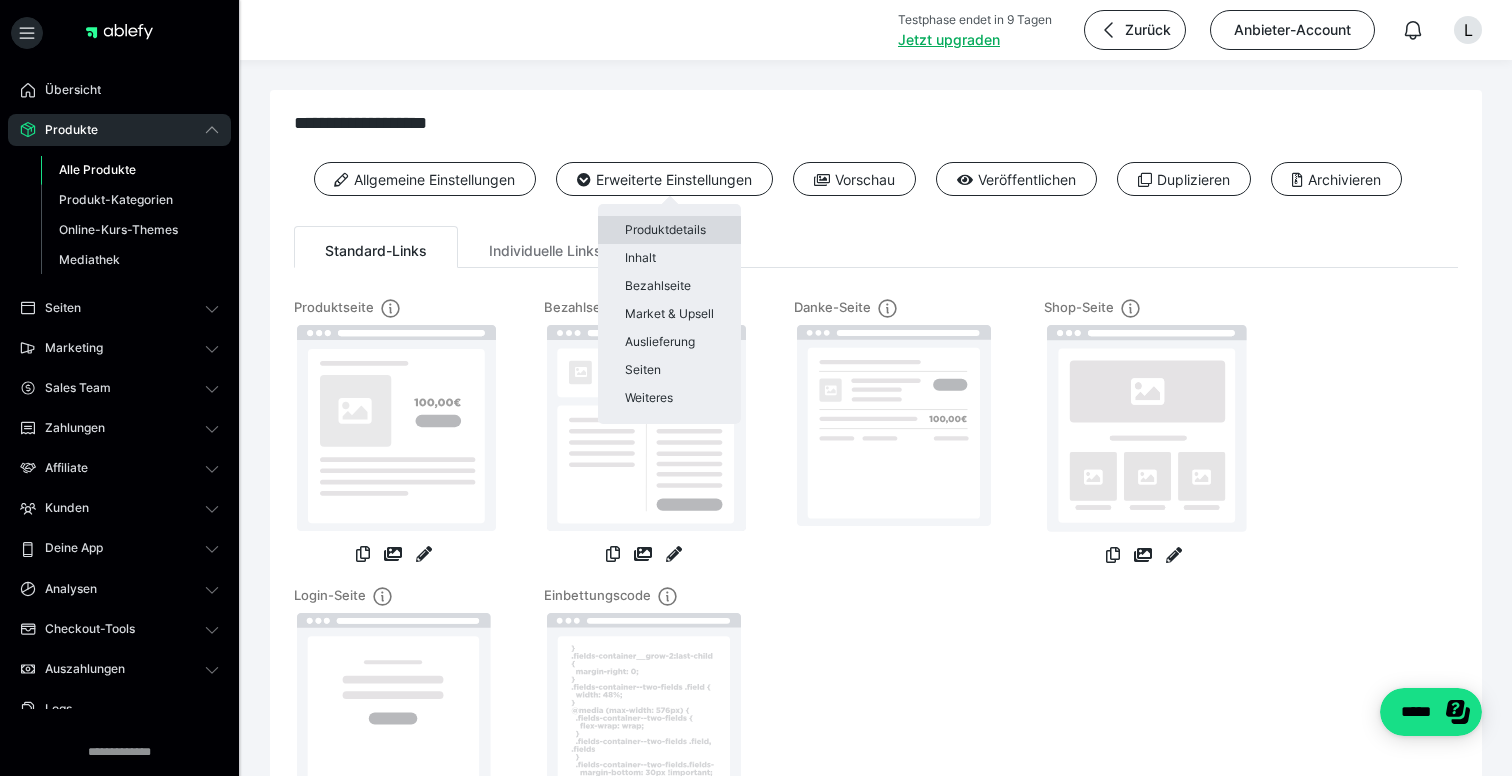 click on "Produktdetails" at bounding box center (669, 230) 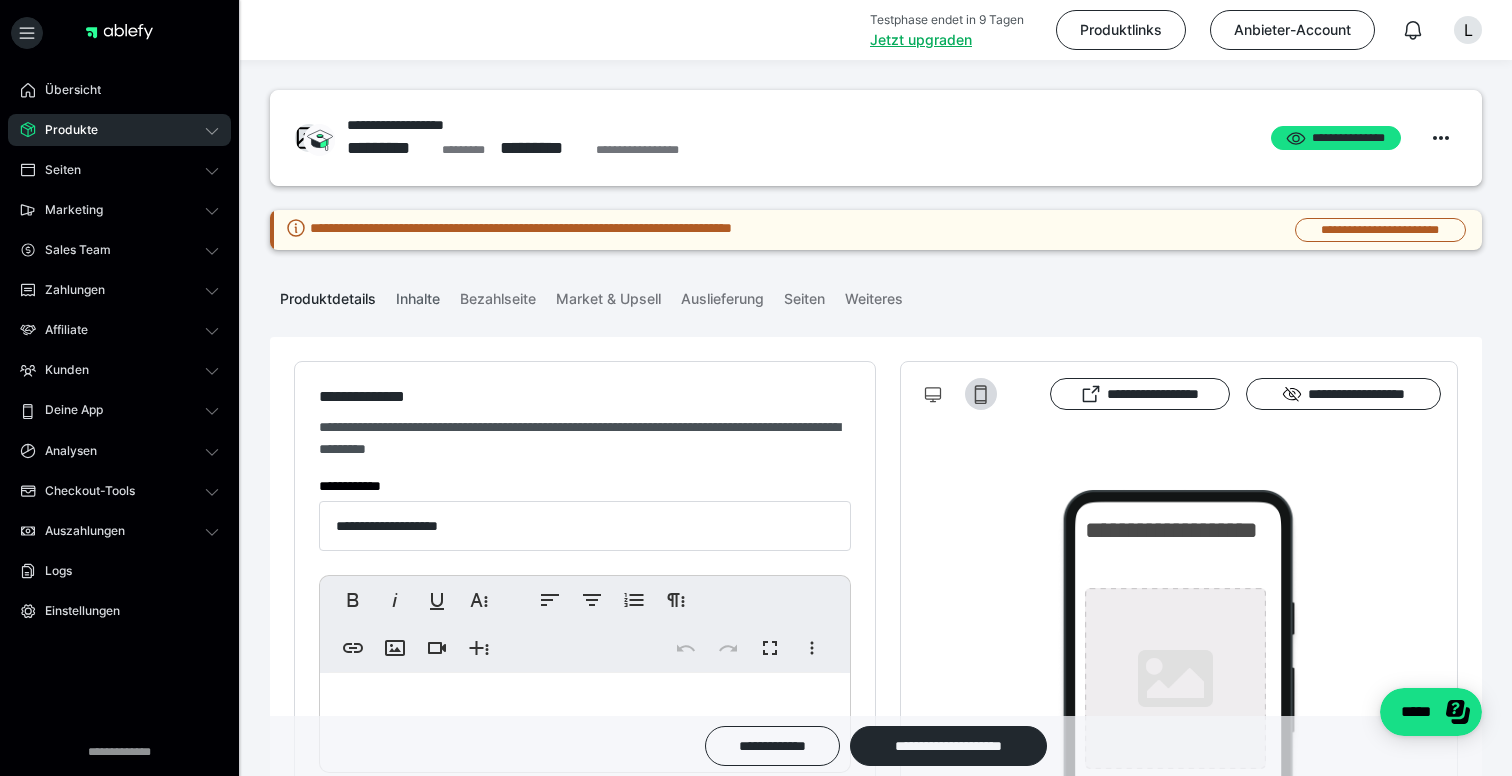scroll, scrollTop: 0, scrollLeft: 0, axis: both 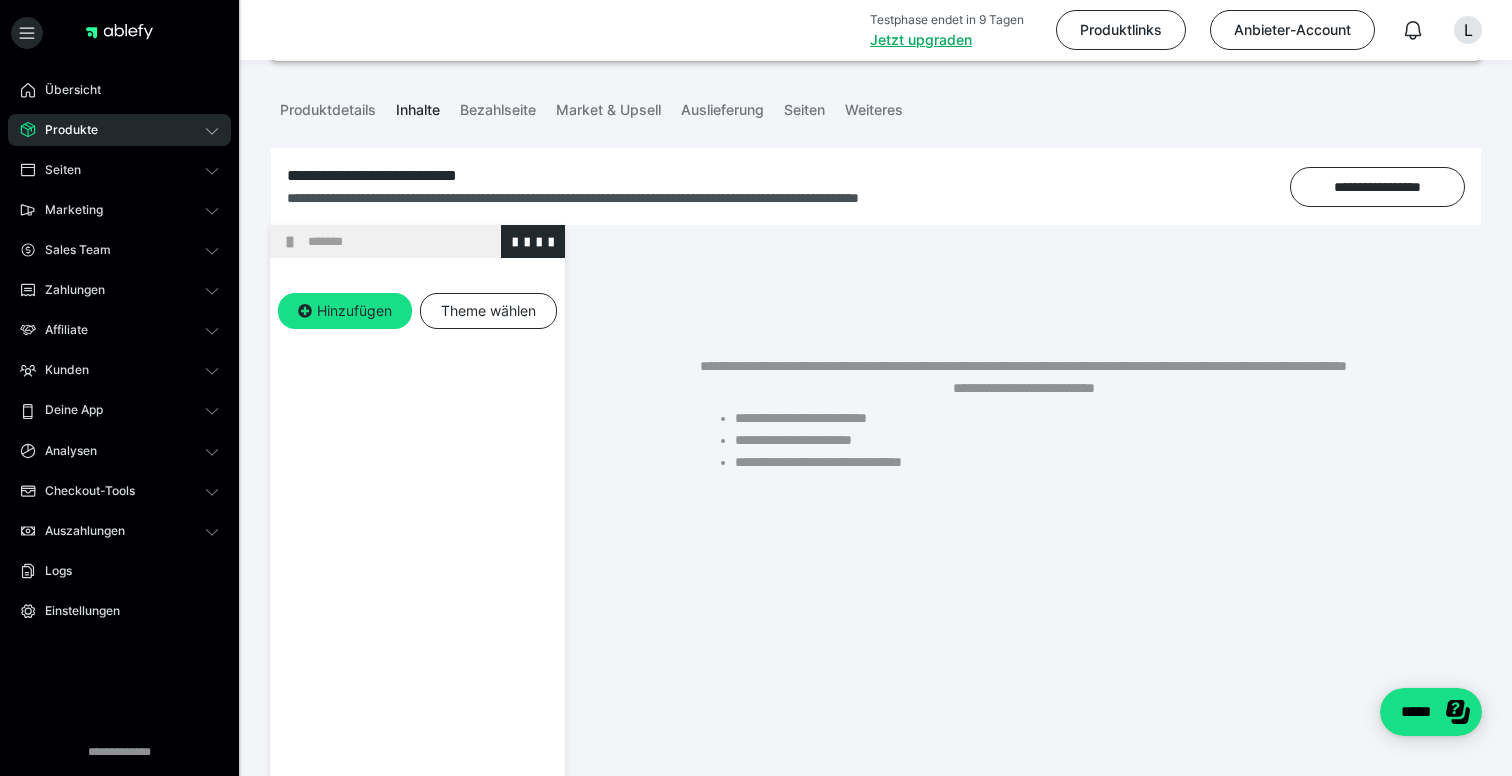 click at bounding box center (290, 242) 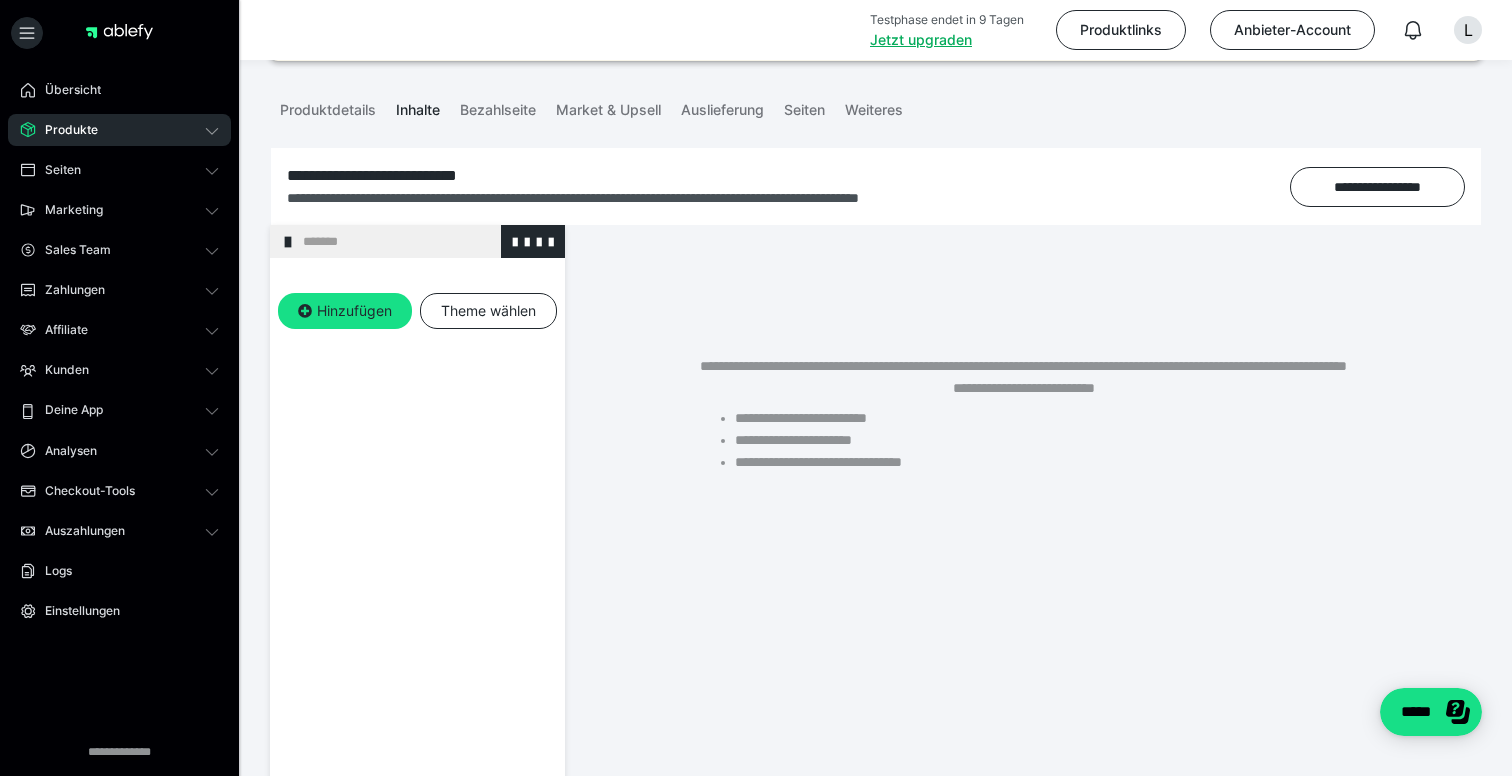click at bounding box center (288, 242) 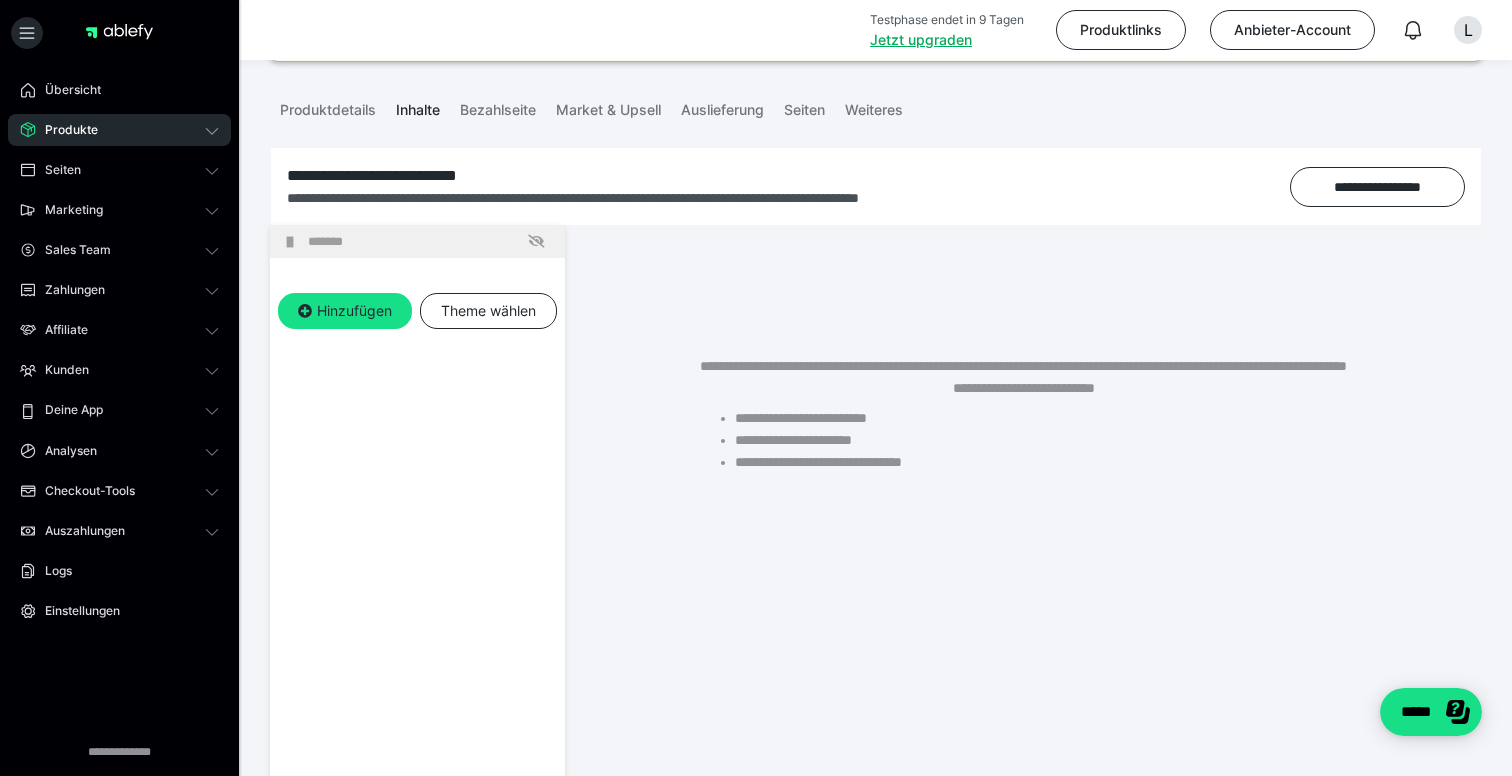 click at bounding box center (290, 242) 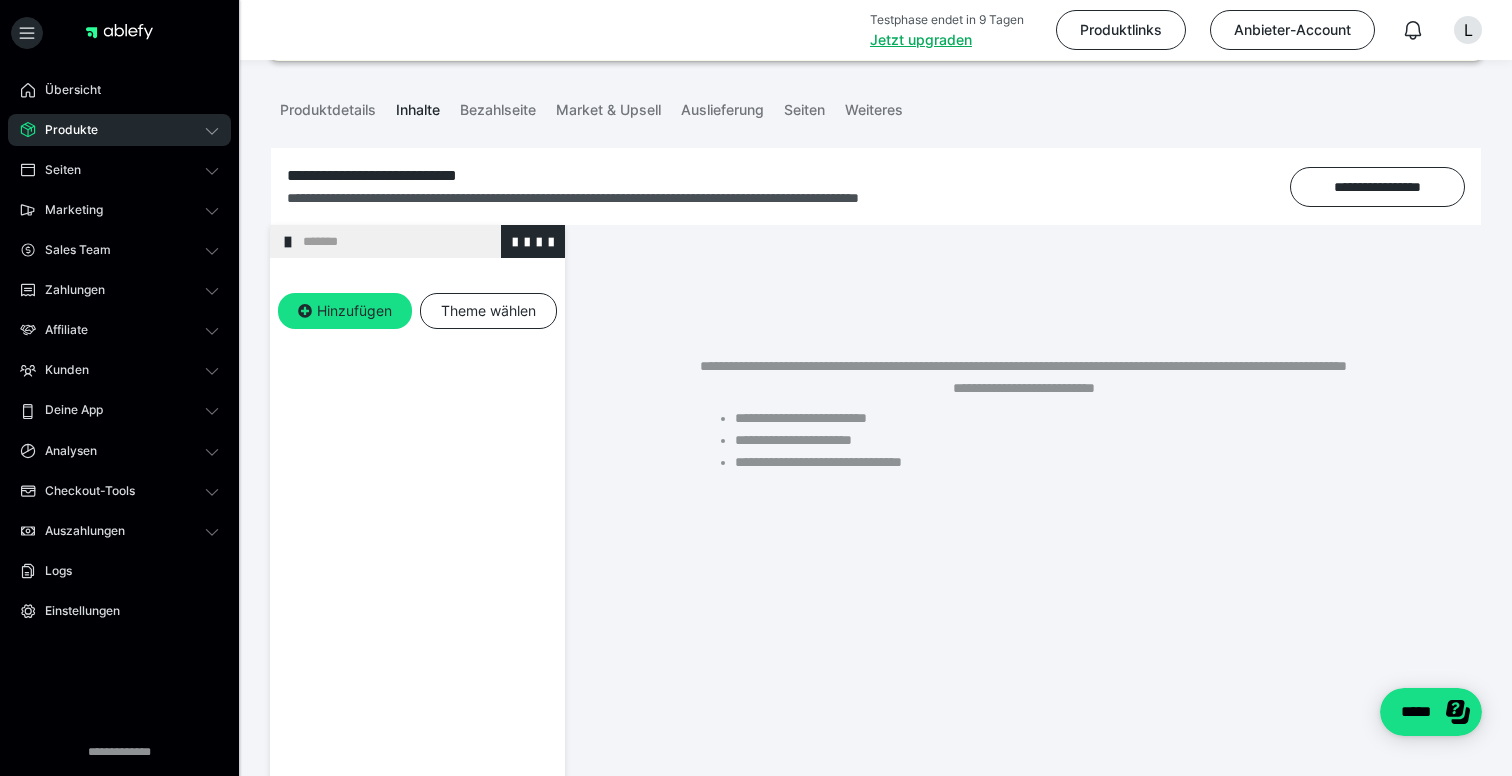 click on "*******" at bounding box center [426, 241] 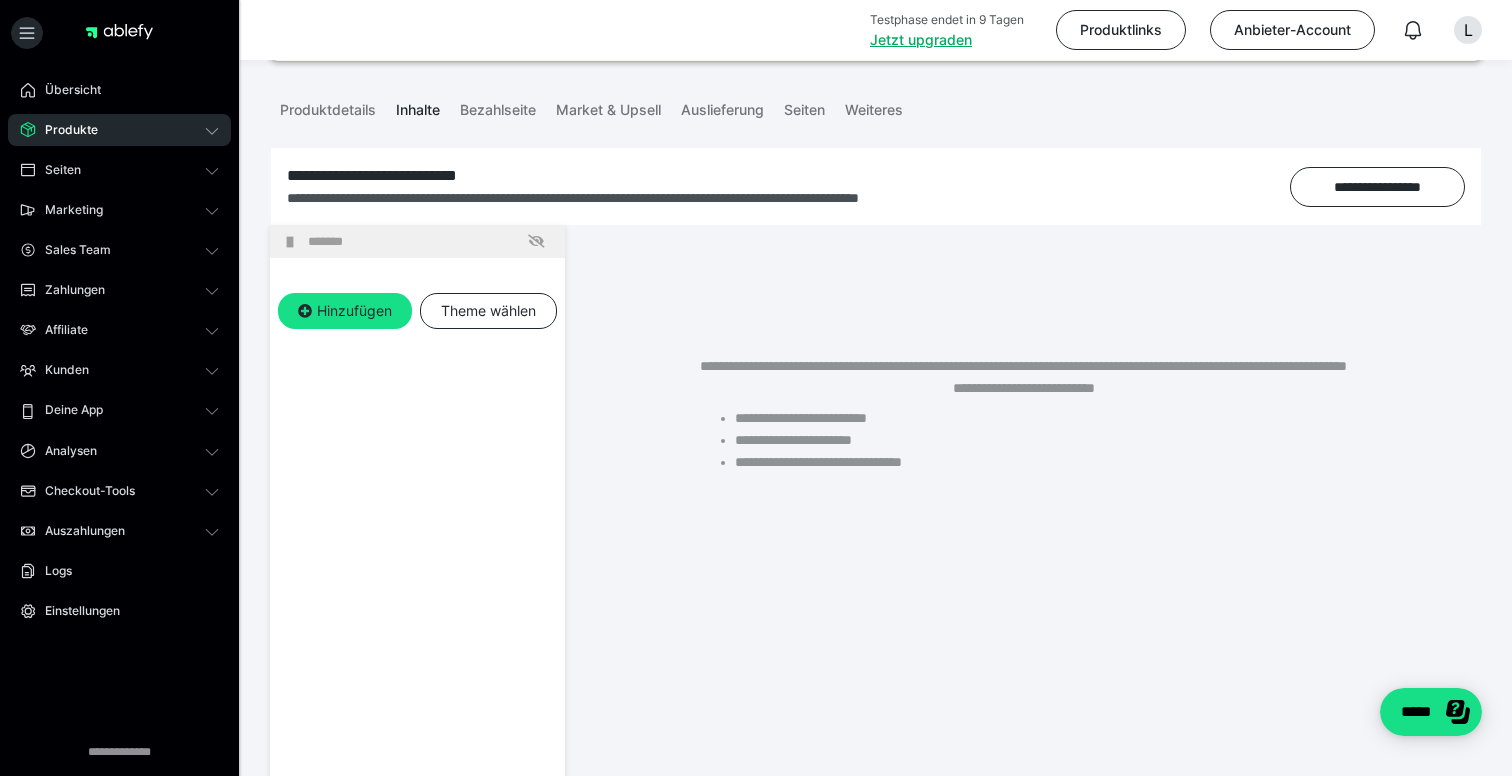 click on "*******" at bounding box center [431, 241] 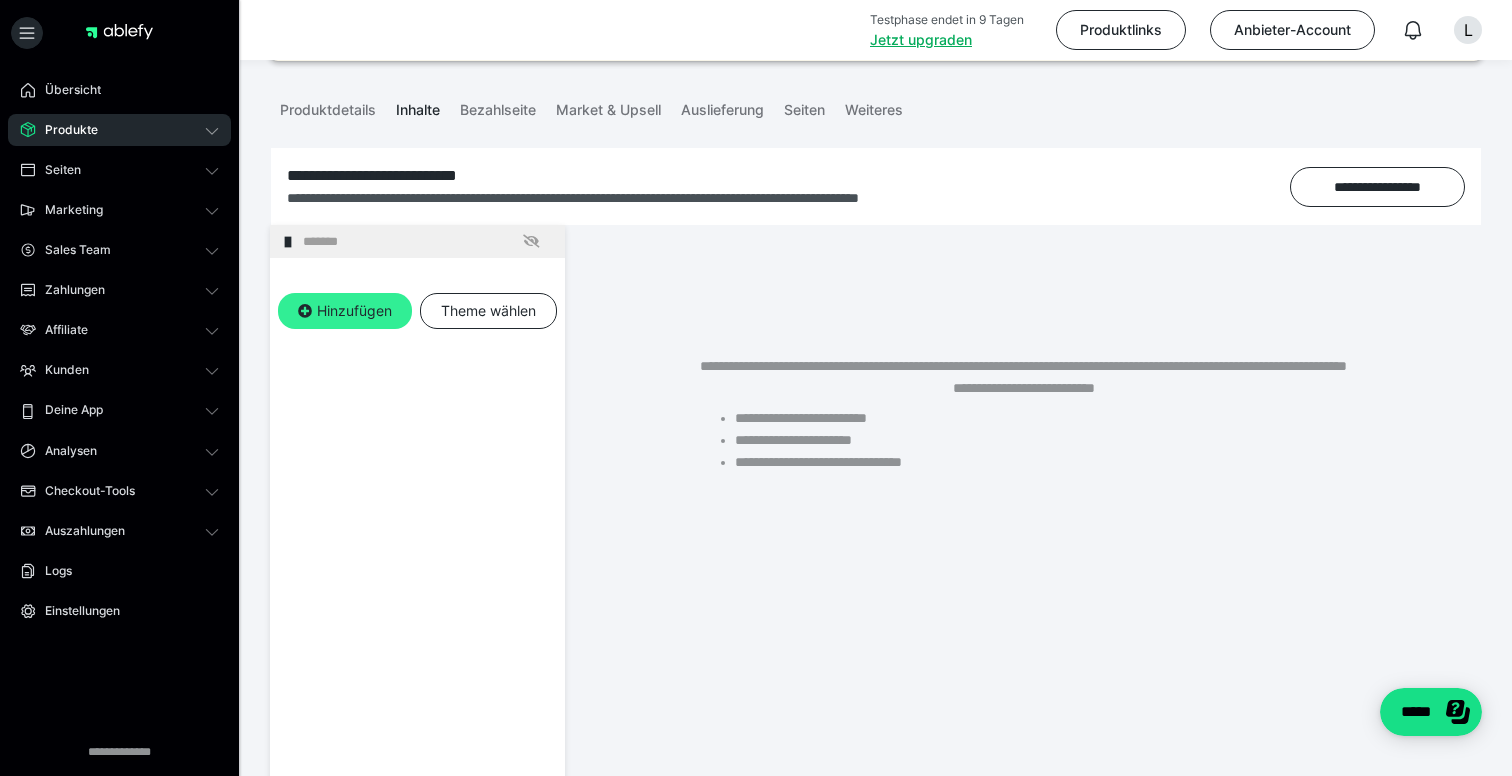 click on "Hinzufügen" at bounding box center [345, 311] 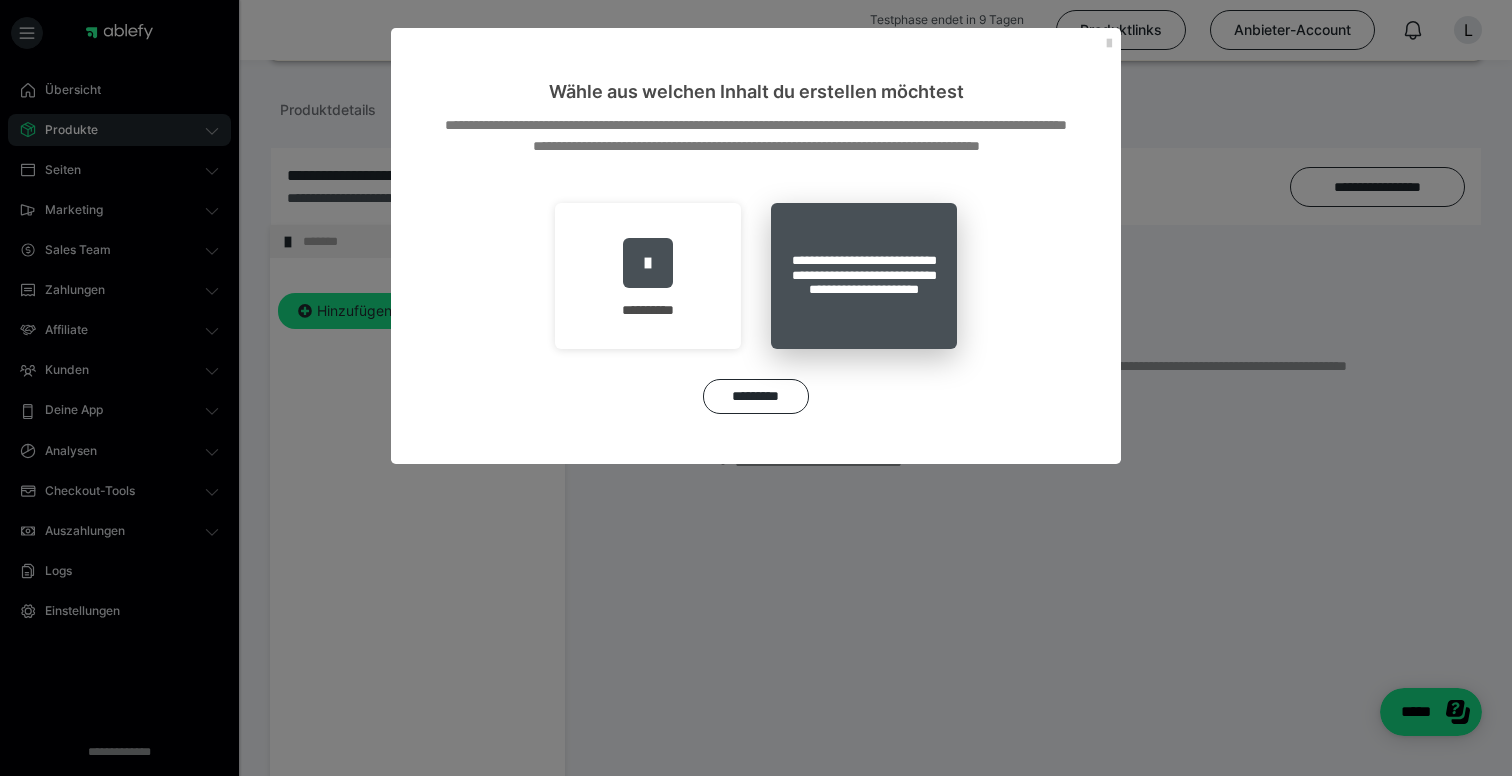 click on "**********" at bounding box center [864, 276] 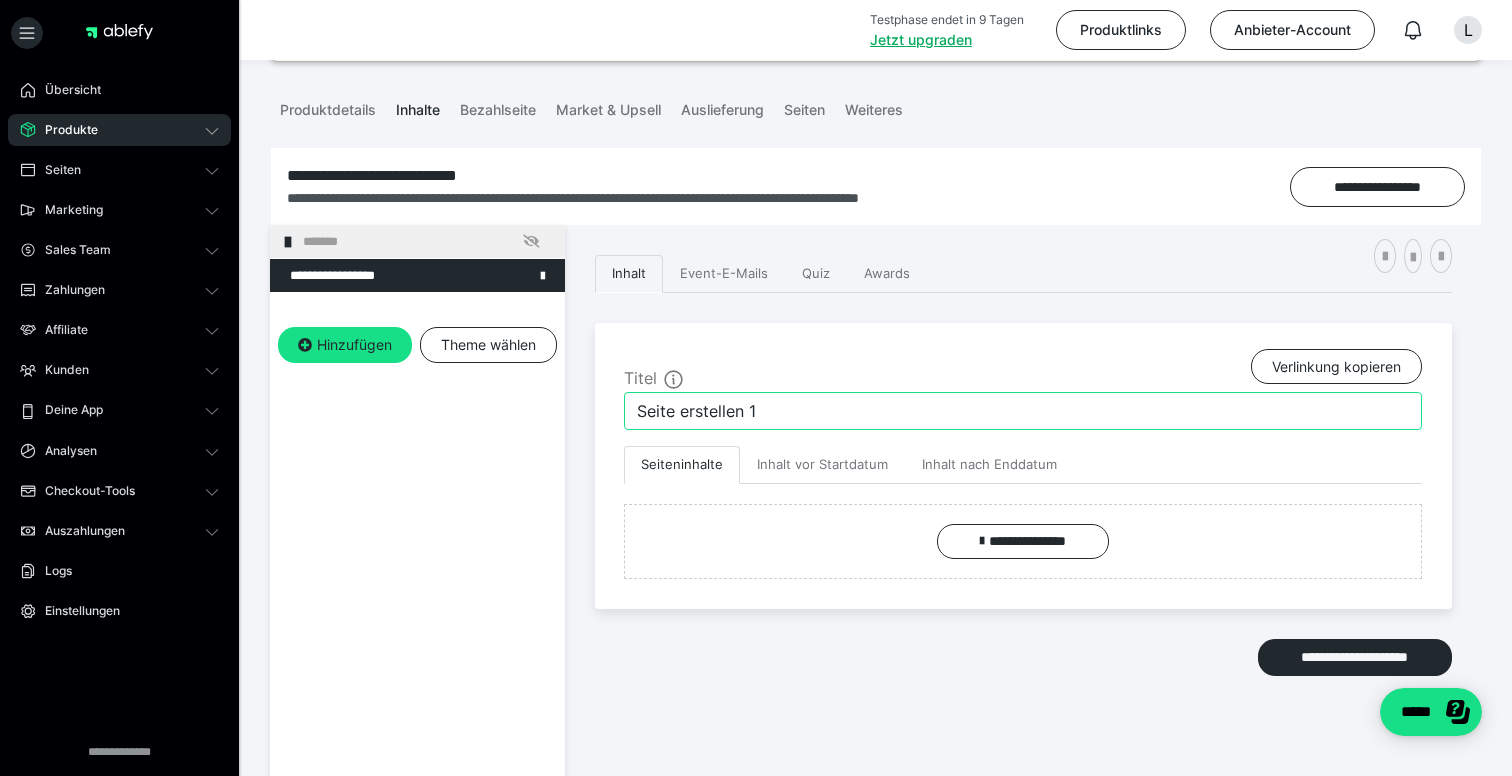 click on "Seite erstellen 1" at bounding box center (1023, 411) 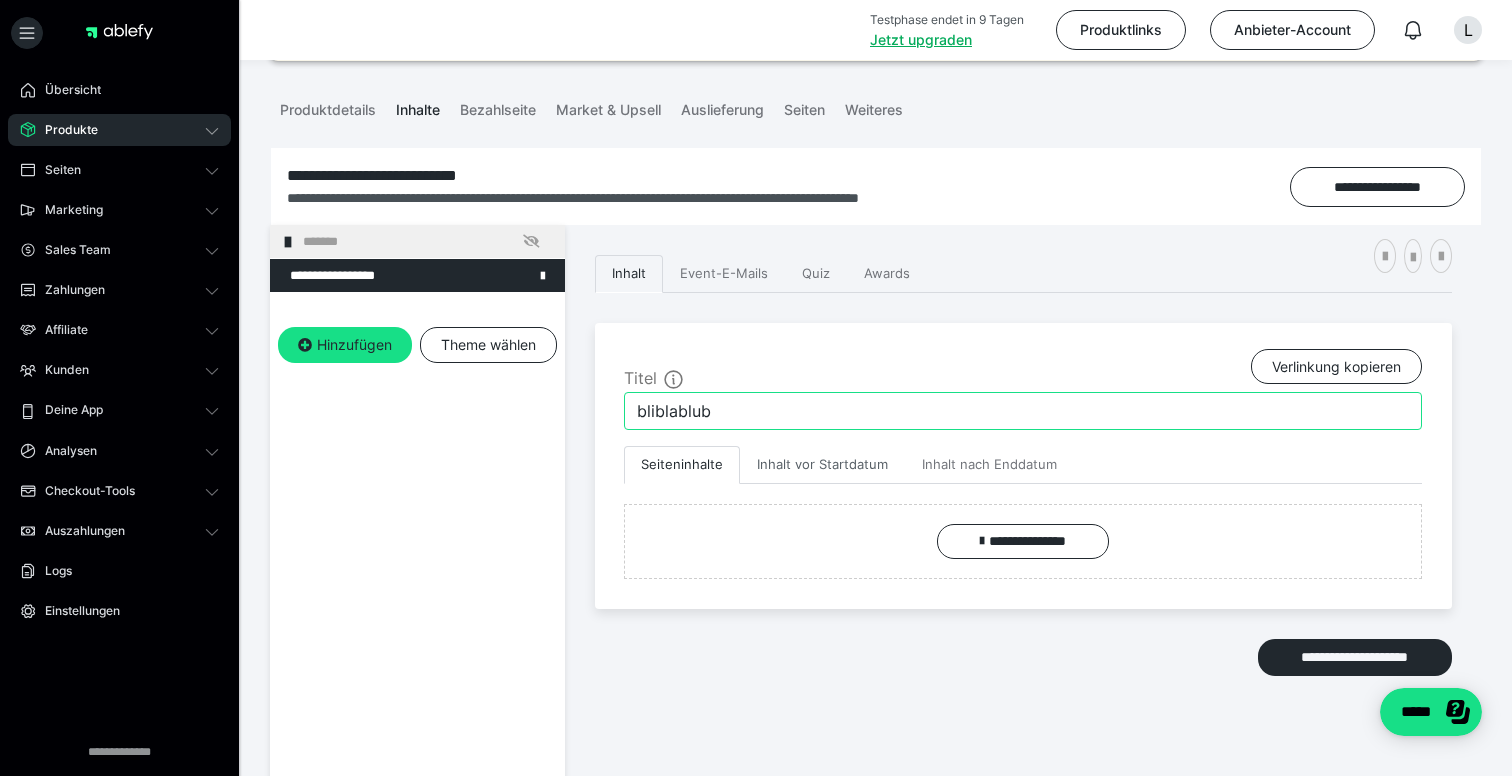 type on "bliblablub" 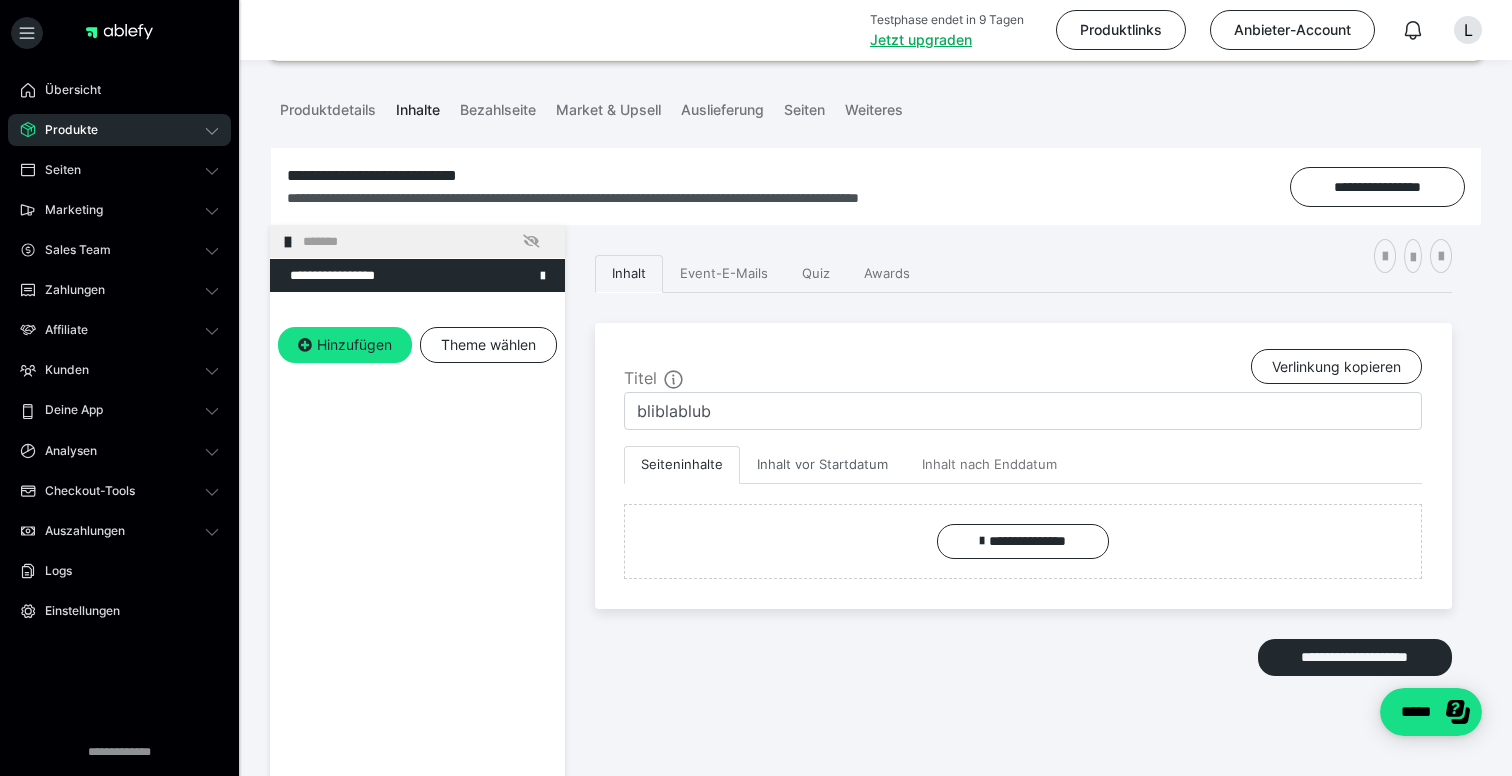 click on "Inhalt vor Startdatum" at bounding box center [822, 465] 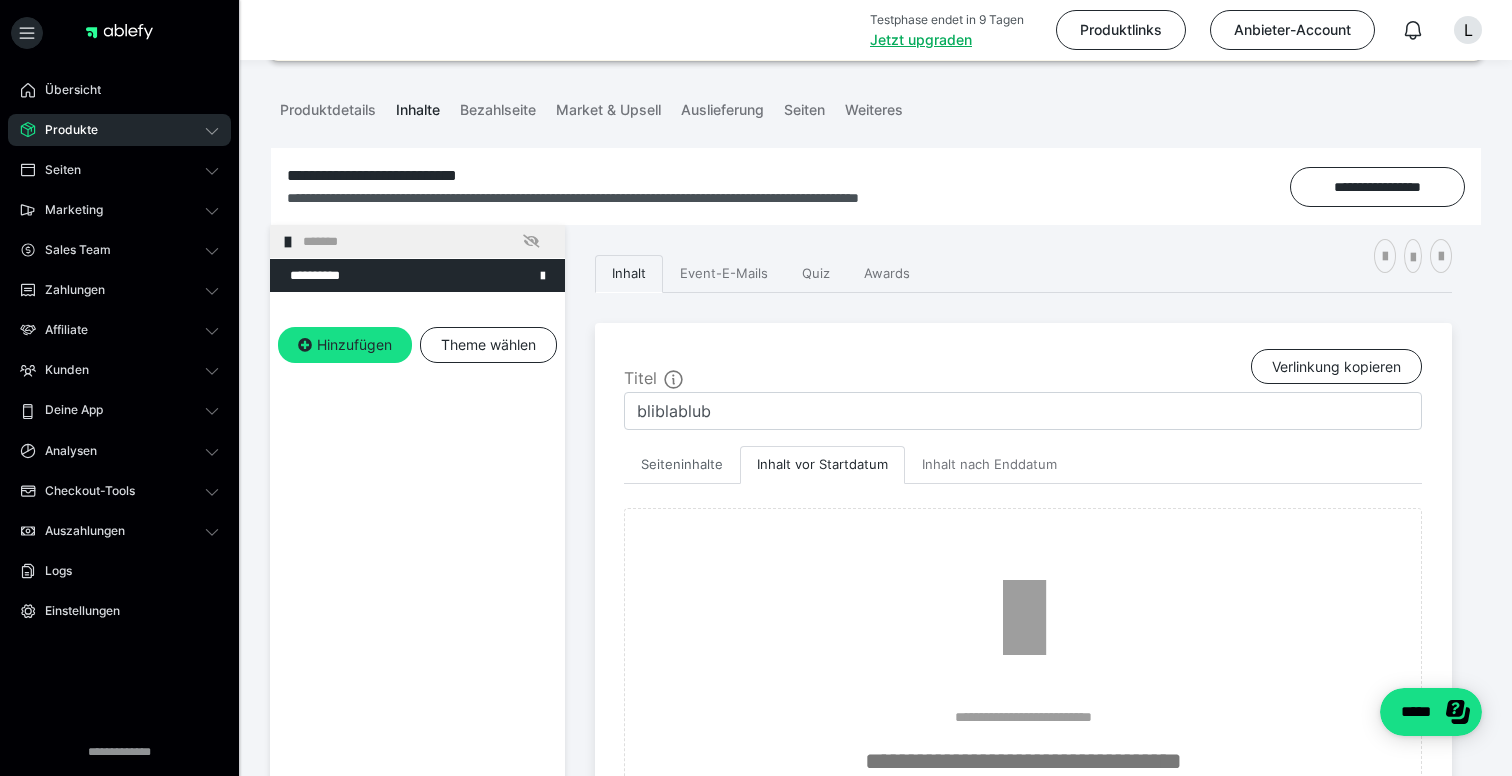 click on "Seiteninhalte" at bounding box center (682, 465) 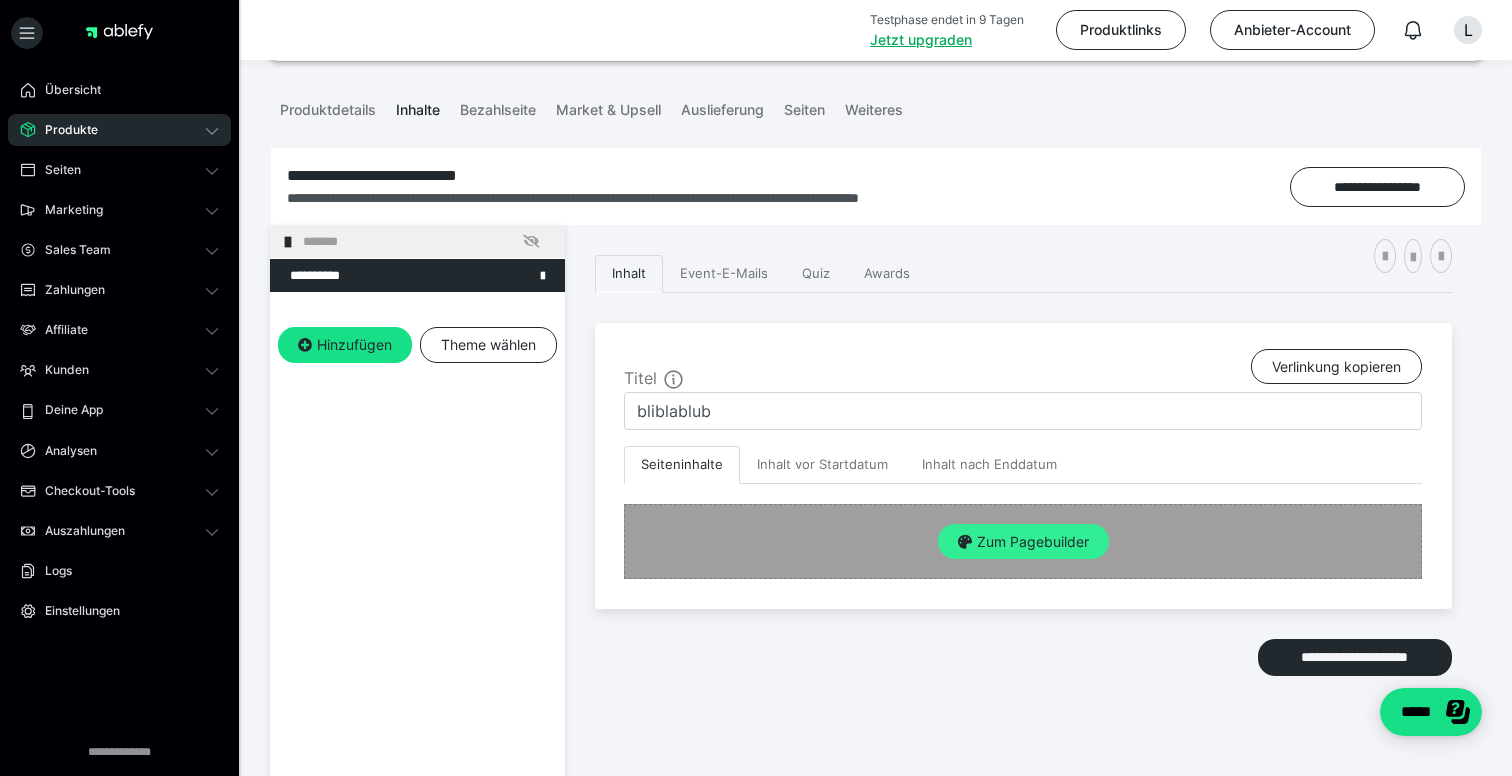 click on "Zum Pagebuilder" at bounding box center [1023, 542] 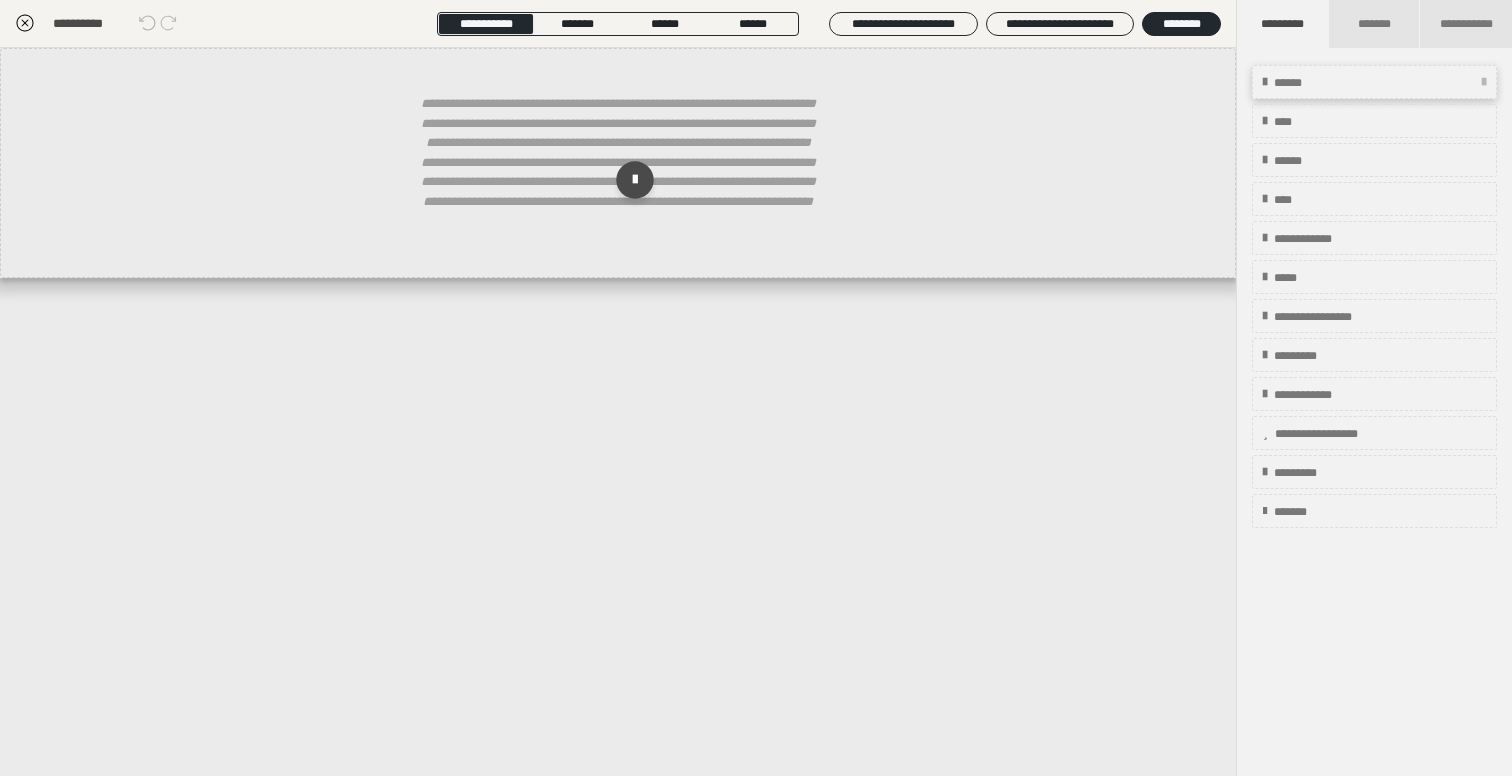 click on "******" at bounding box center (1301, 83) 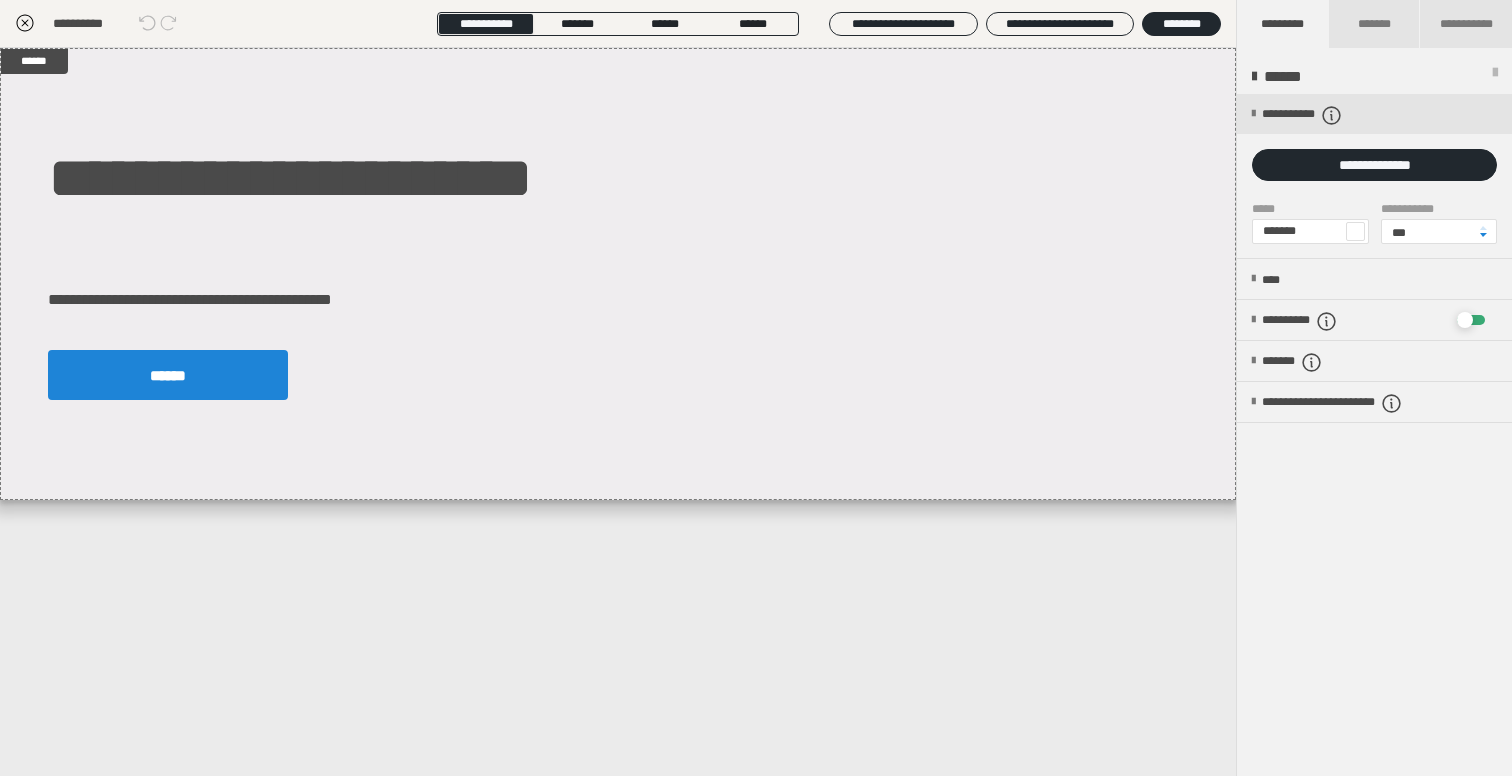 click on "**********" at bounding box center [1374, 436] 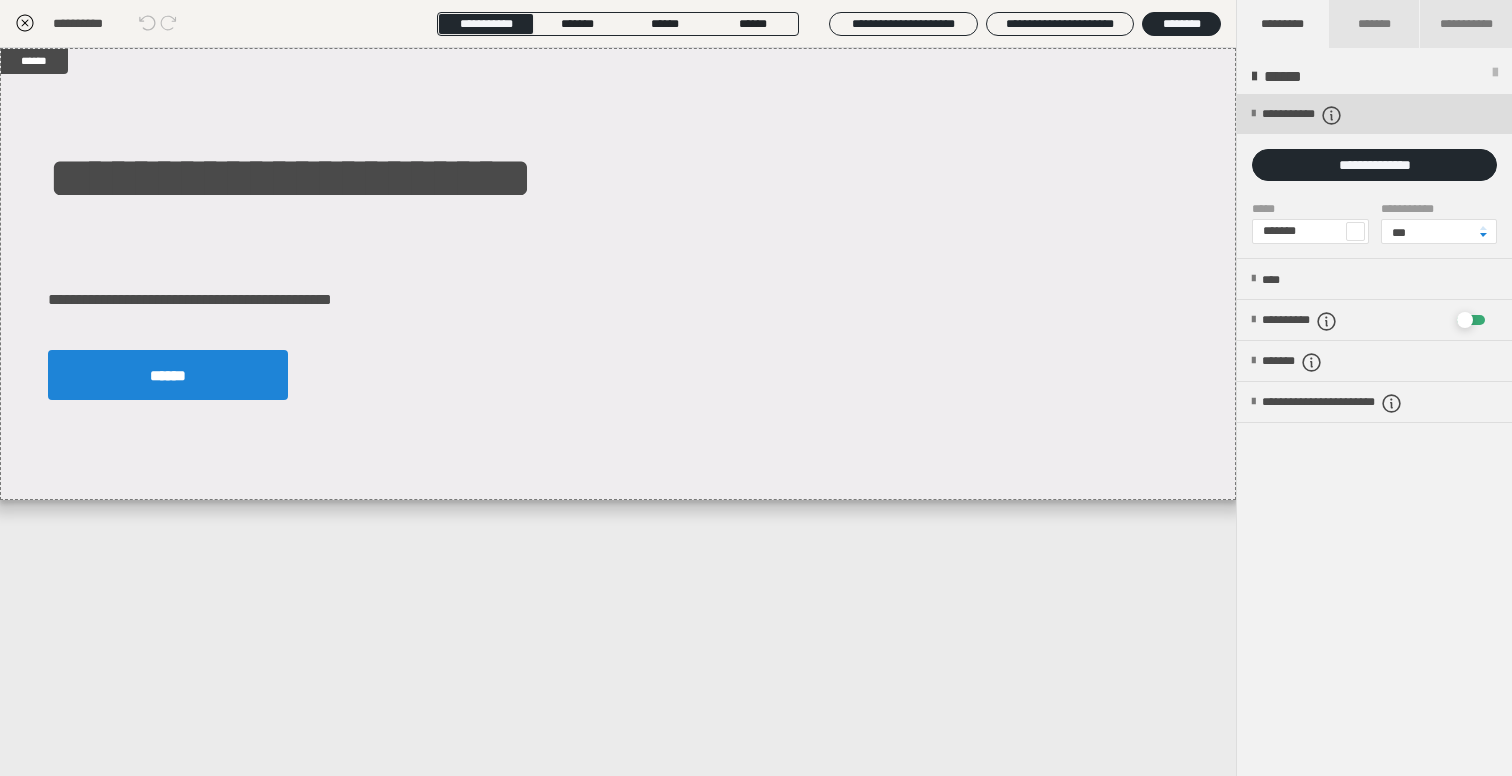 click at bounding box center [1253, 114] 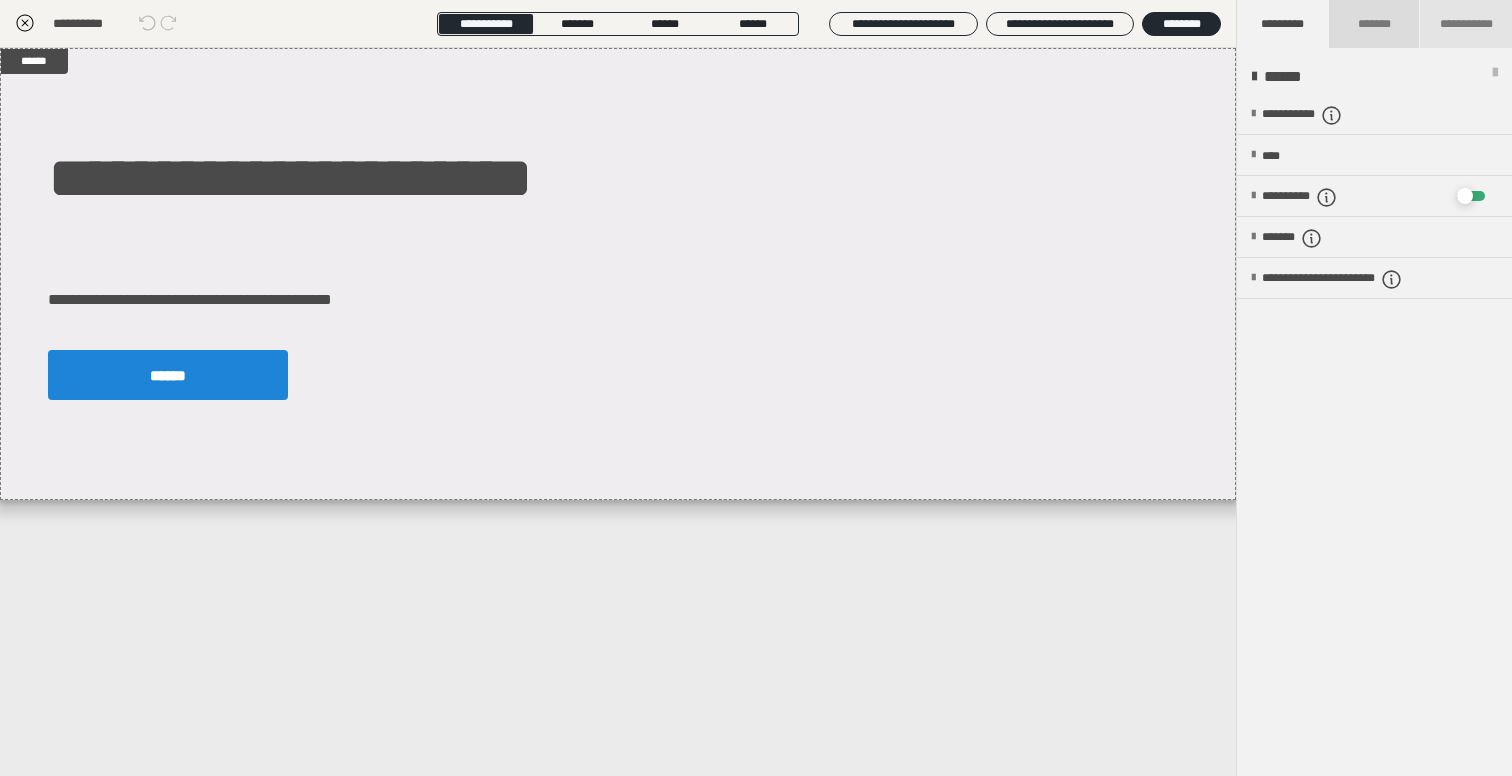 click on "*******" at bounding box center [1373, 24] 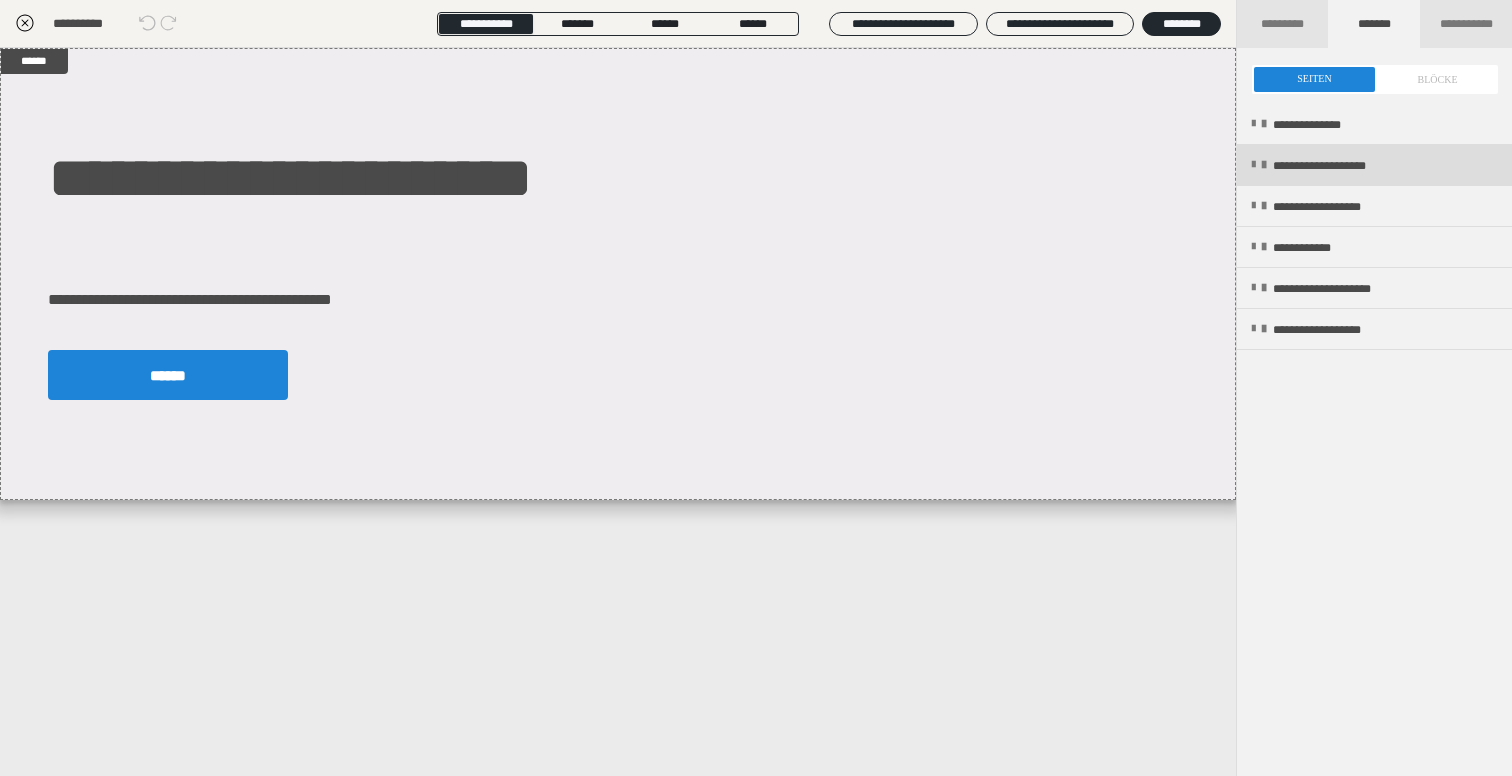 click at bounding box center [1253, 165] 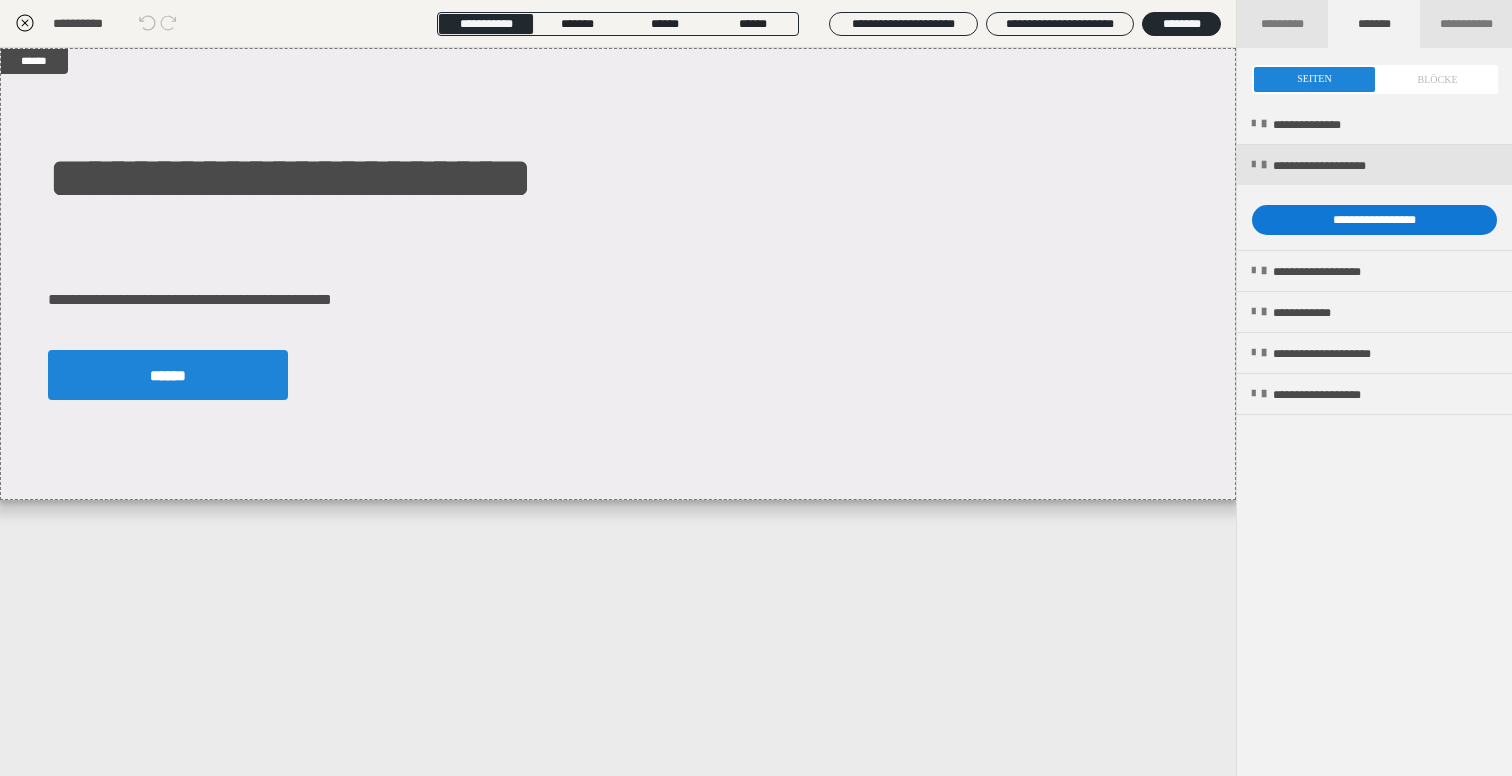 click on "**********" at bounding box center (1374, 220) 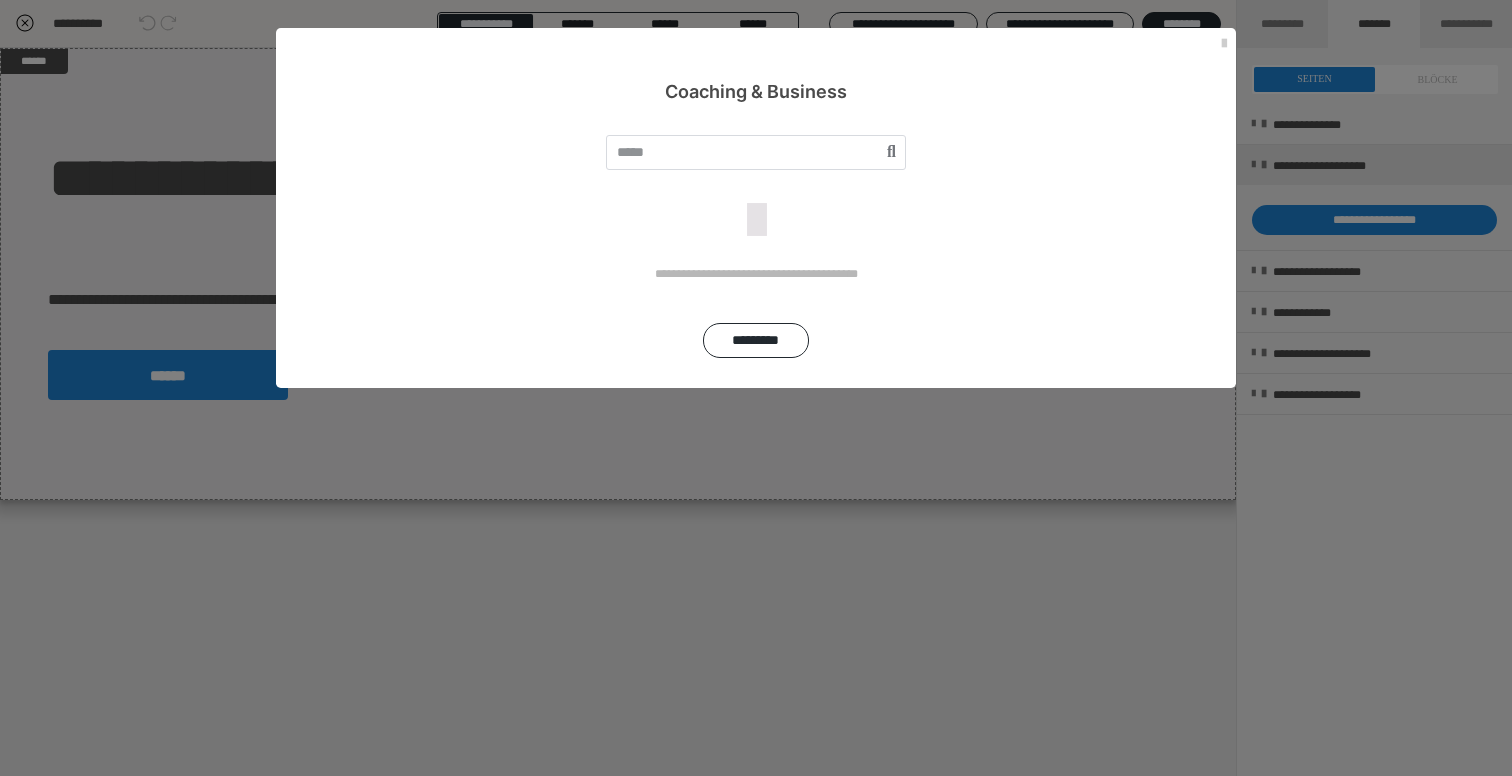 click on "**********" at bounding box center (756, 246) 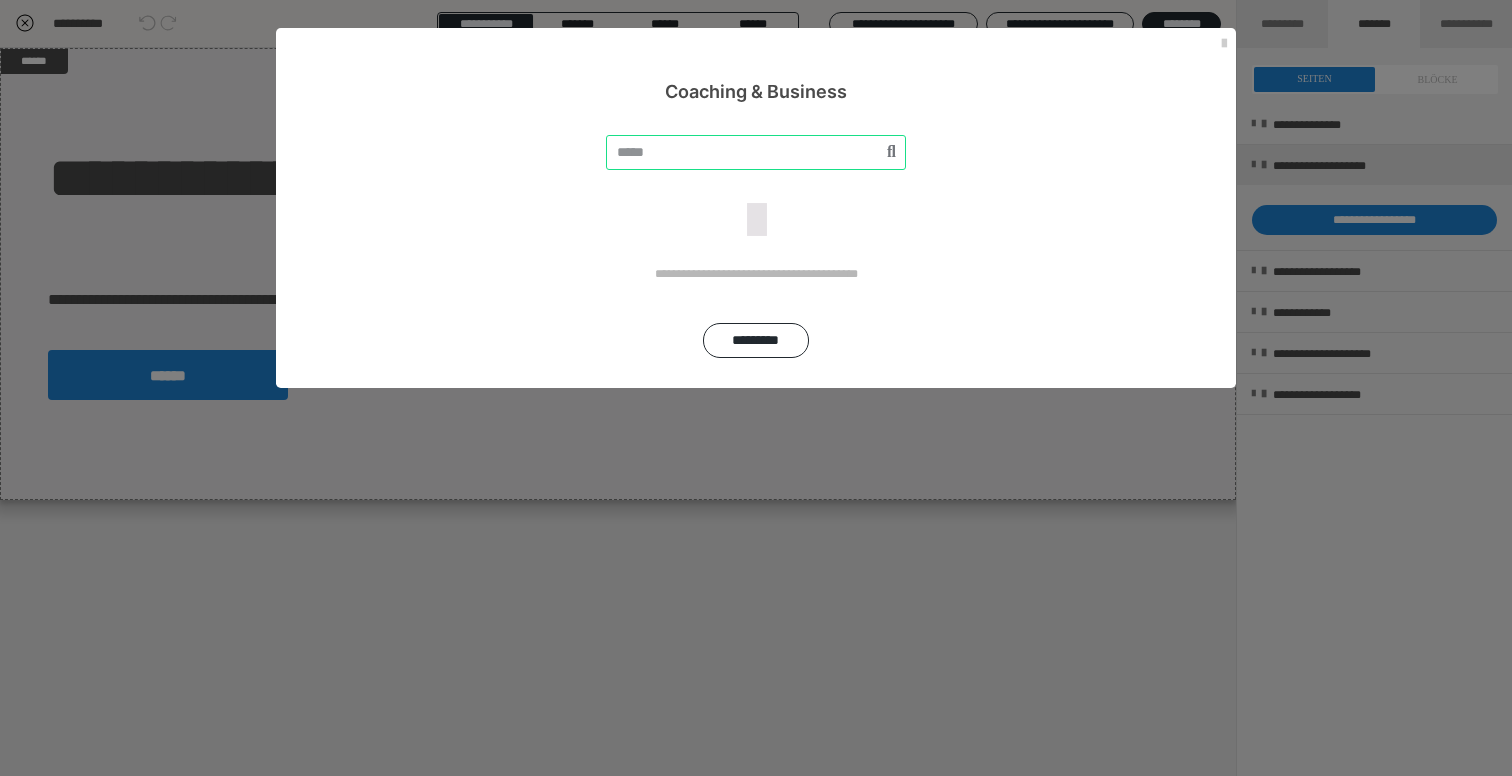 click at bounding box center (756, 152) 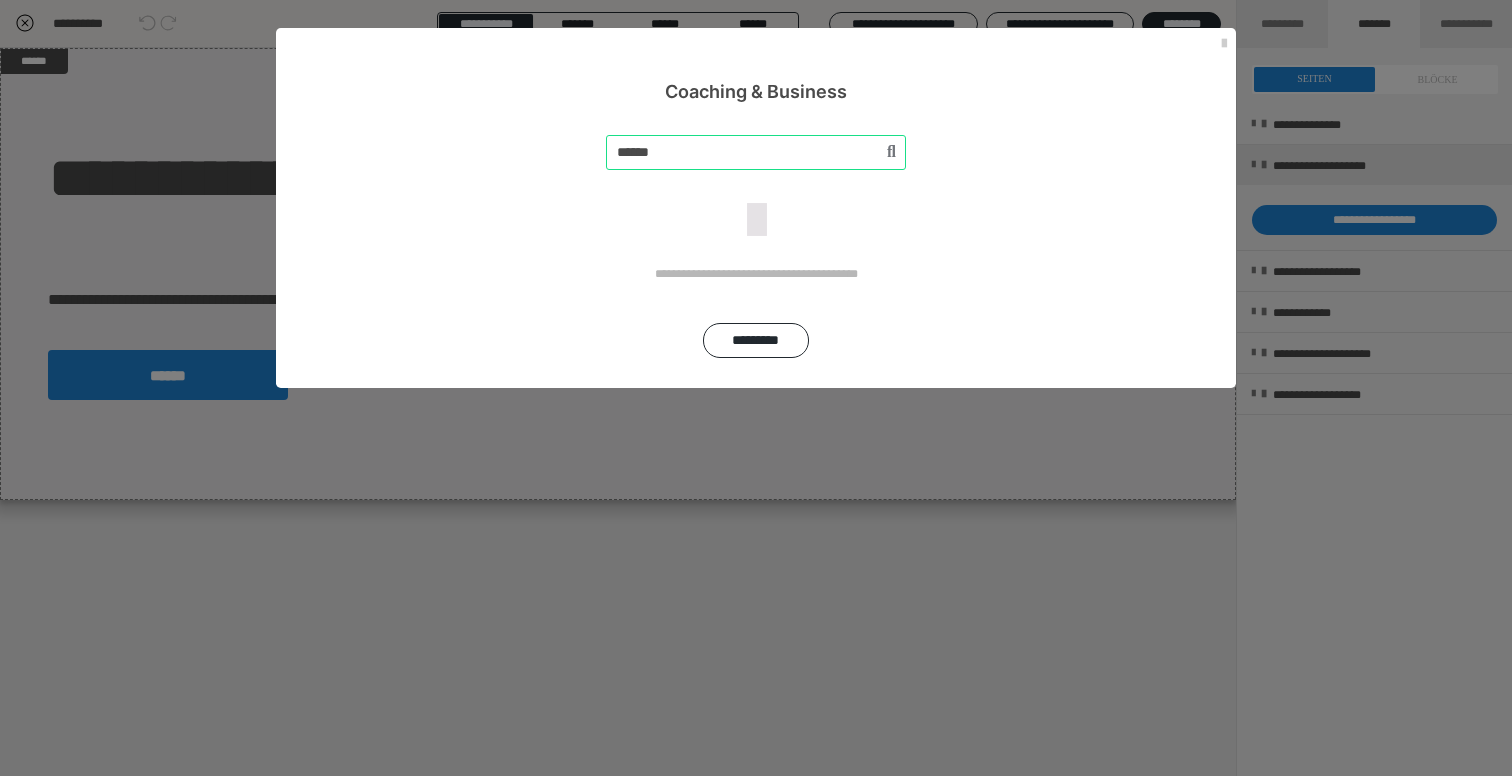 type on "******" 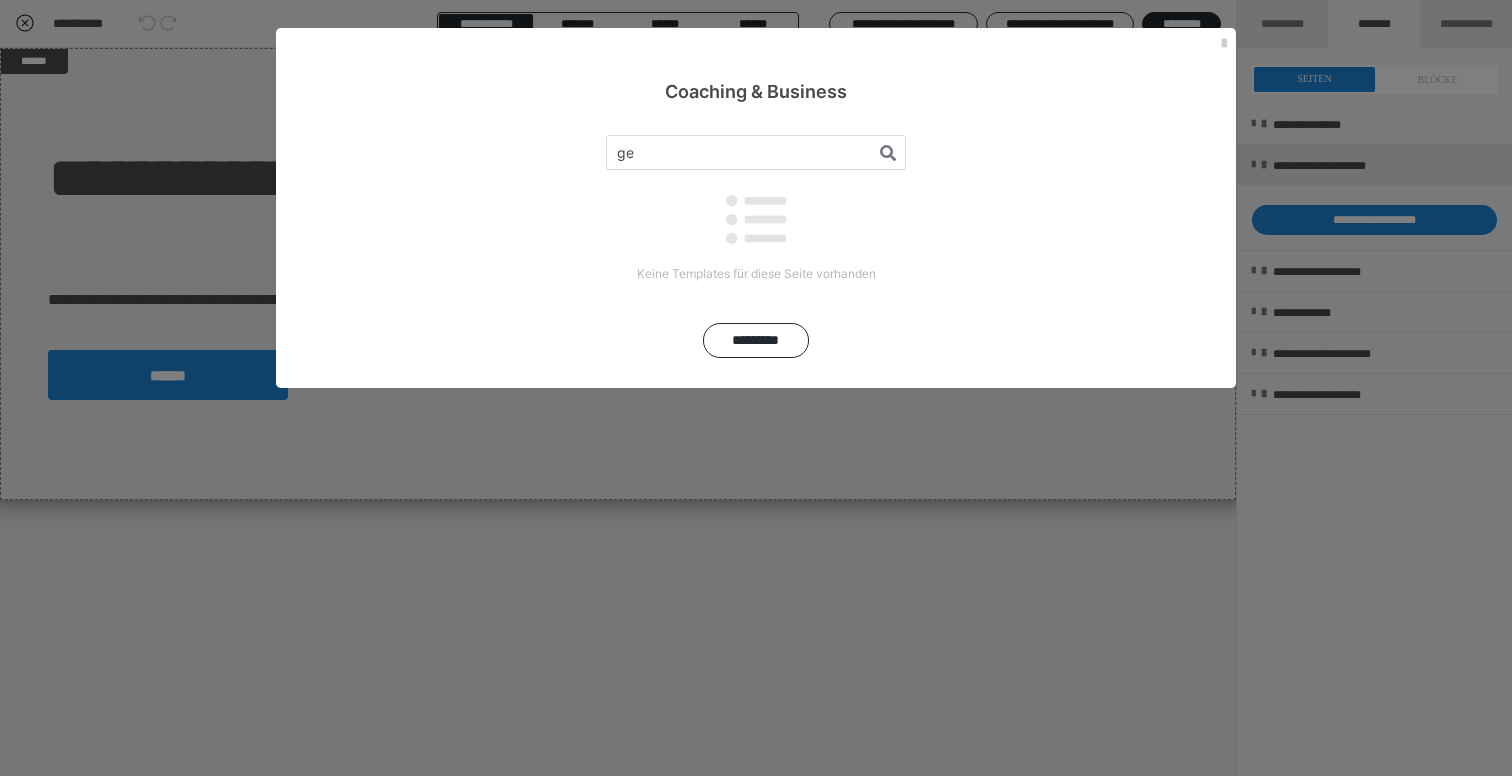 type on "g" 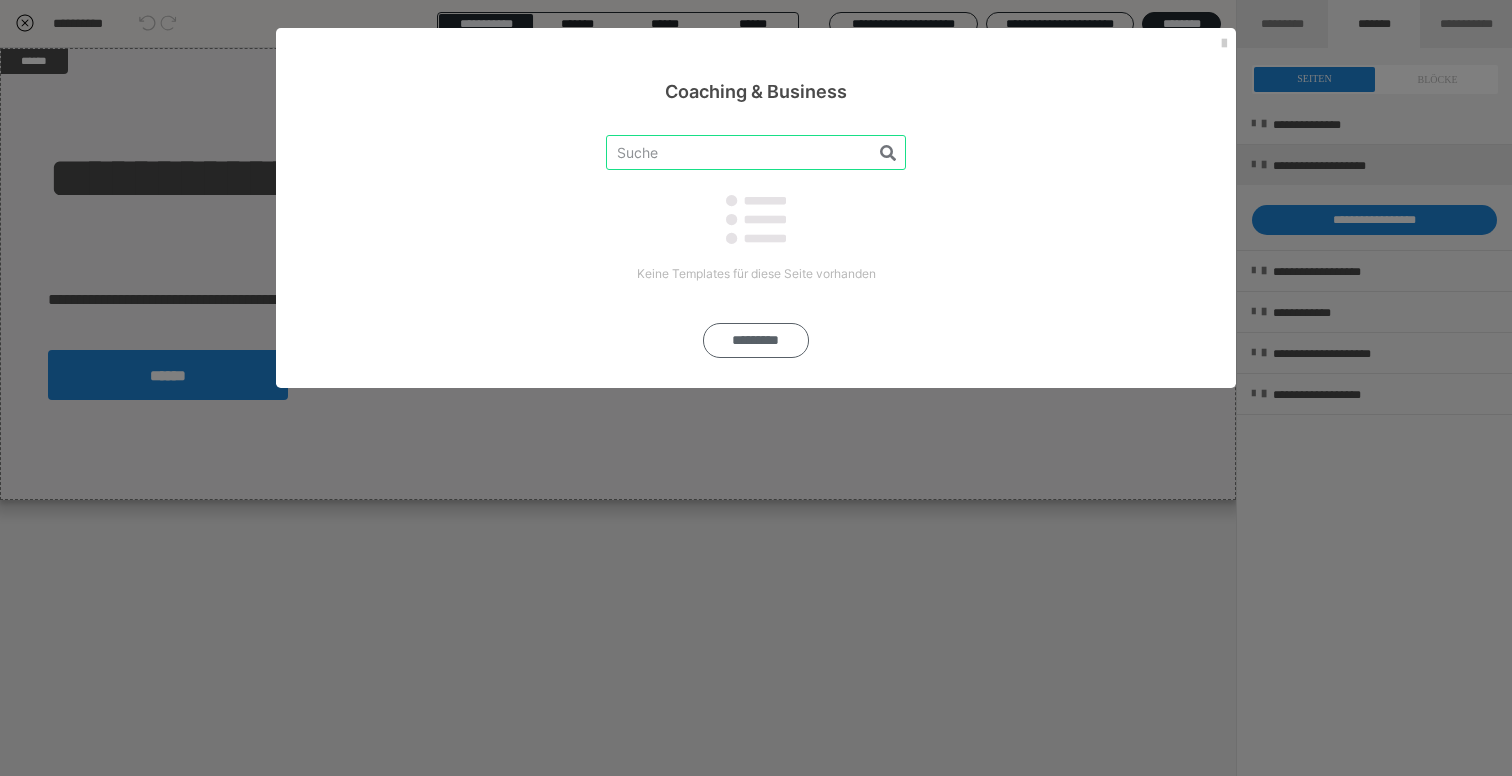 type 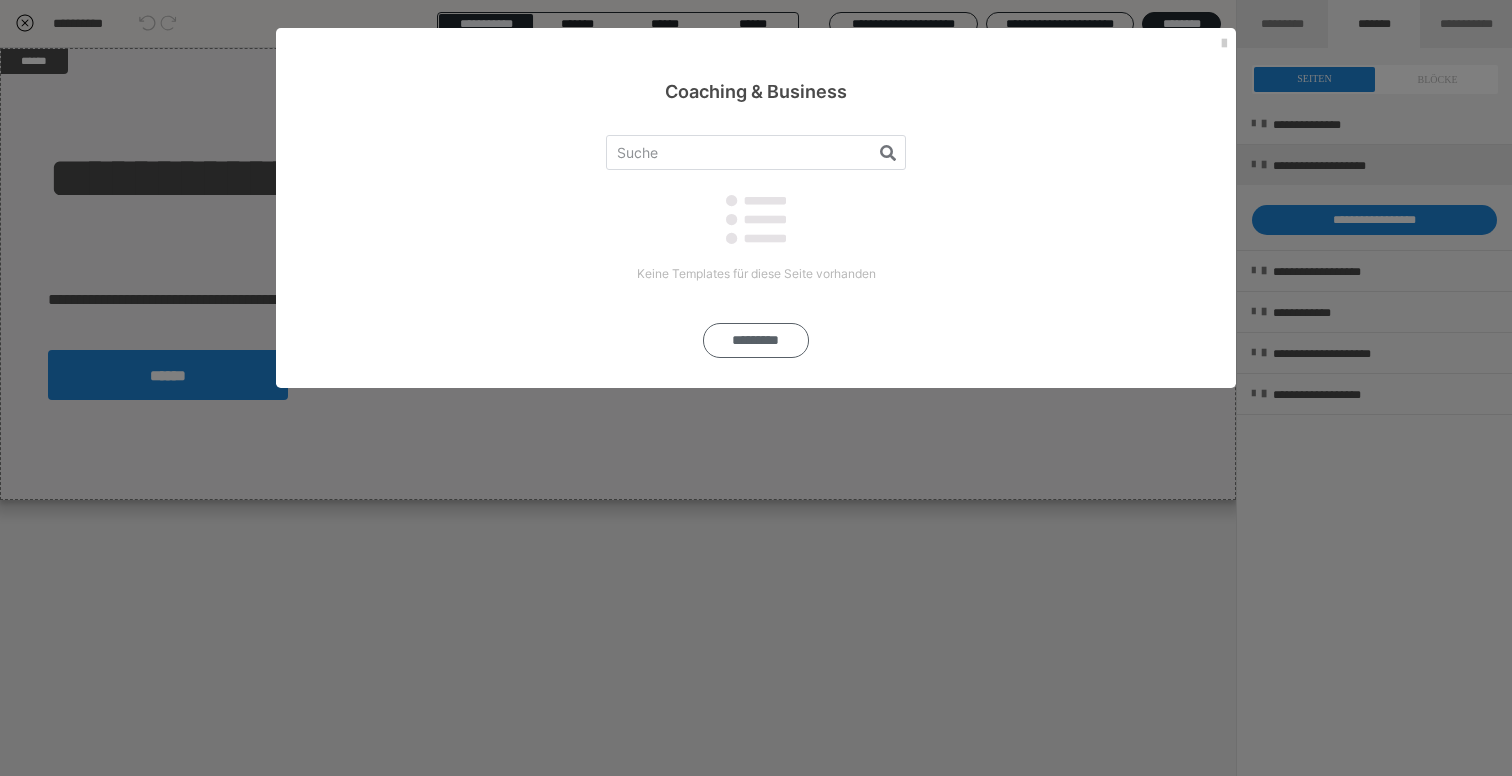 click on "*********" at bounding box center [756, 340] 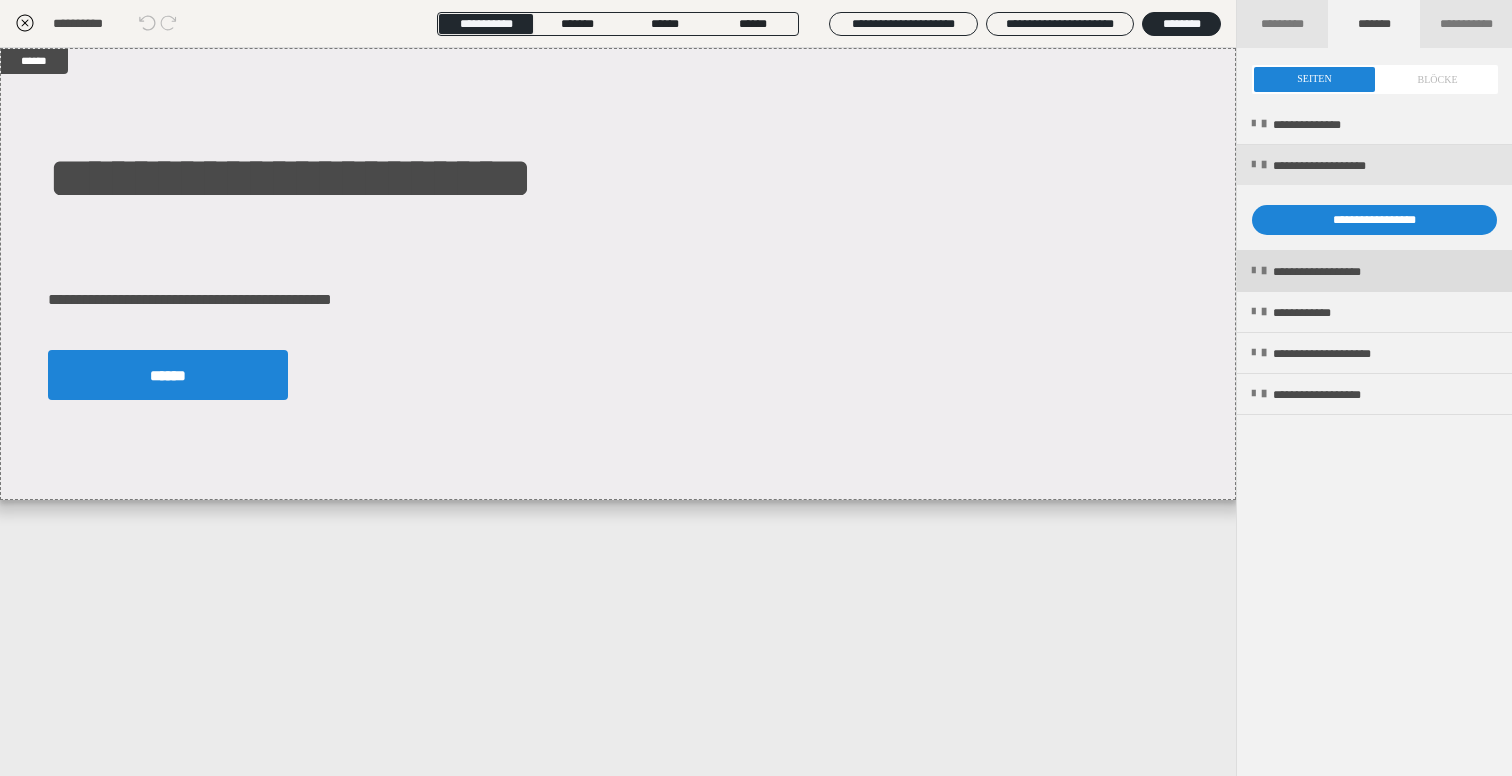 click on "**********" at bounding box center (1374, 271) 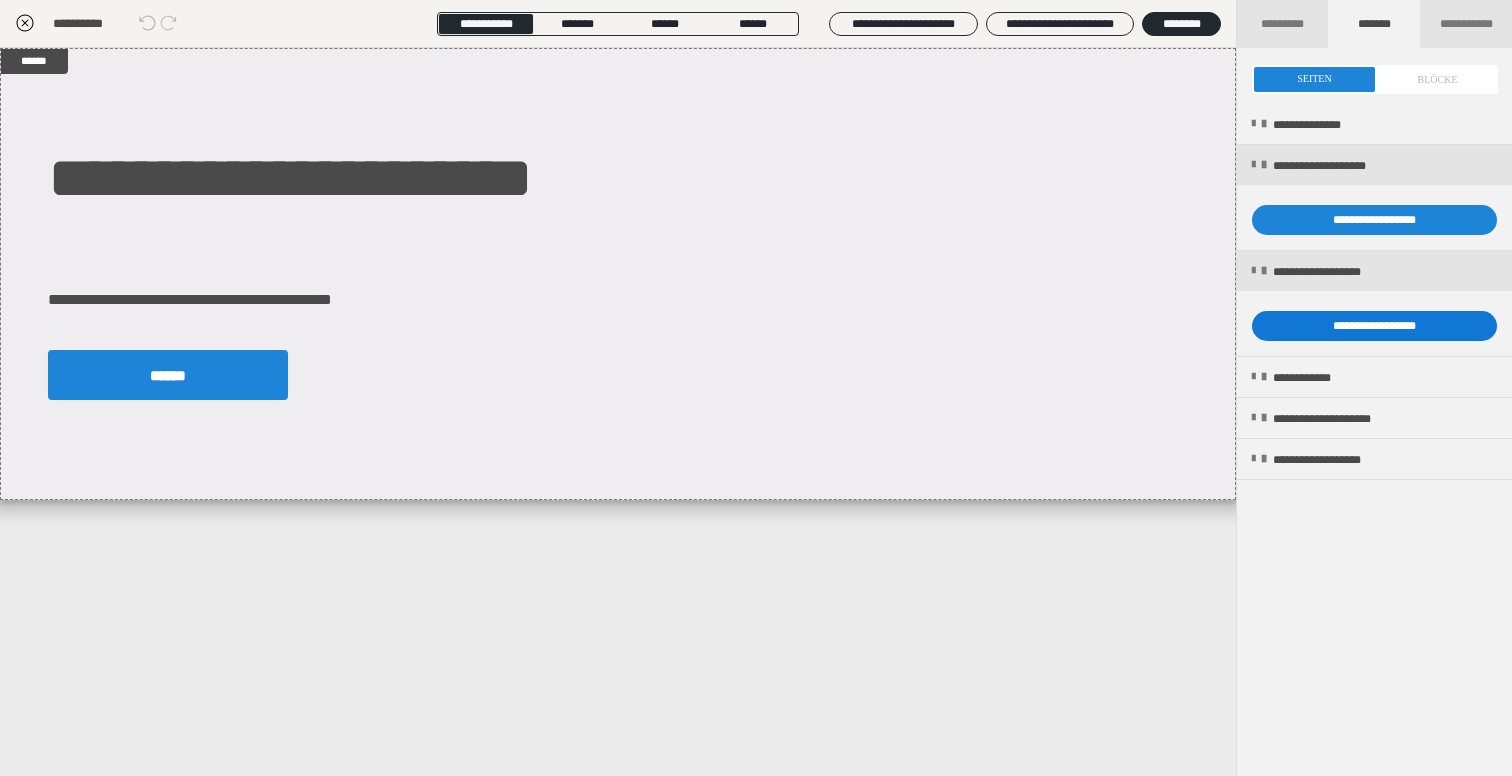 click on "**********" at bounding box center (1374, 326) 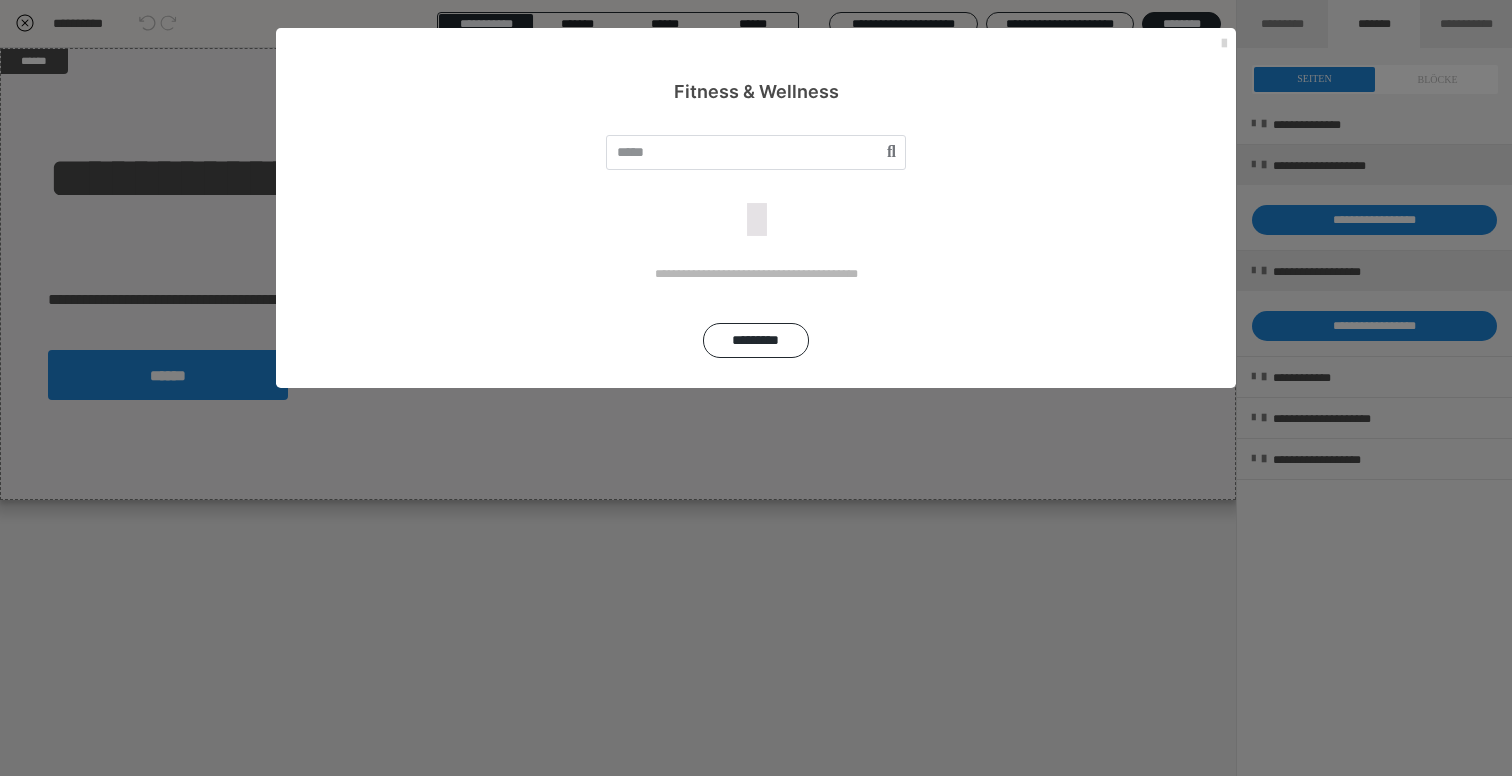 click at bounding box center [1224, 44] 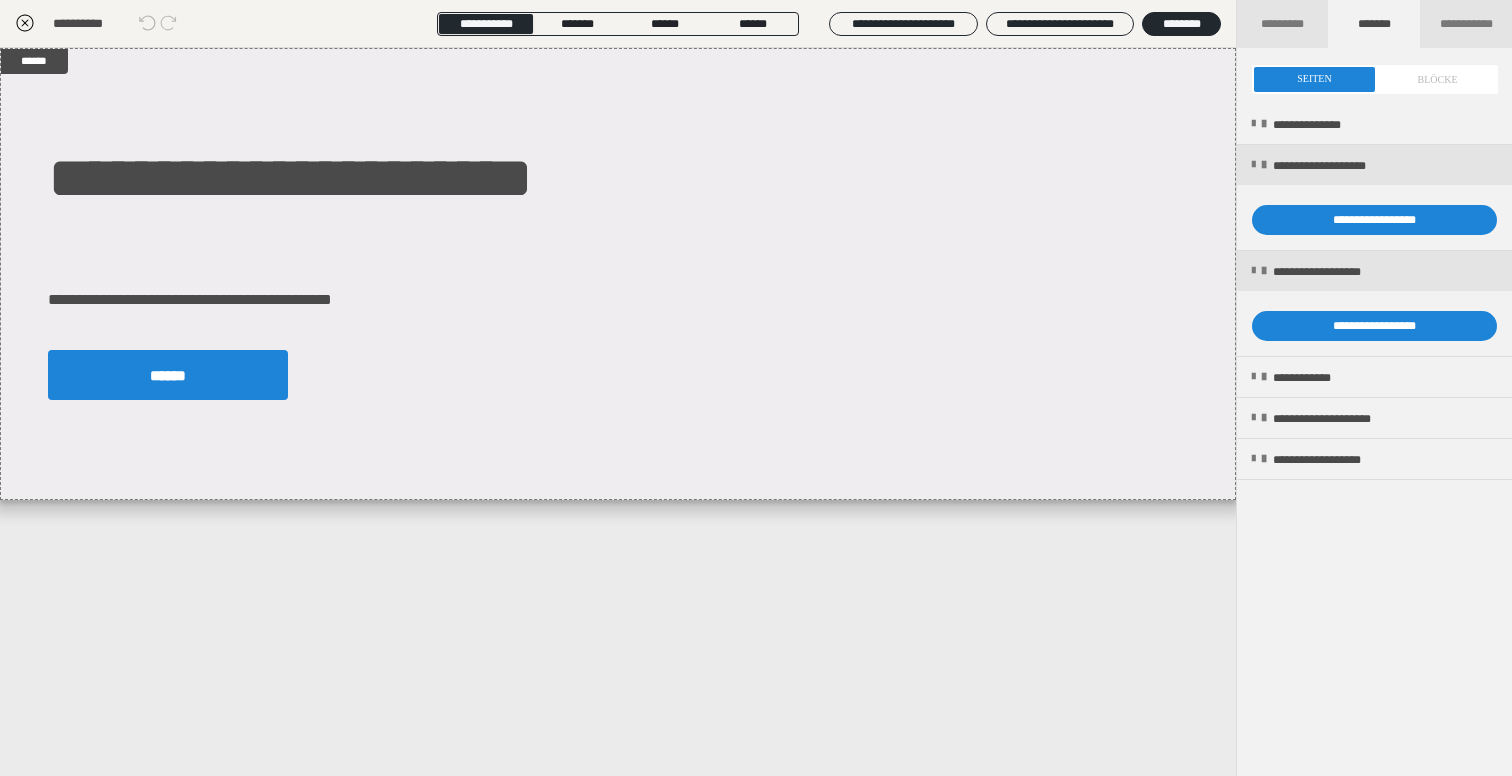 click at bounding box center [1375, 79] 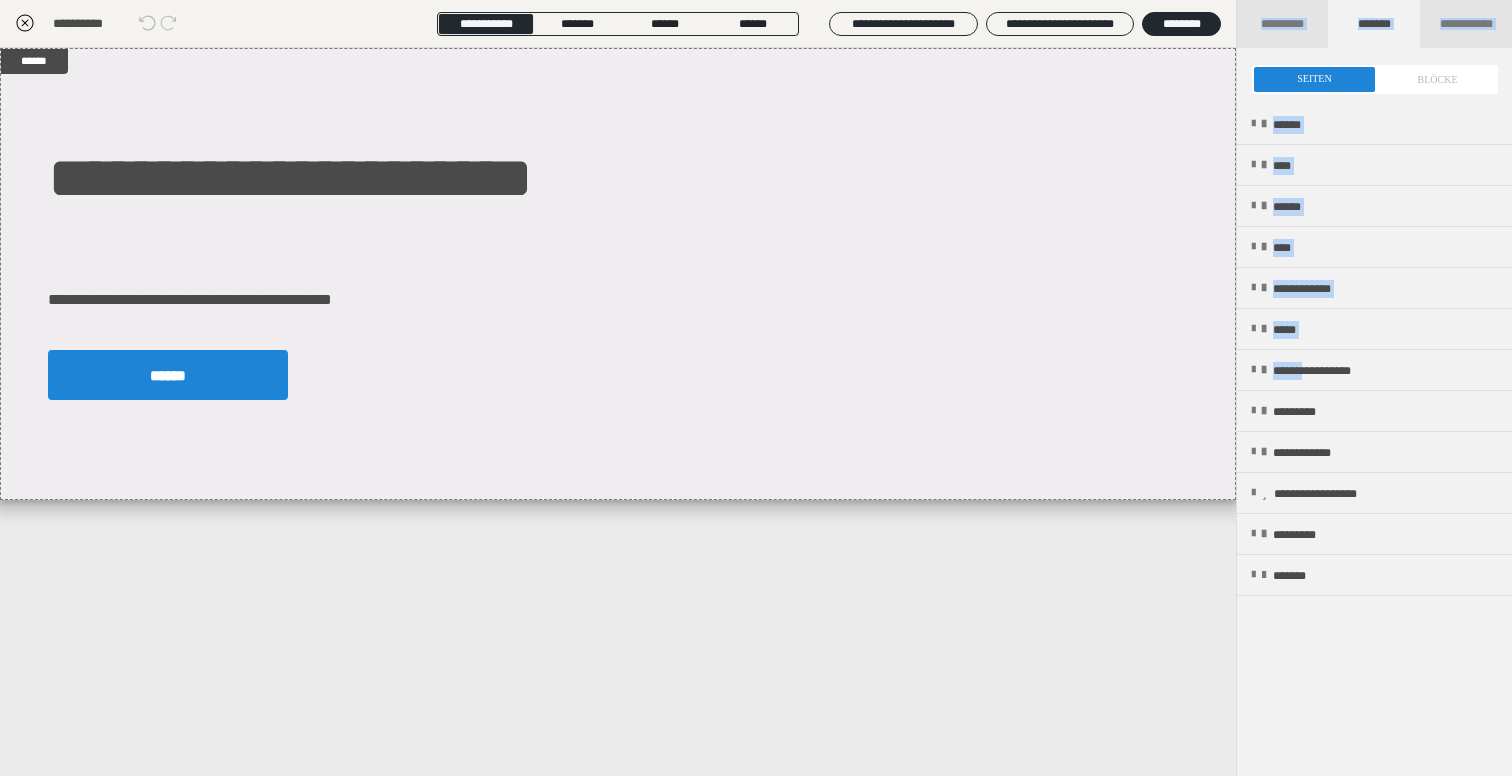drag, startPoint x: 1340, startPoint y: 367, endPoint x: 909, endPoint y: 580, distance: 480.75983 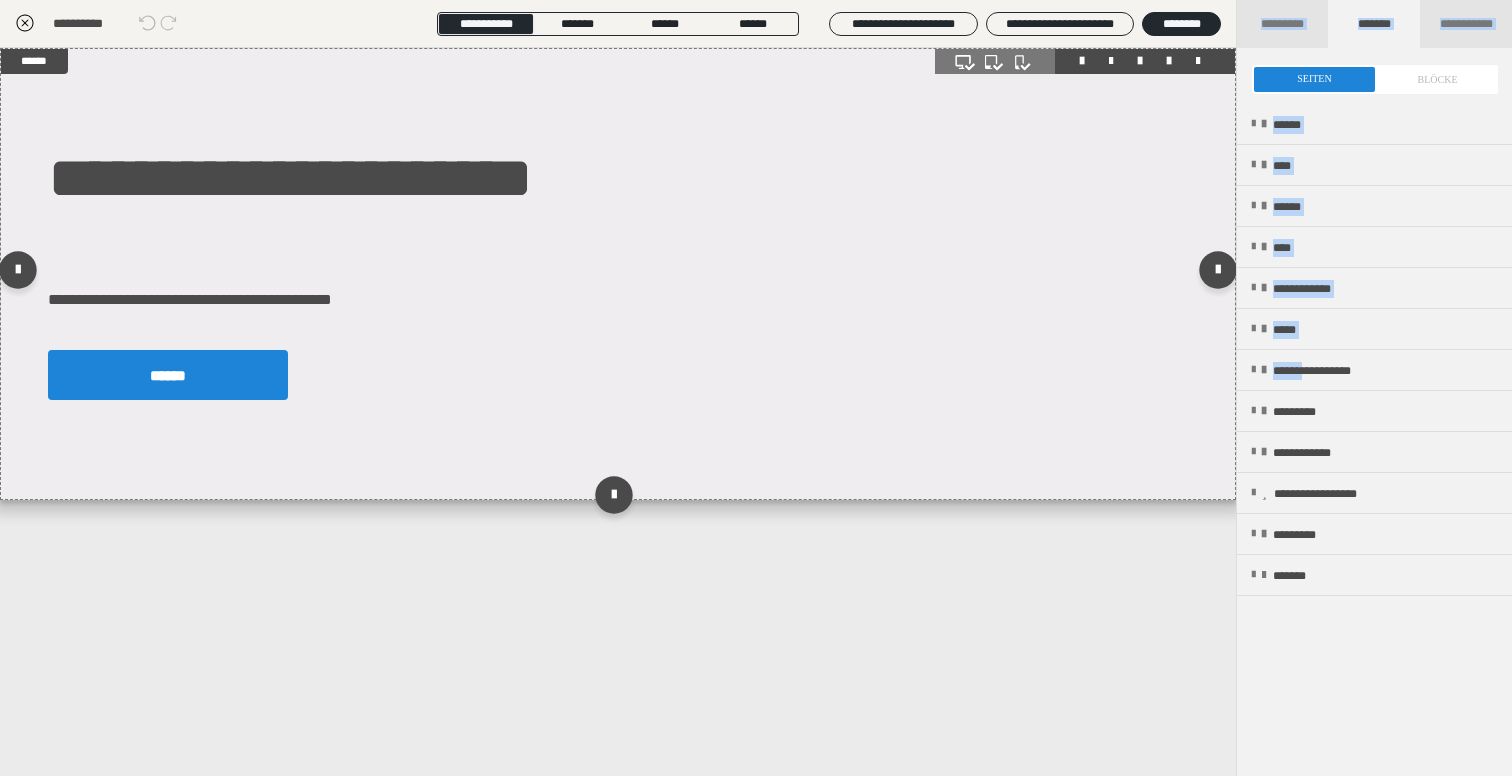 click on "**********" at bounding box center (618, 274) 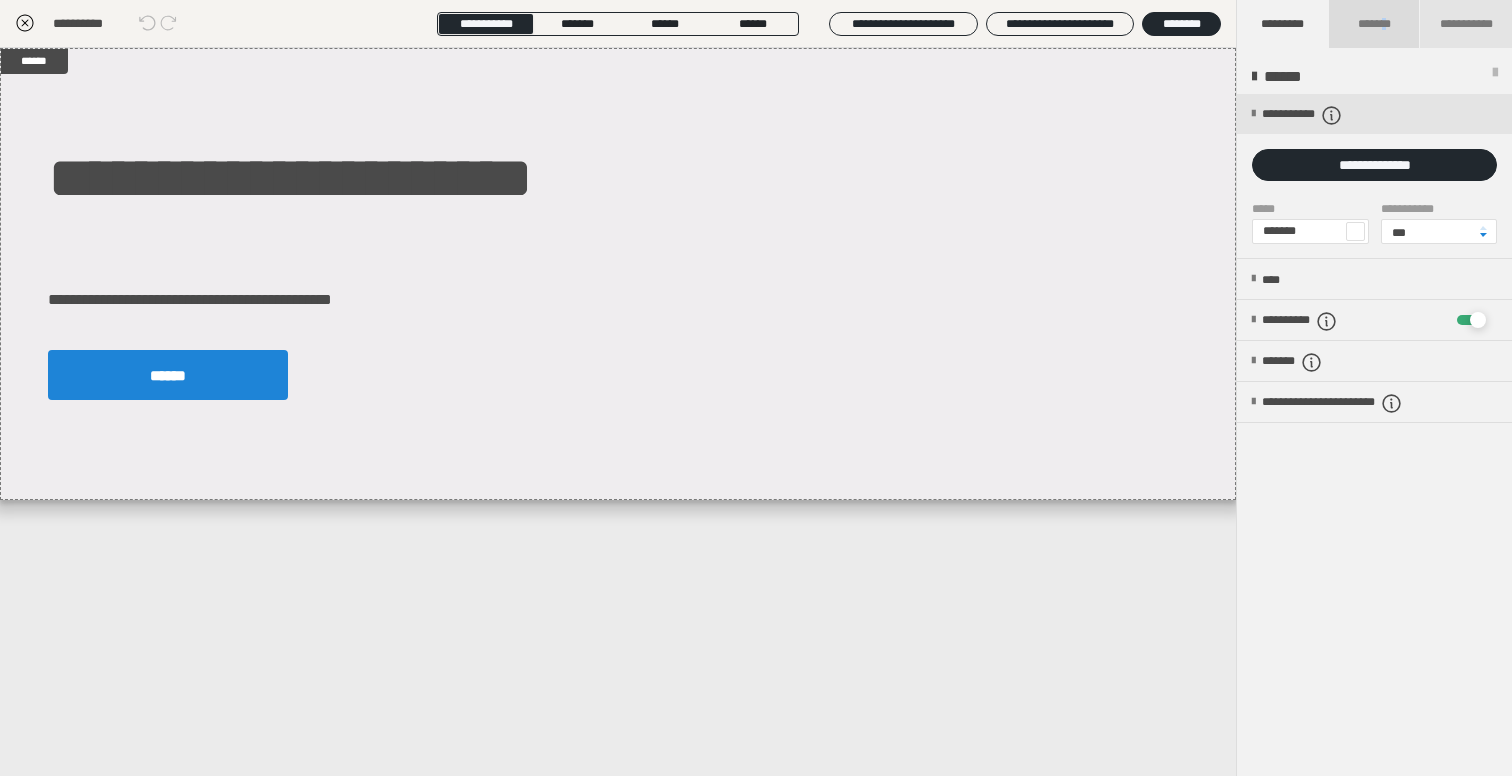 click on "*******" at bounding box center [1373, 24] 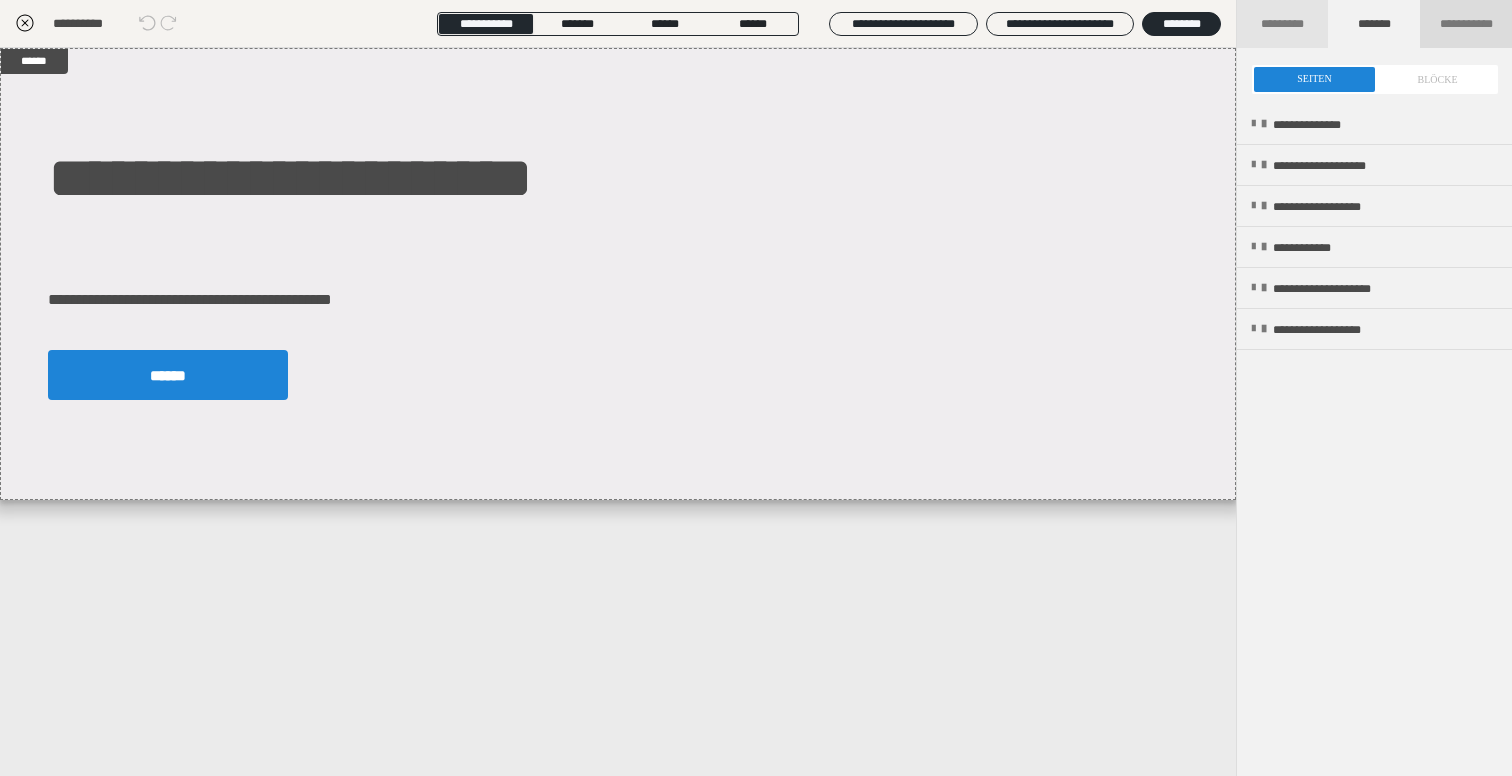click on "**********" at bounding box center [1466, 24] 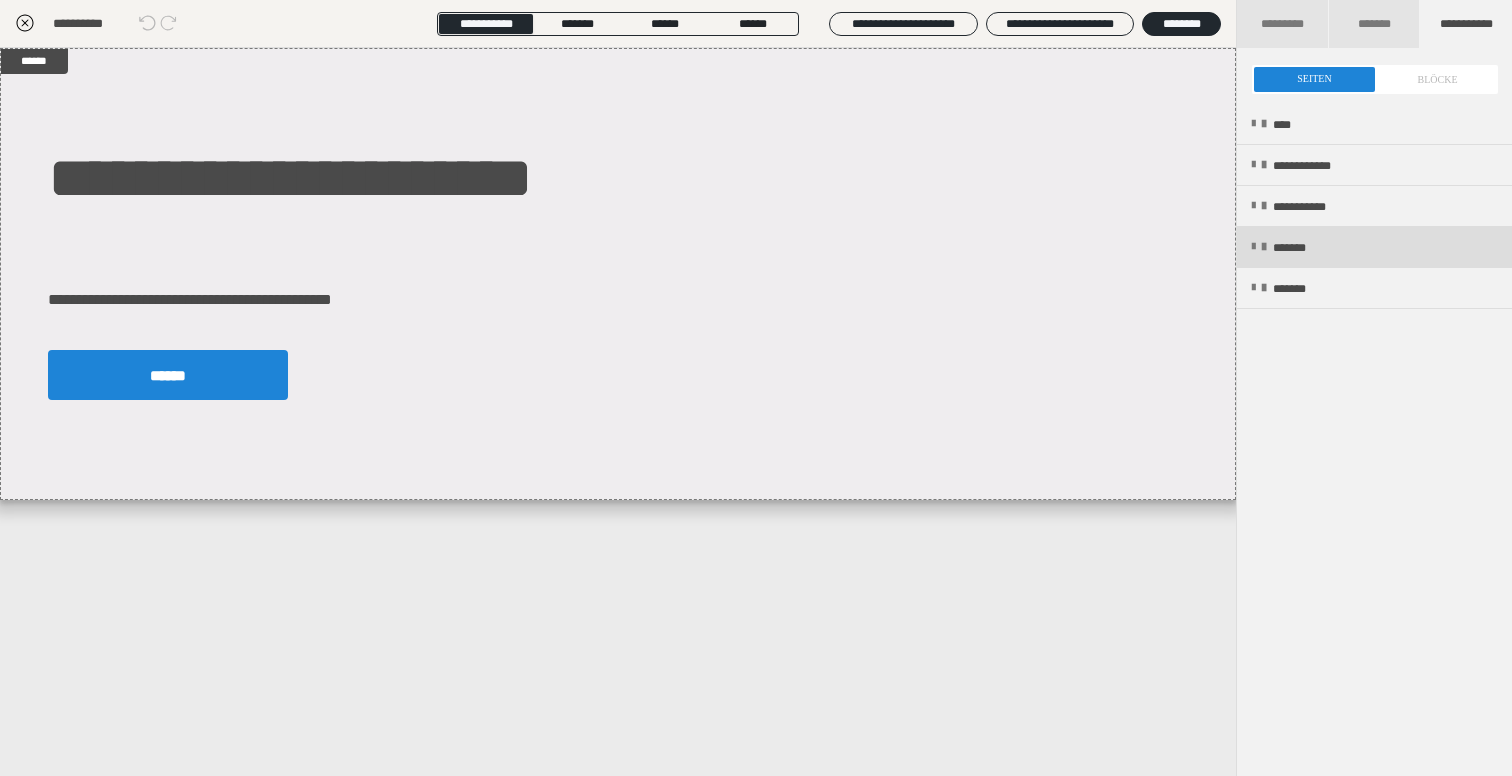 click at bounding box center [1253, 247] 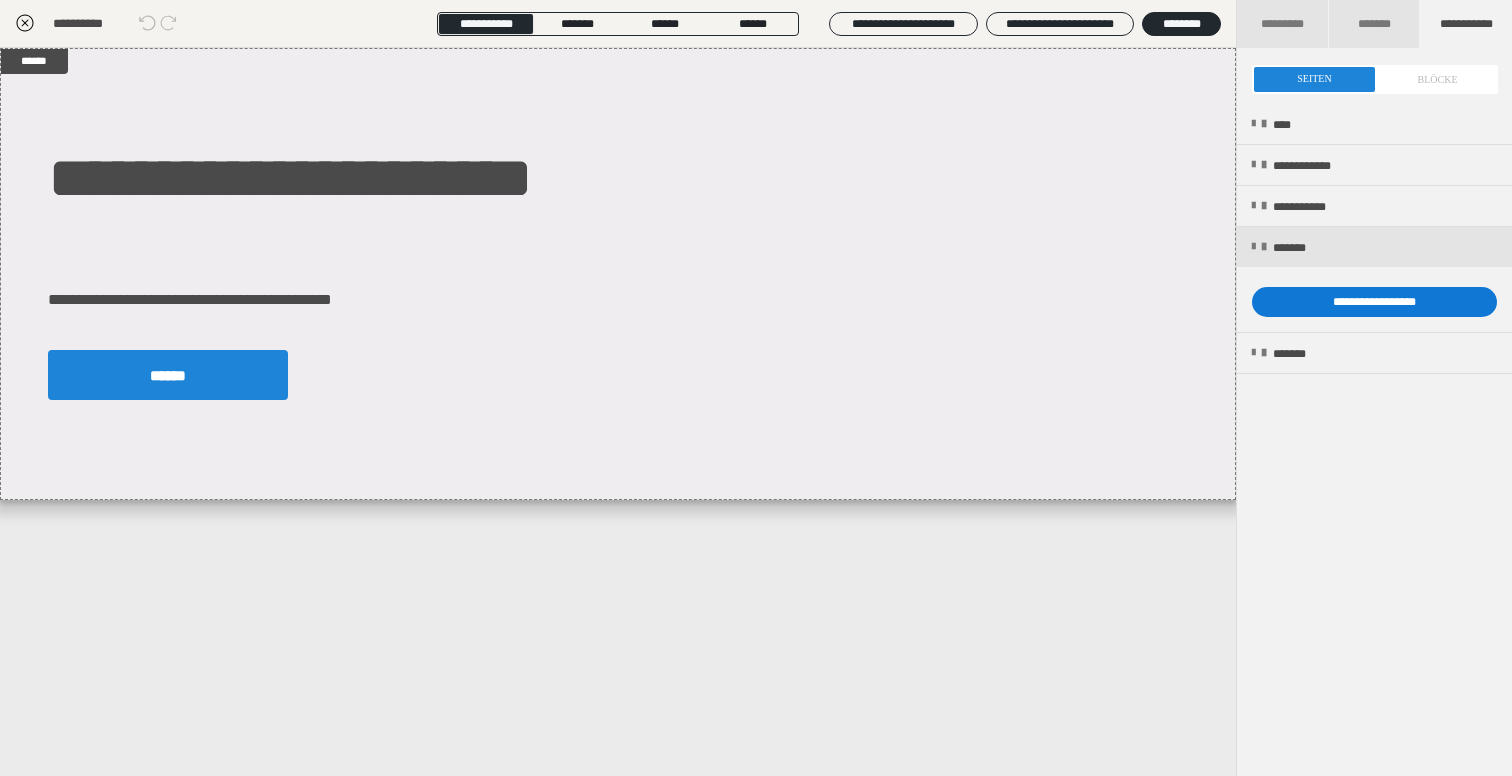 click on "**********" at bounding box center [1374, 302] 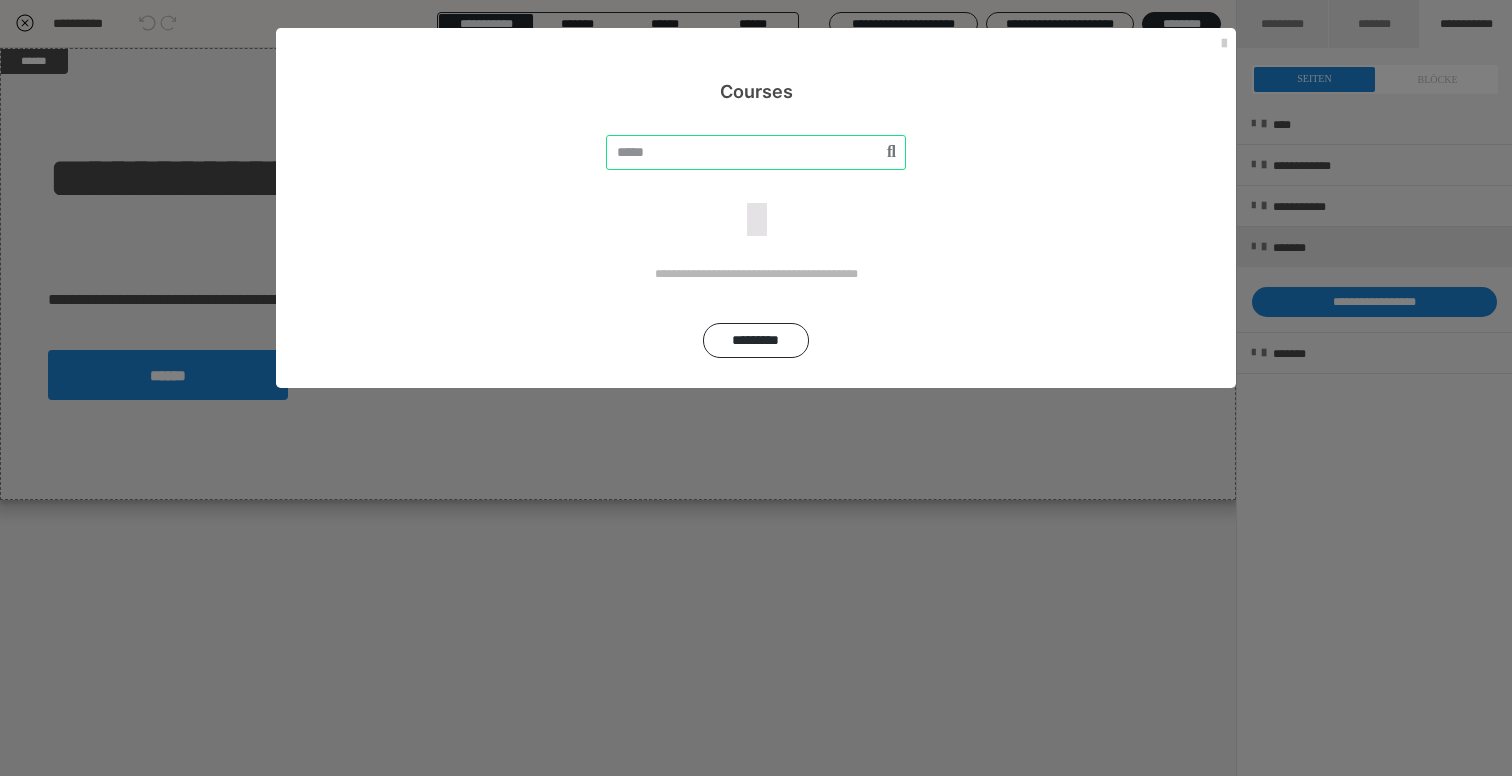 click at bounding box center (756, 152) 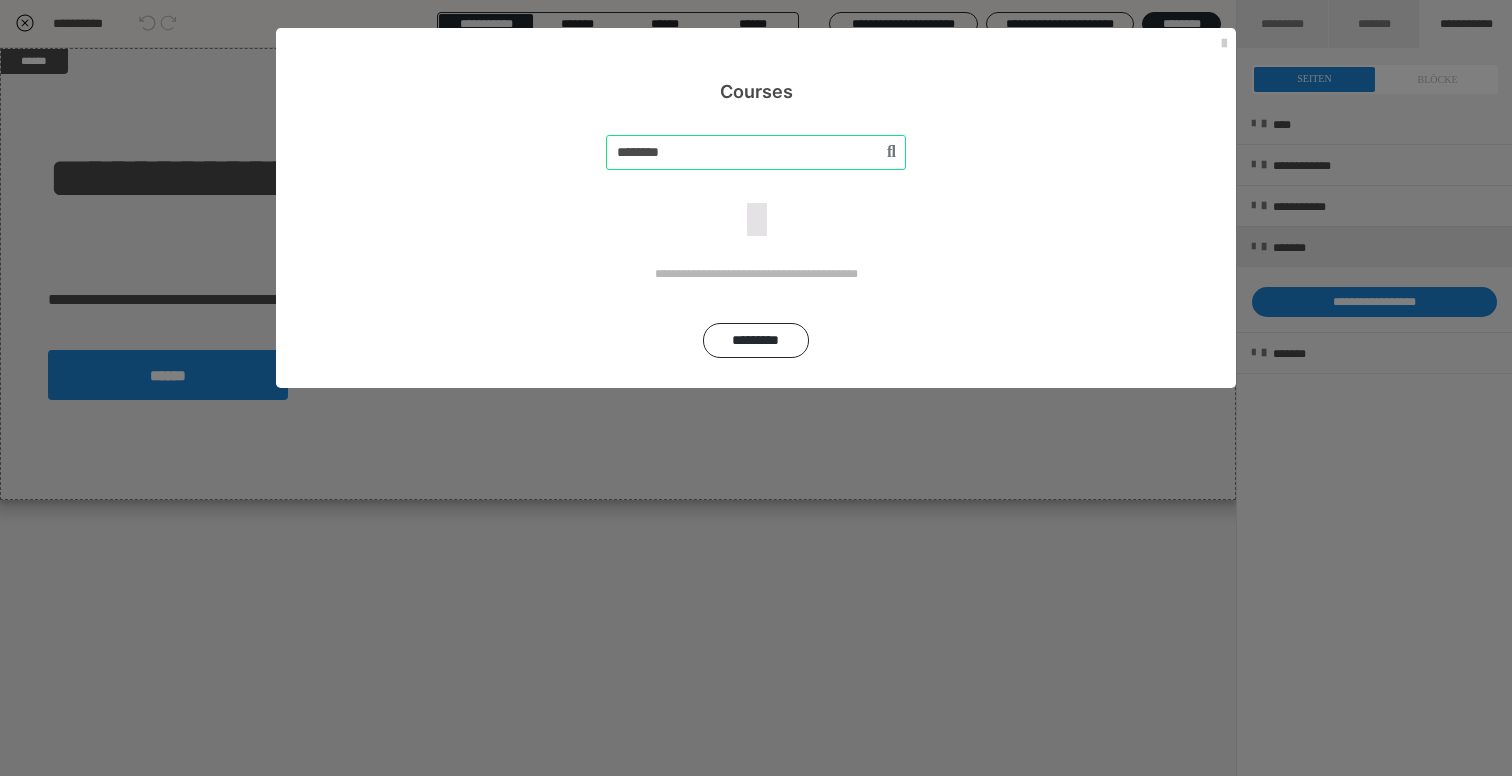 type on "*******" 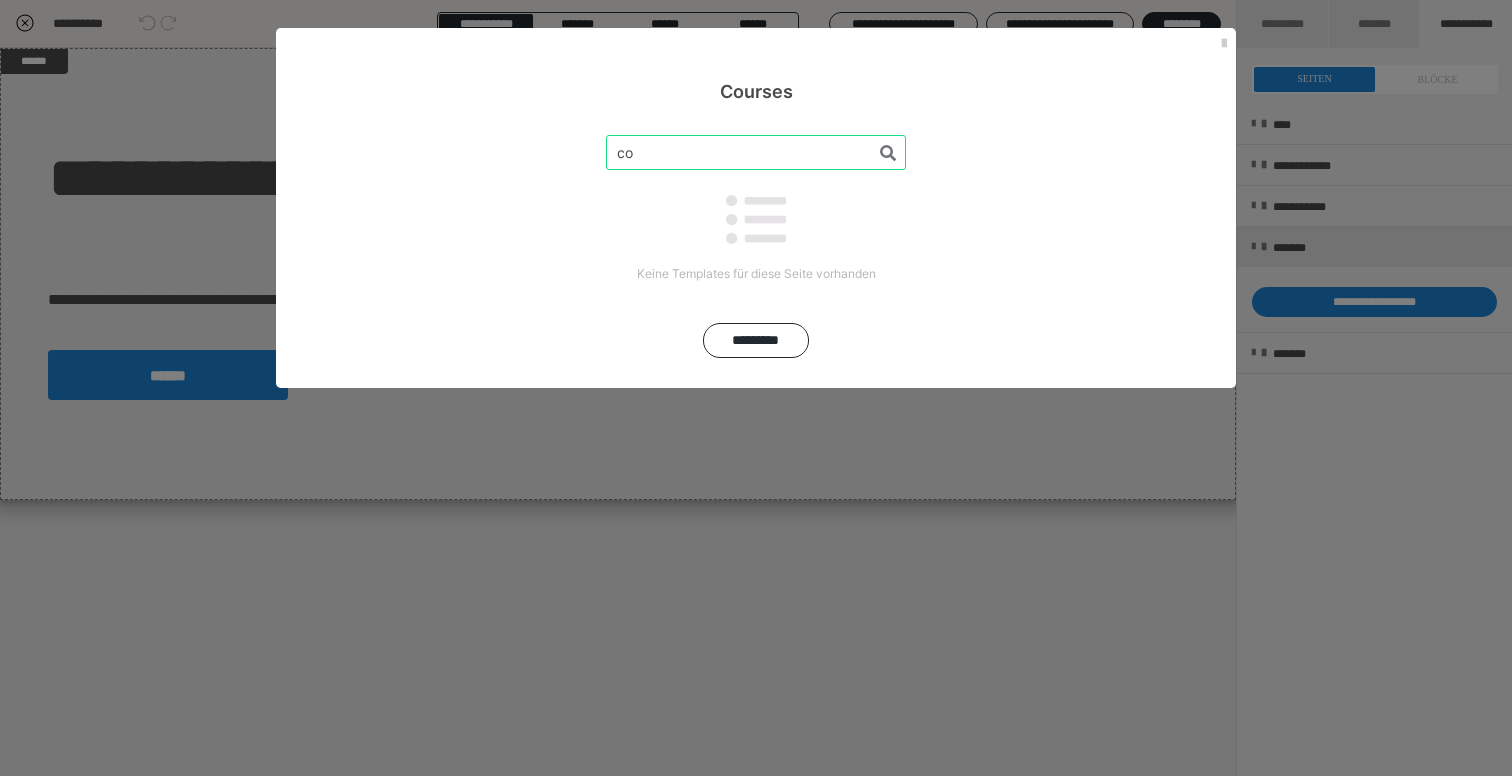 type on "c" 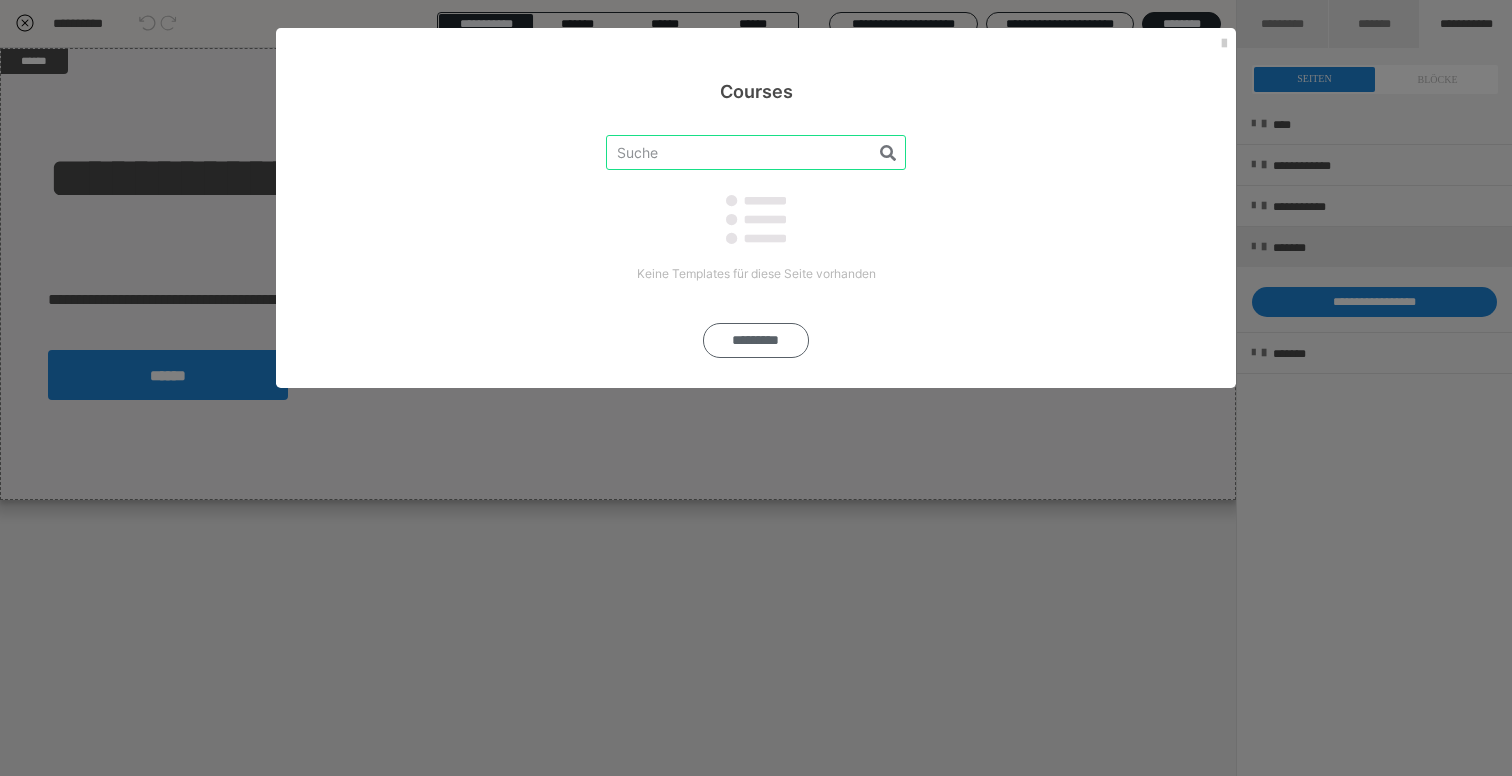 type 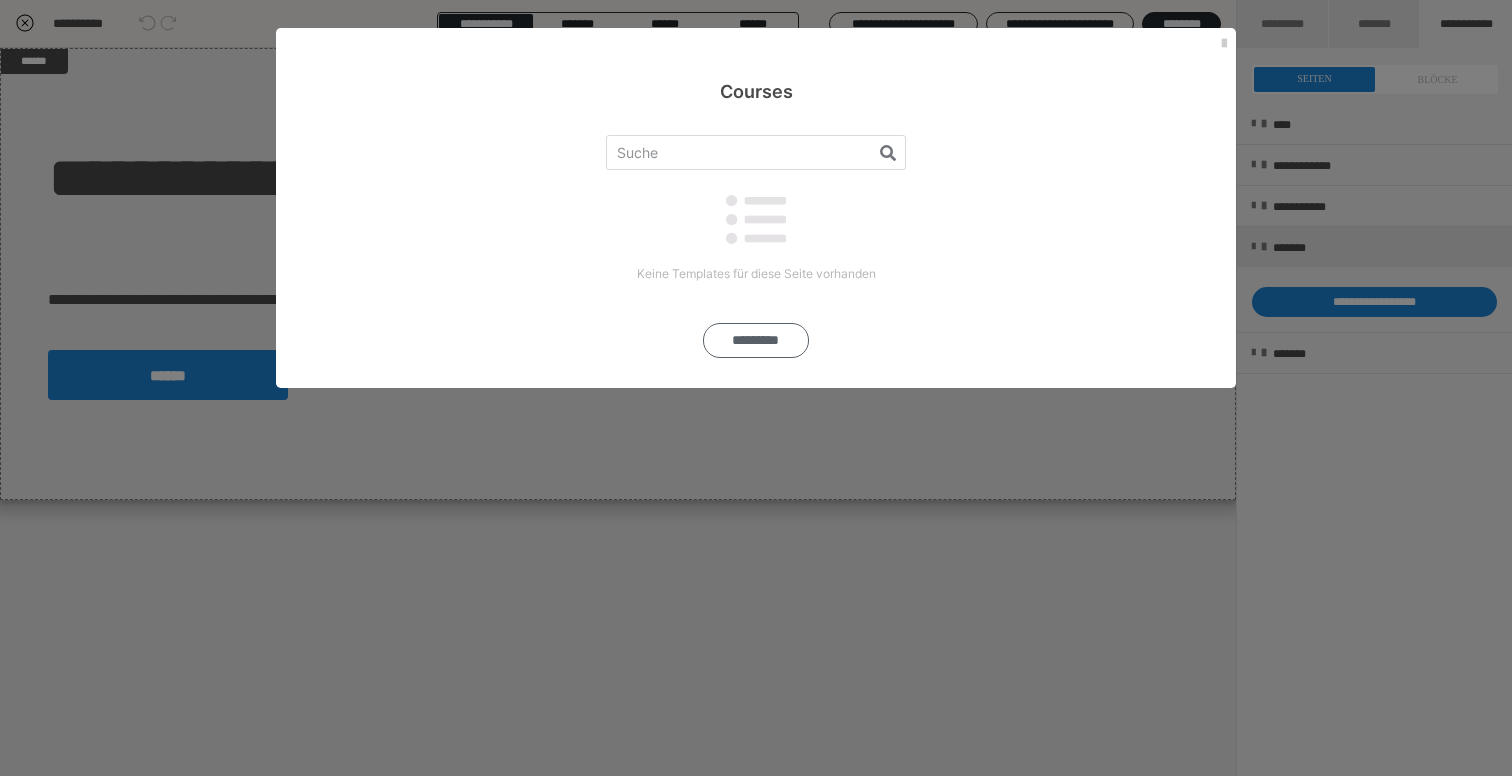 click on "Keine Templates für diese Seite vorhanden *********" at bounding box center [756, 246] 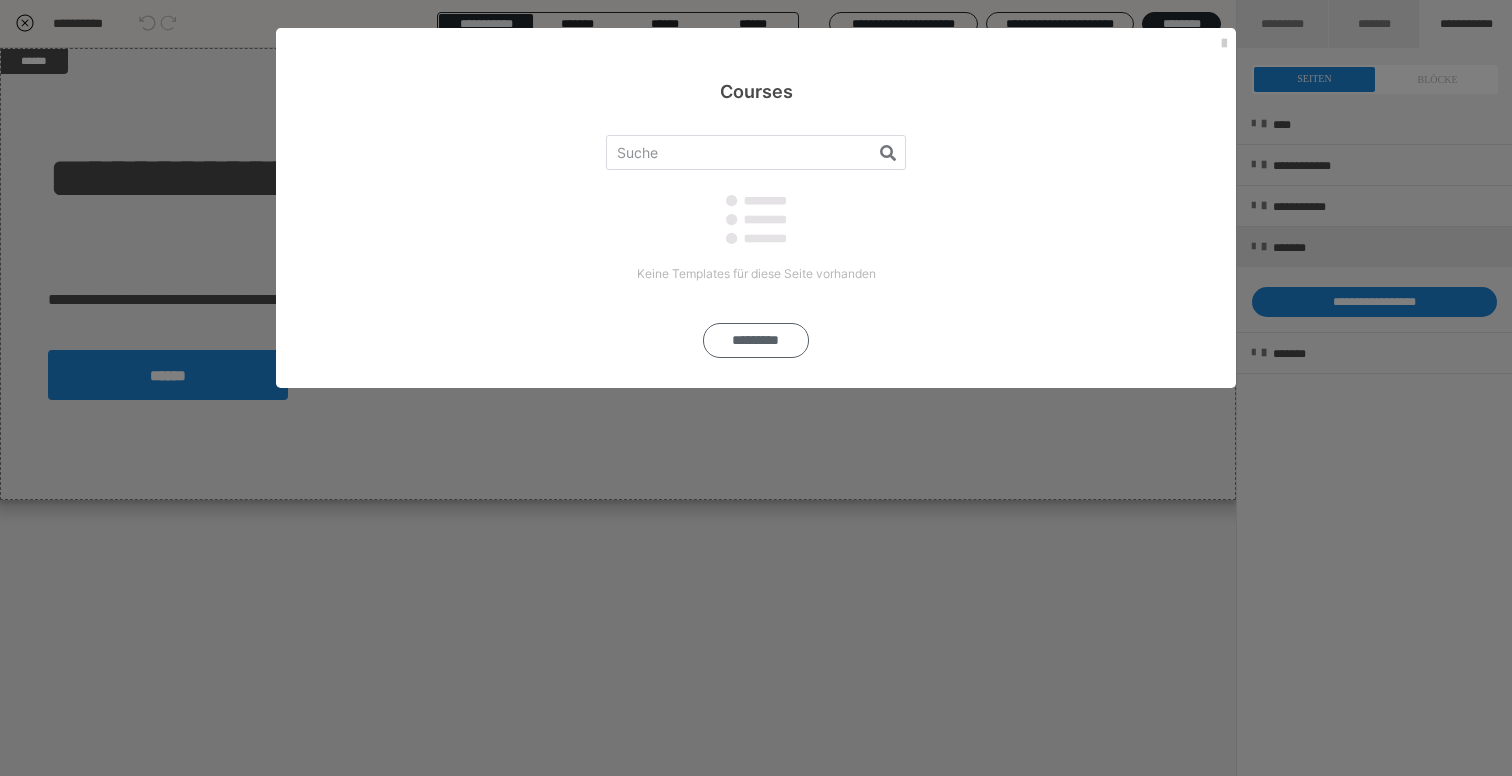 click on "*********" at bounding box center [756, 340] 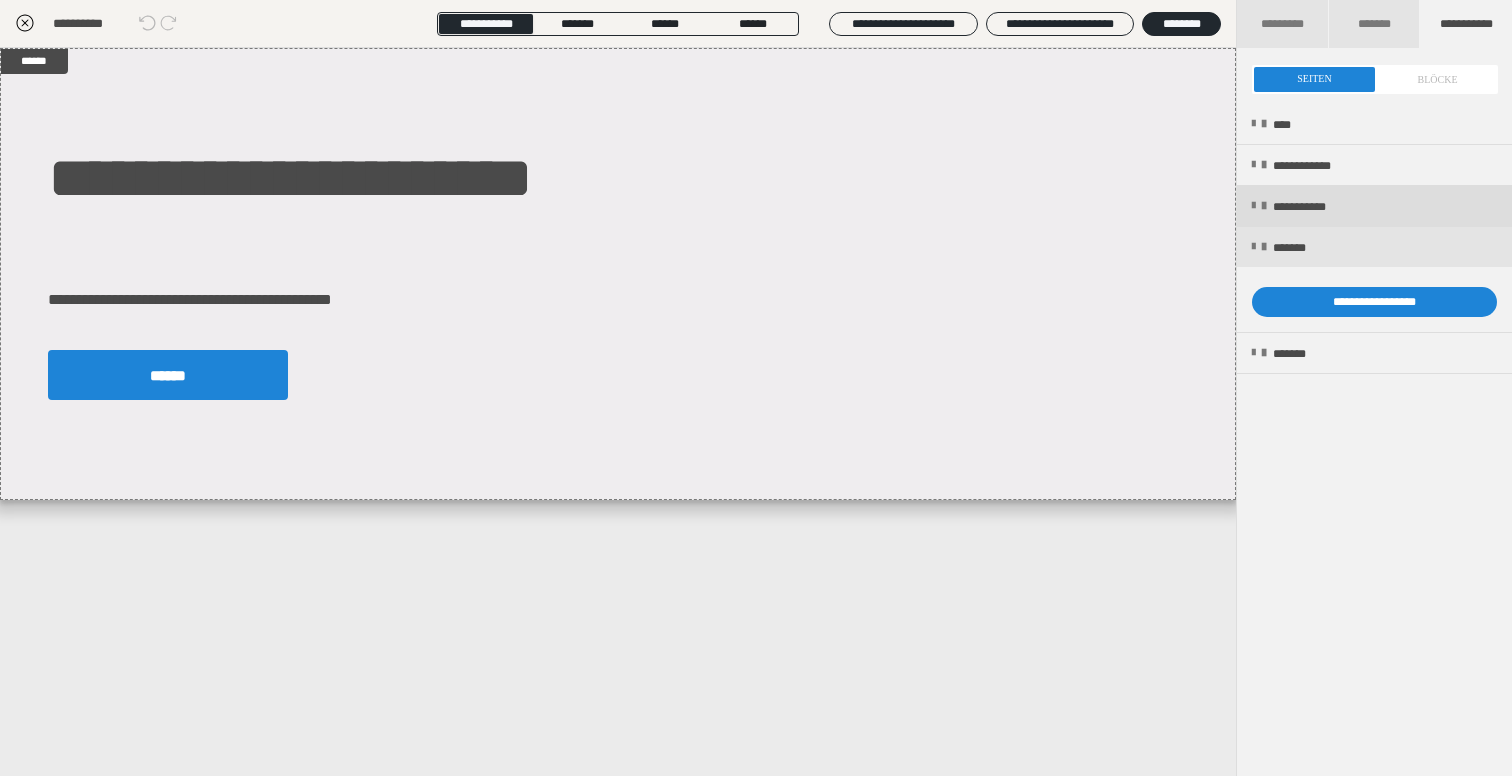 click on "**********" at bounding box center [1374, 206] 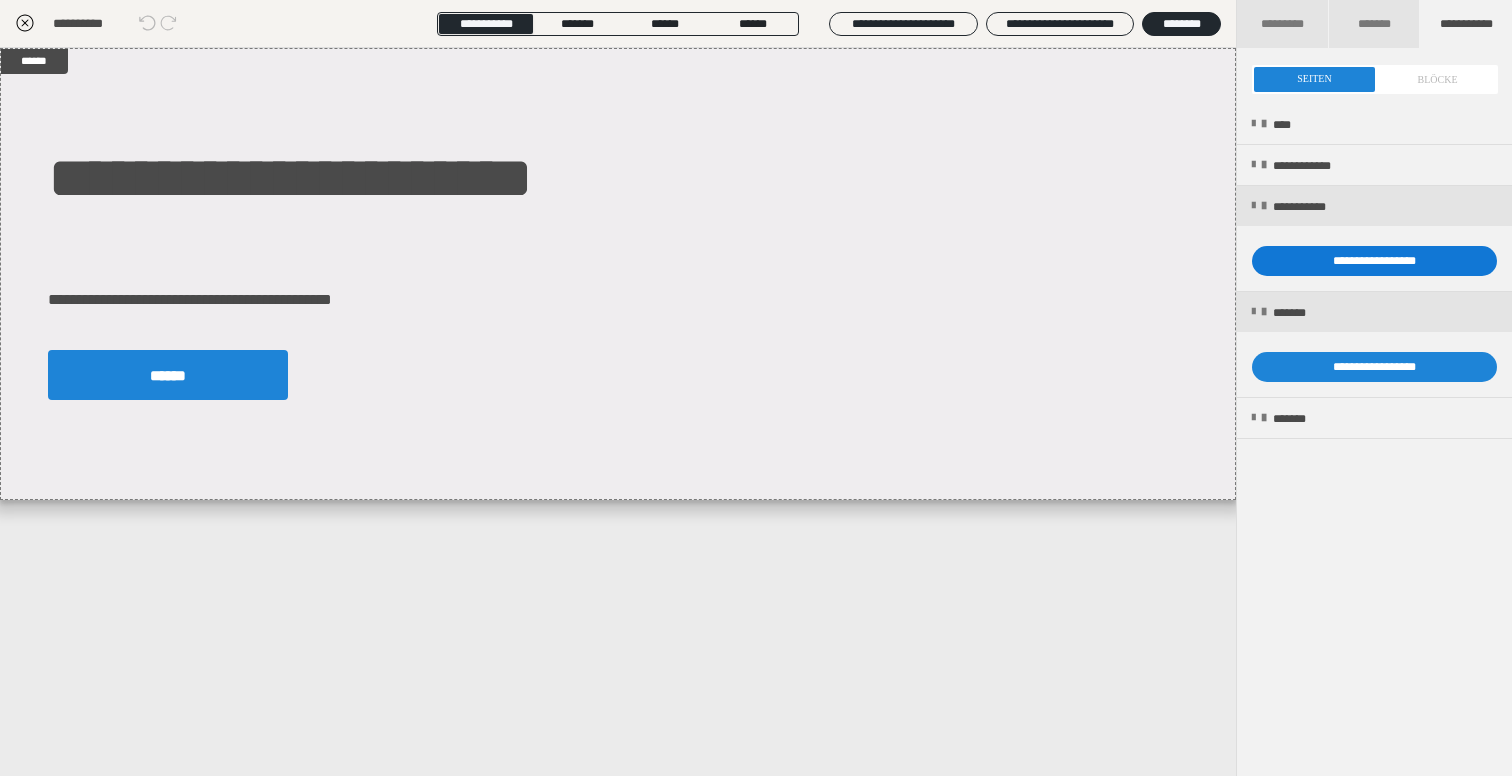 click on "**********" at bounding box center [1374, 261] 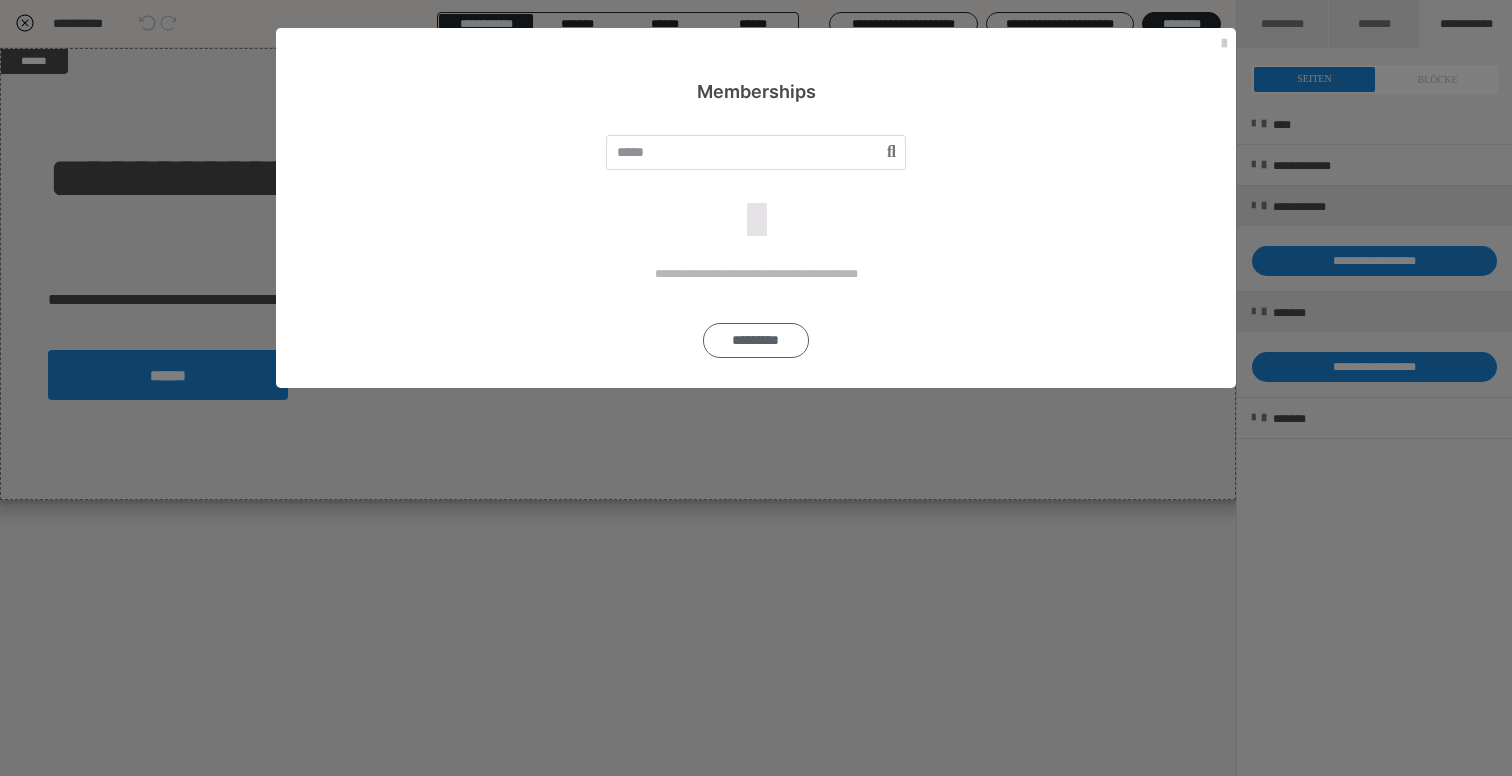 click on "*********" at bounding box center (756, 340) 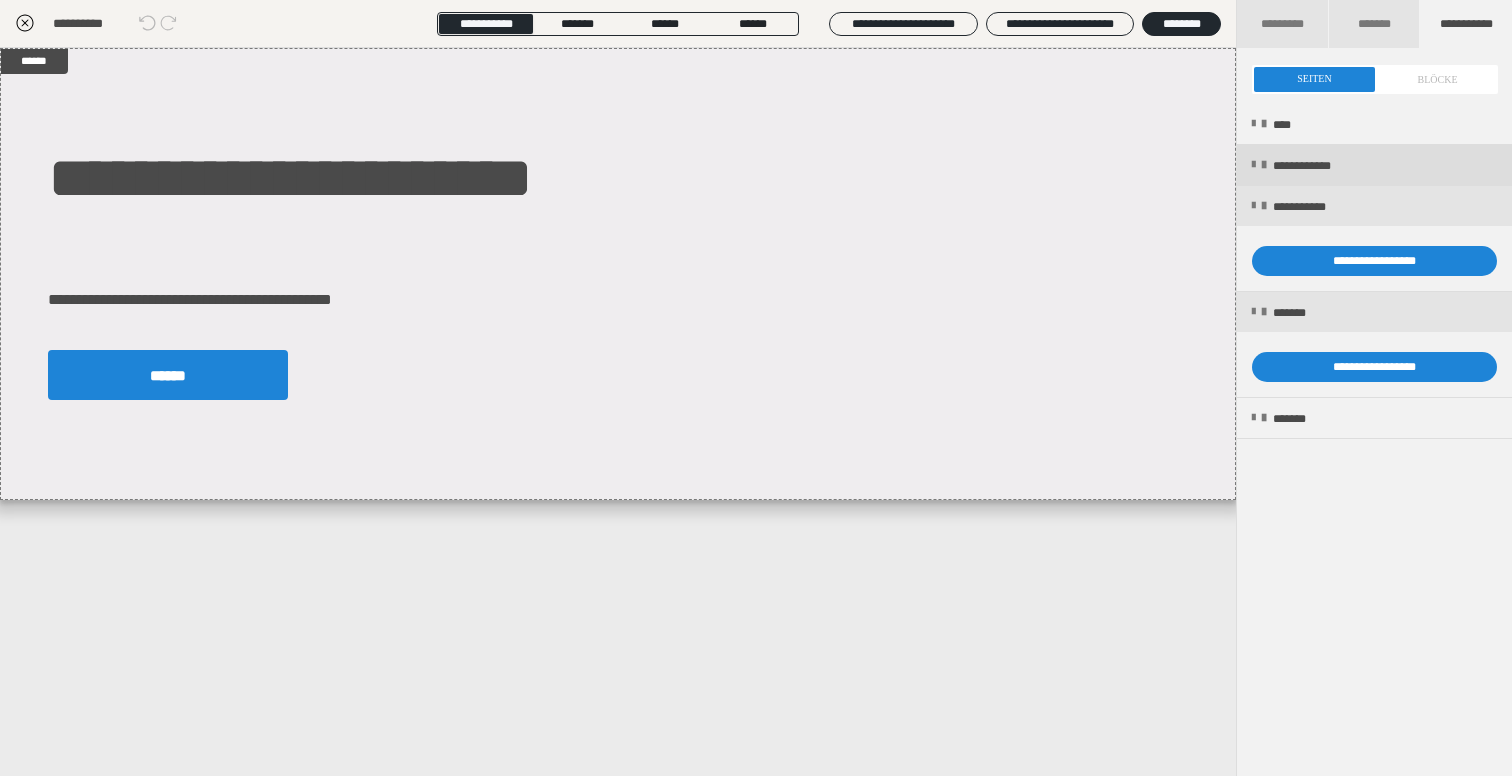 click on "**********" at bounding box center [1374, 165] 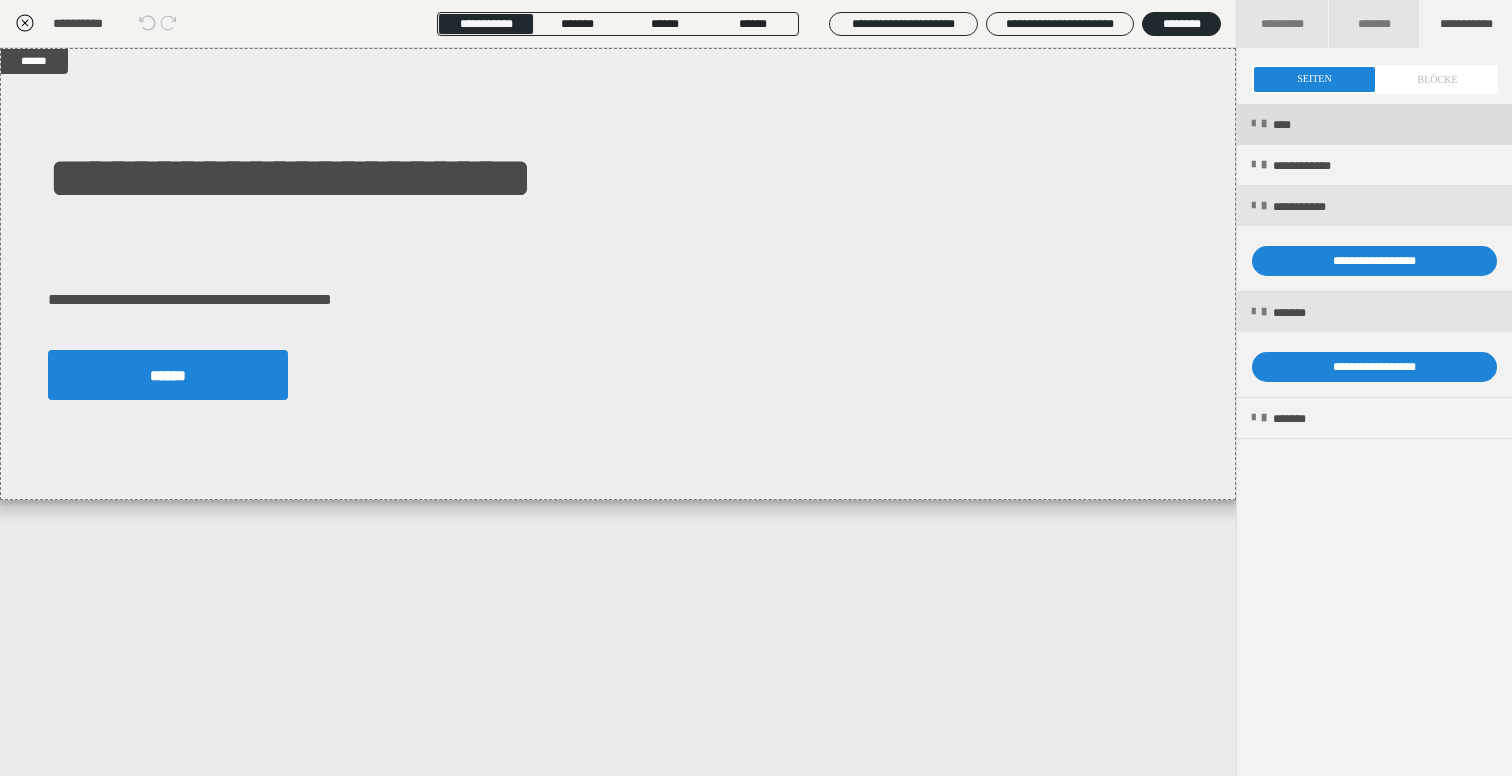 click on "****" at bounding box center (1374, 124) 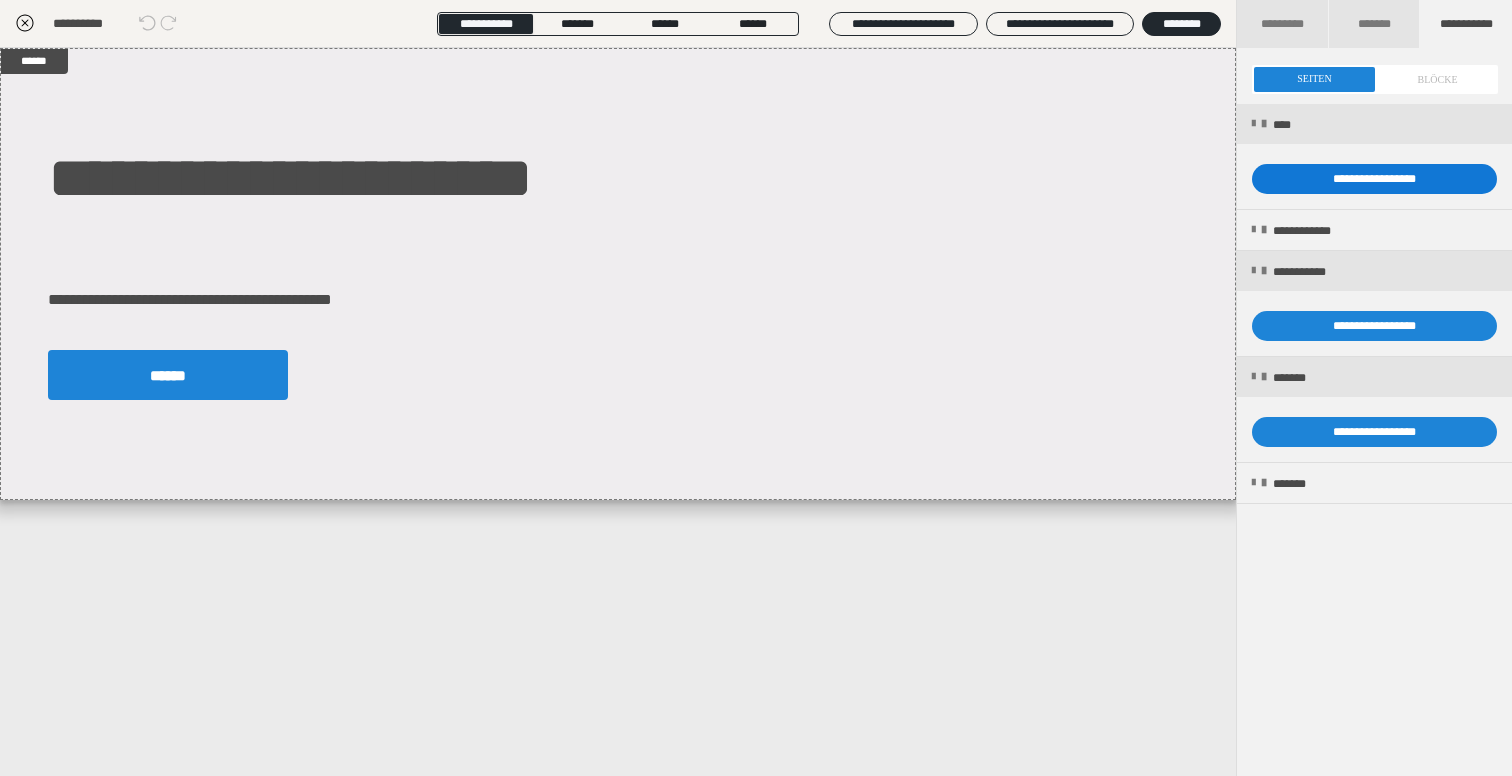 click on "**********" at bounding box center [1374, 179] 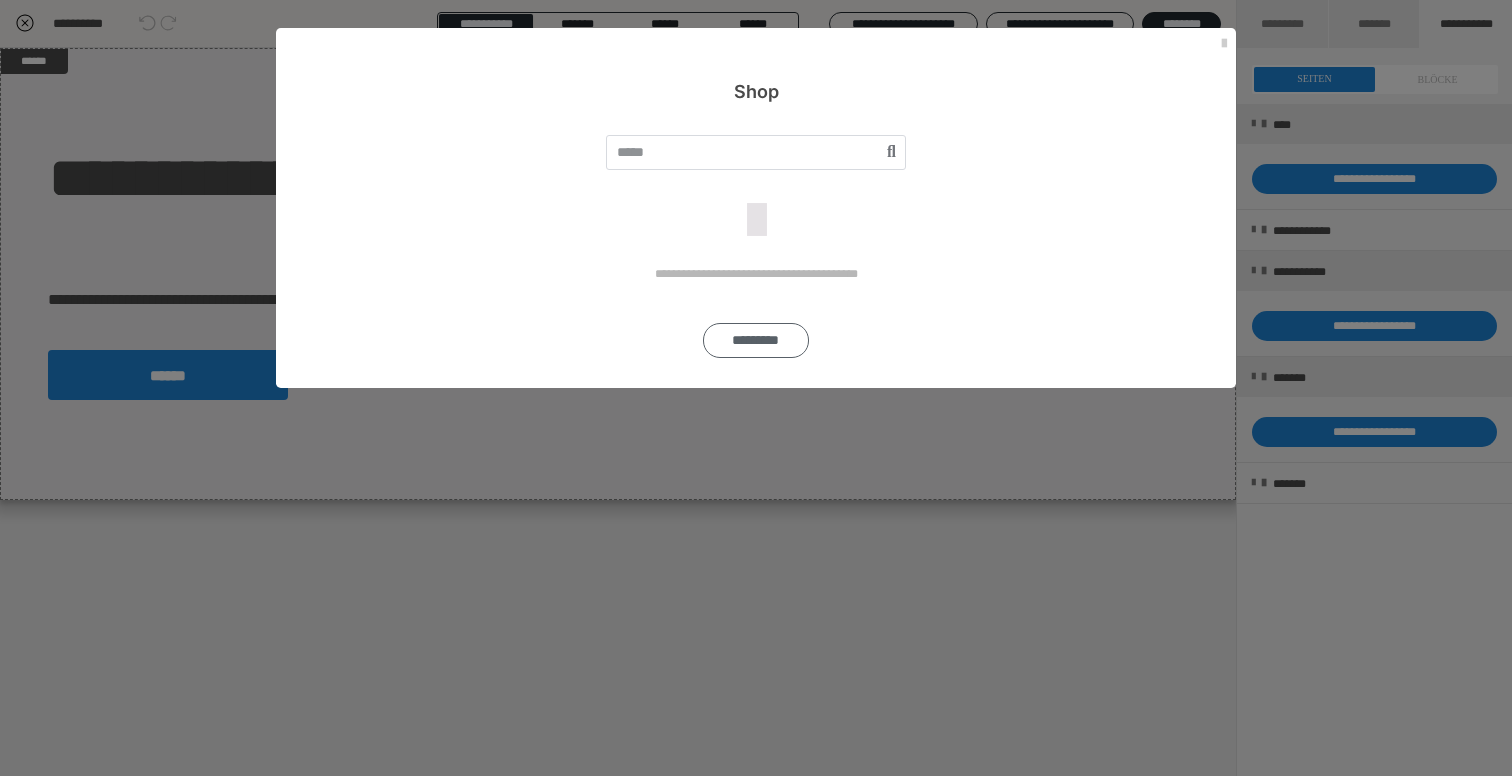 click on "*********" at bounding box center (756, 340) 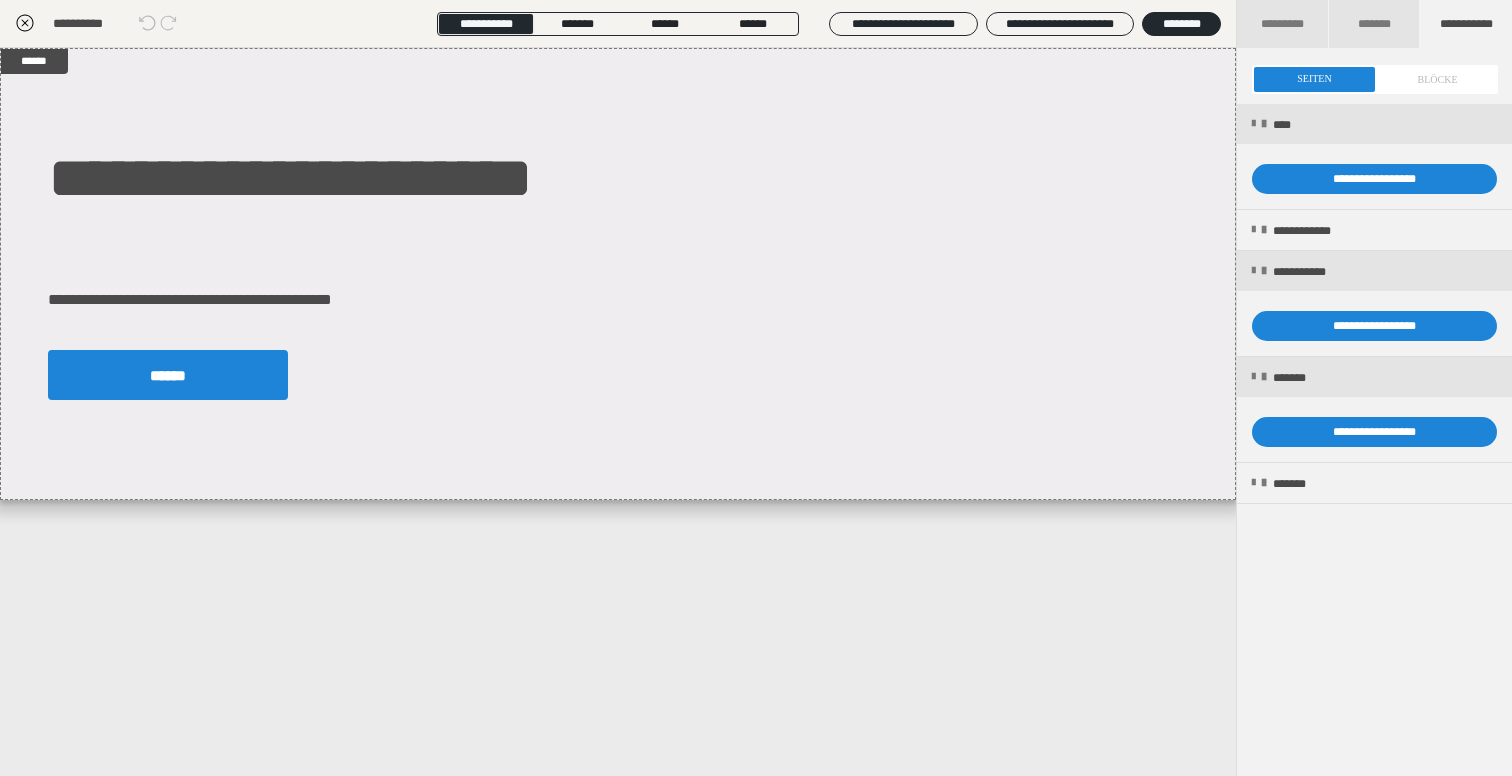 click at bounding box center (1375, 79) 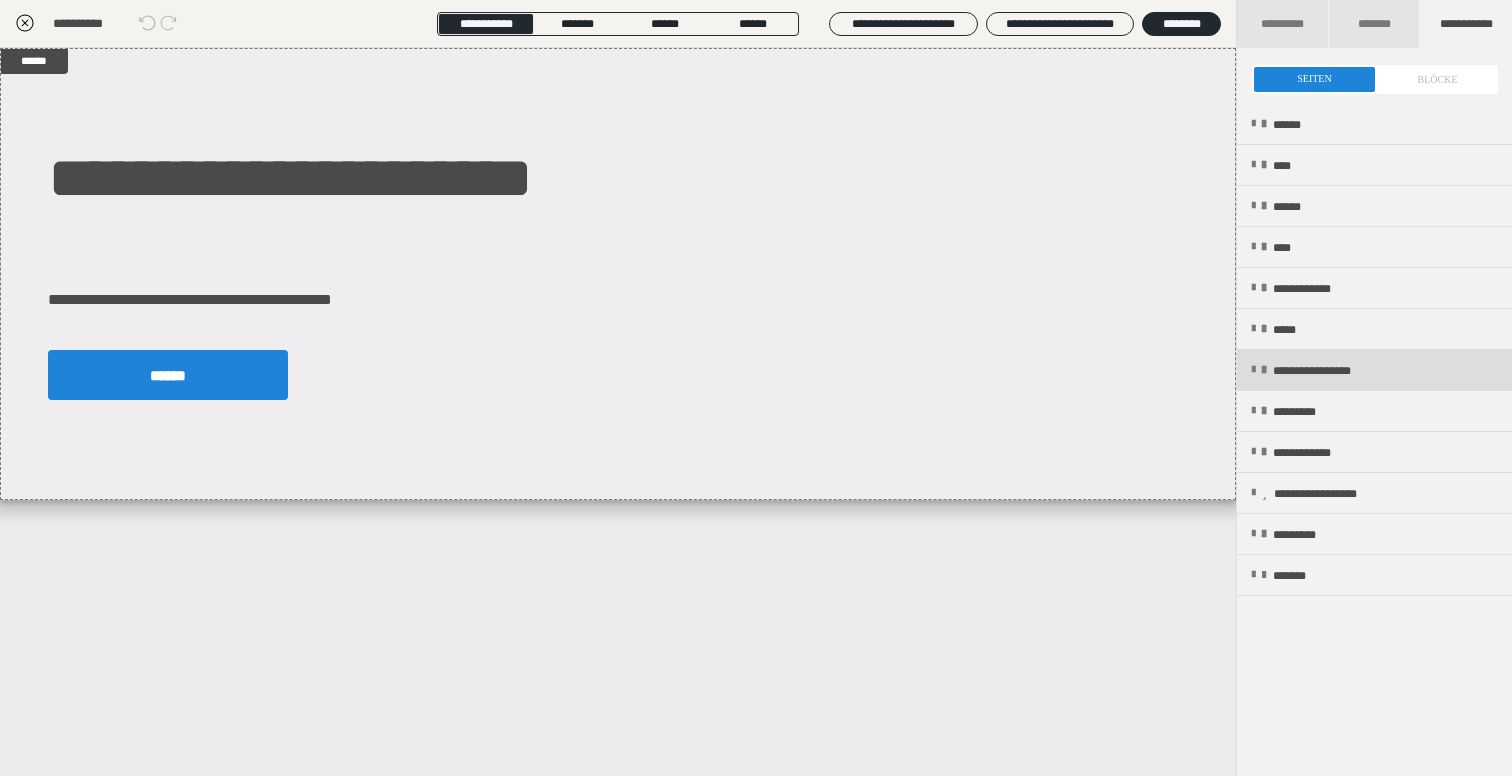 click on "**********" at bounding box center [1341, 371] 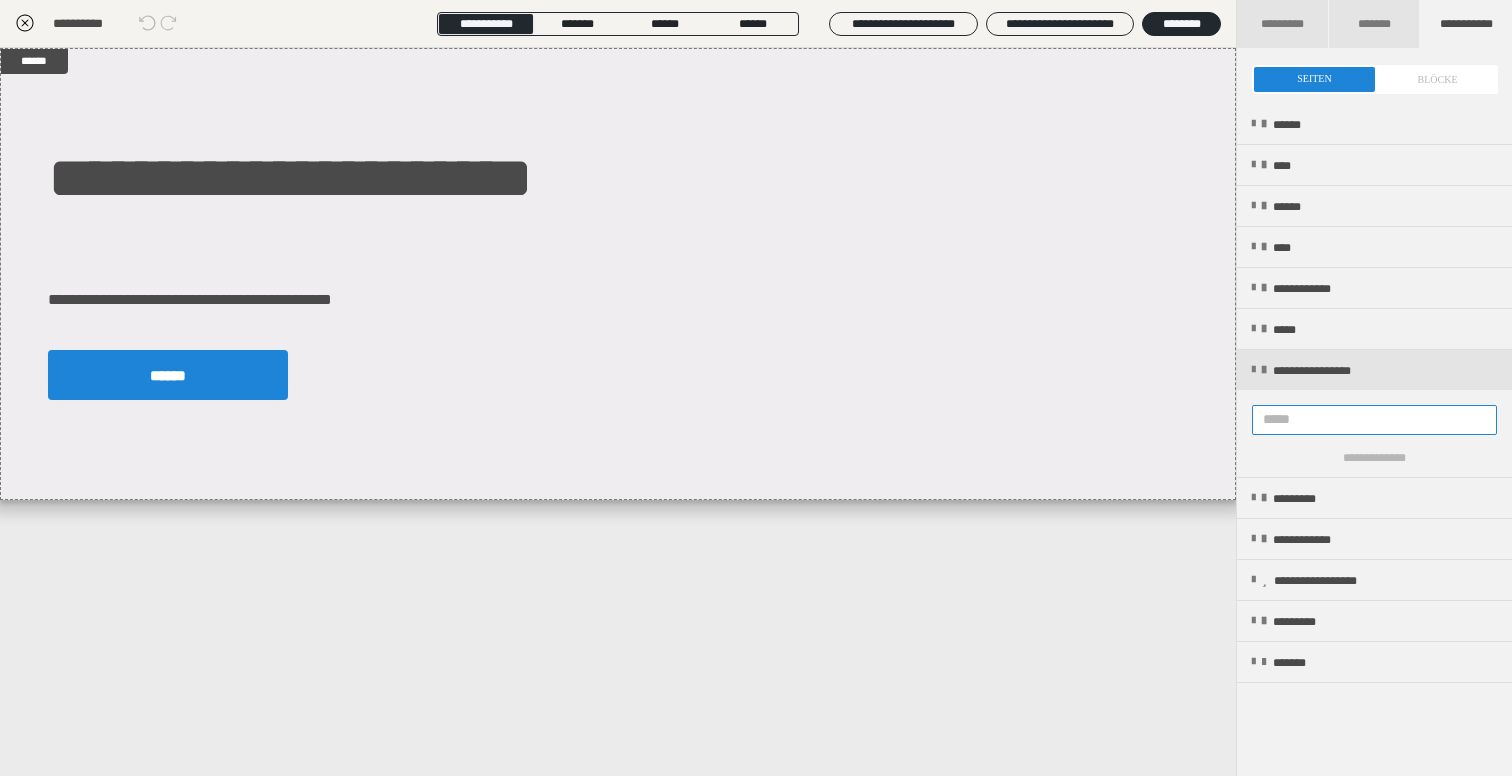 click at bounding box center (1374, 420) 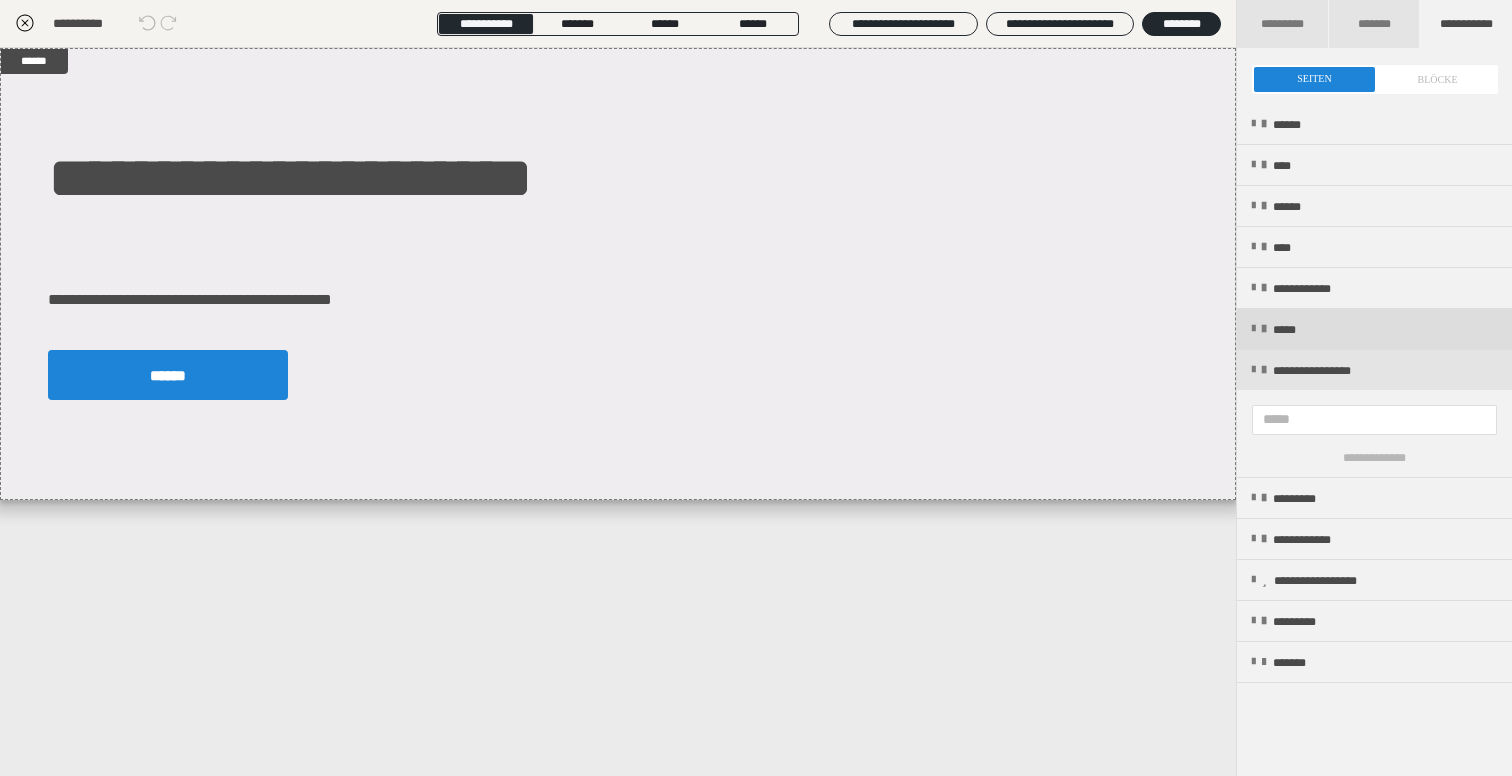 click on "*****" at bounding box center (1374, 329) 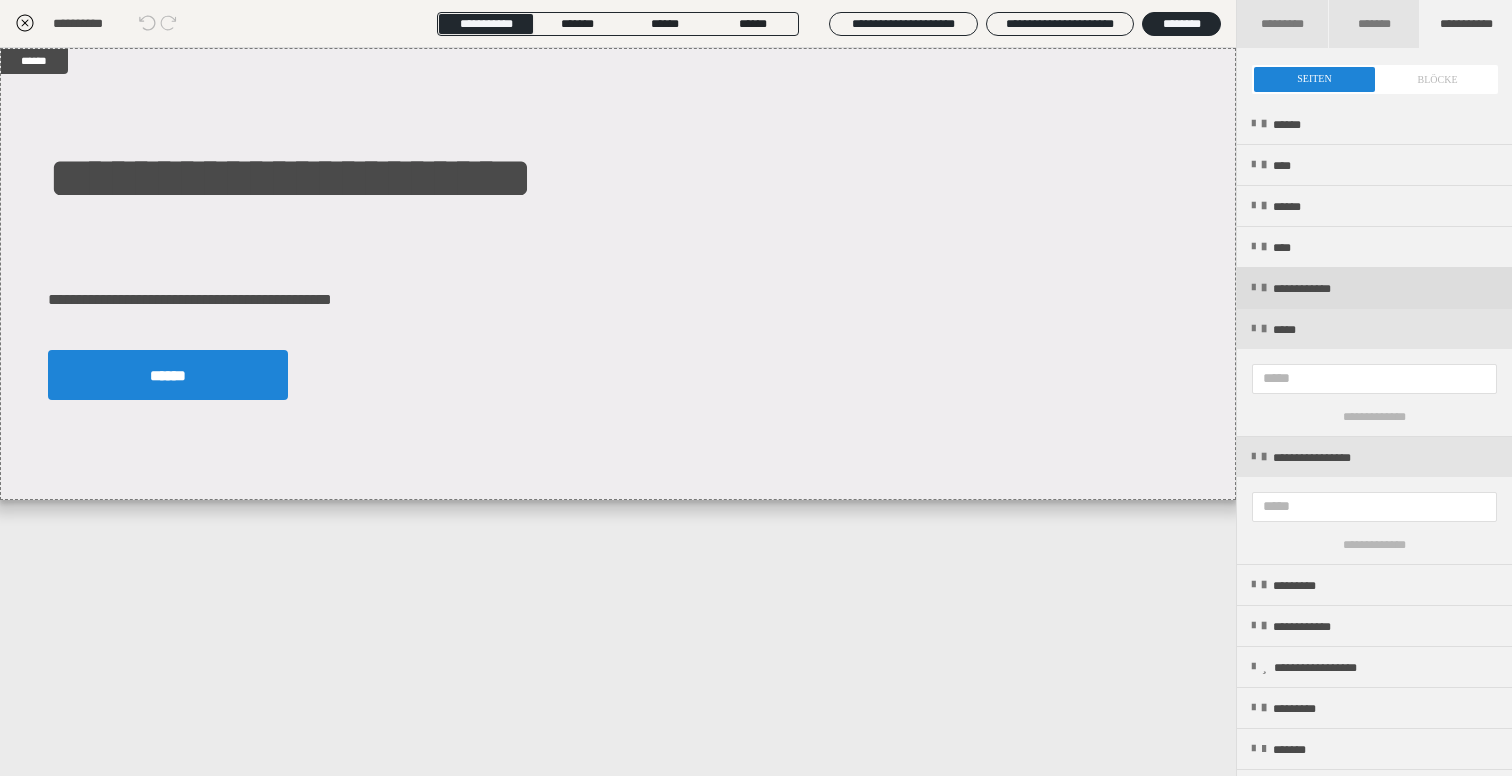 click on "**********" at bounding box center (1320, 289) 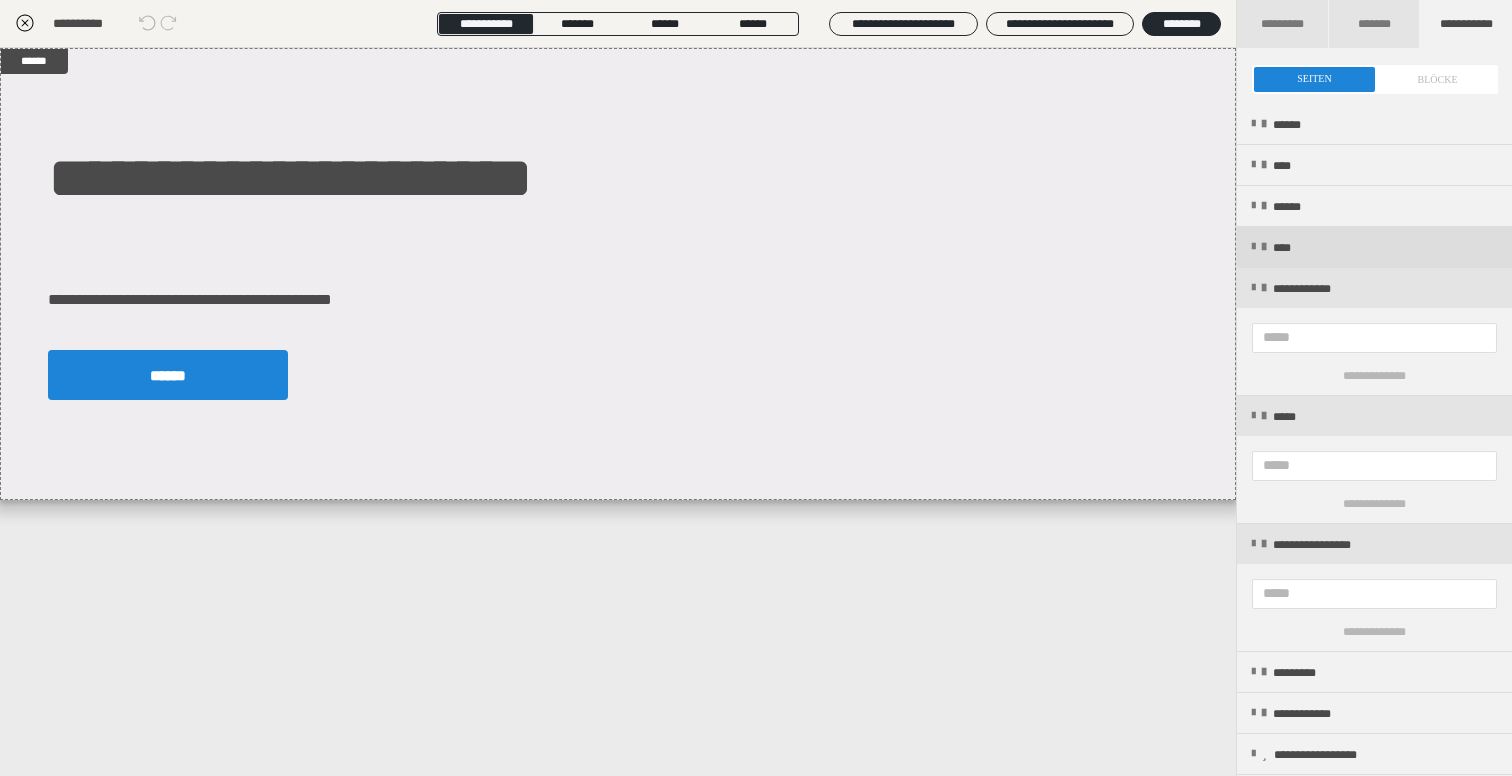 click on "****" at bounding box center [1374, 247] 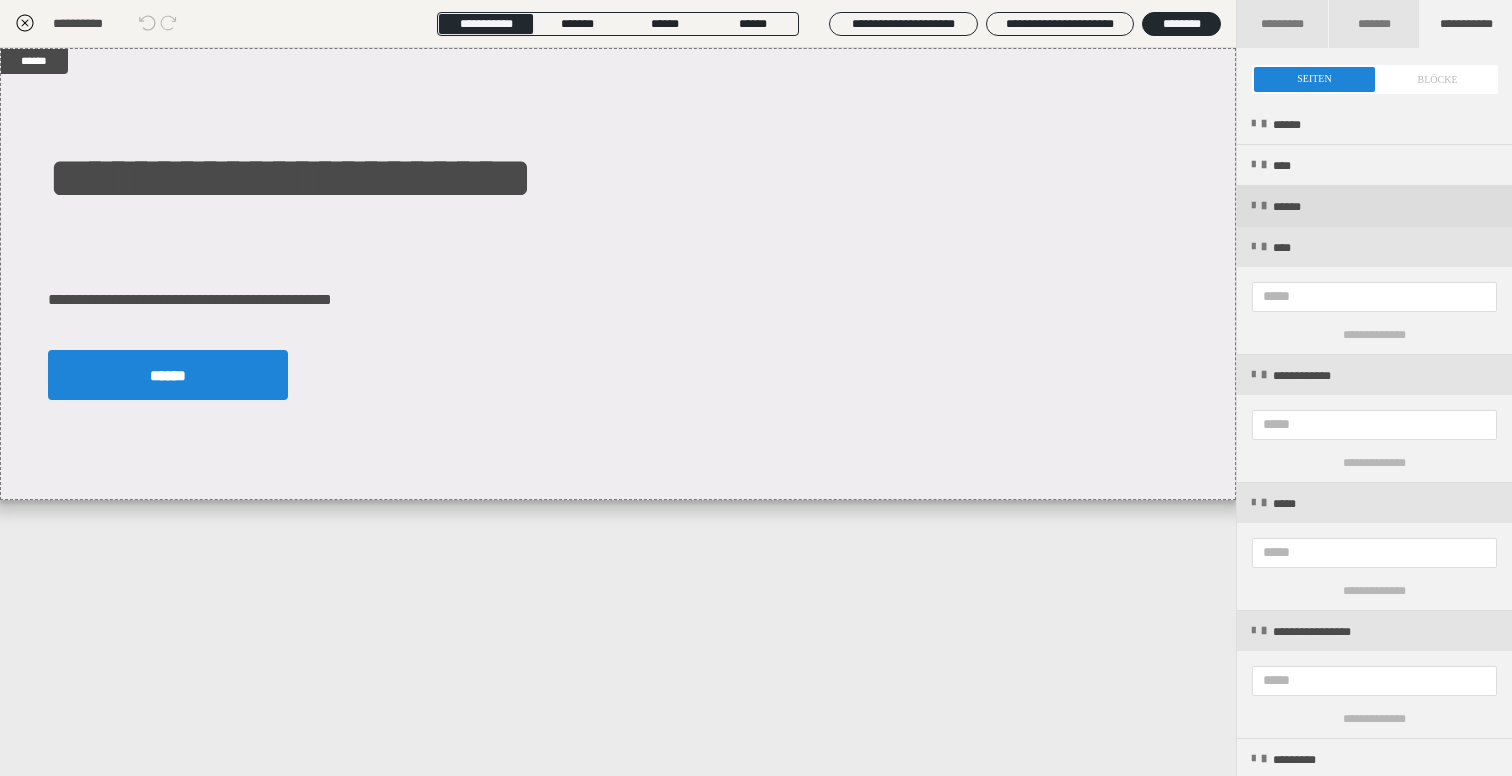 click on "******" at bounding box center [1374, 206] 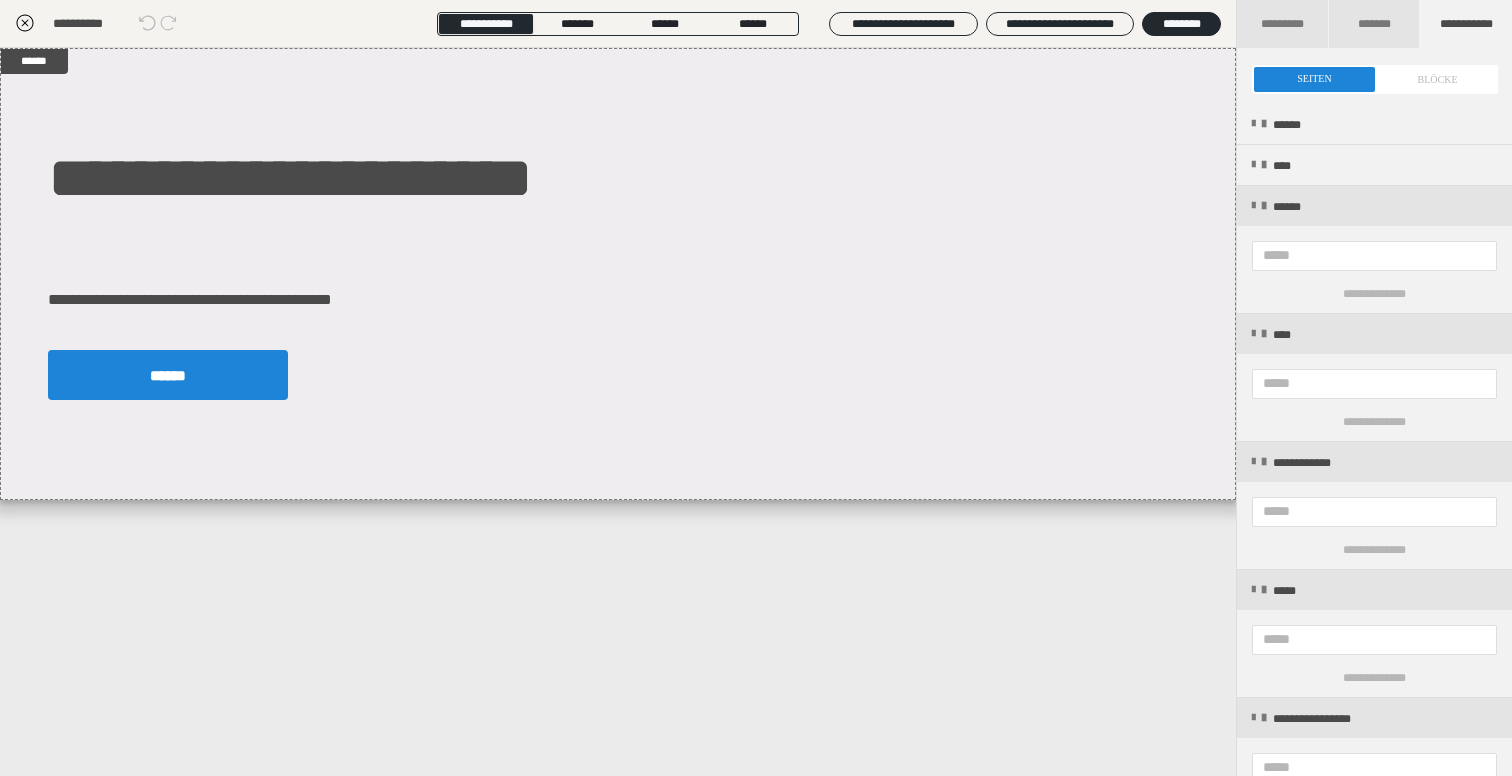 click at bounding box center (1375, 84) 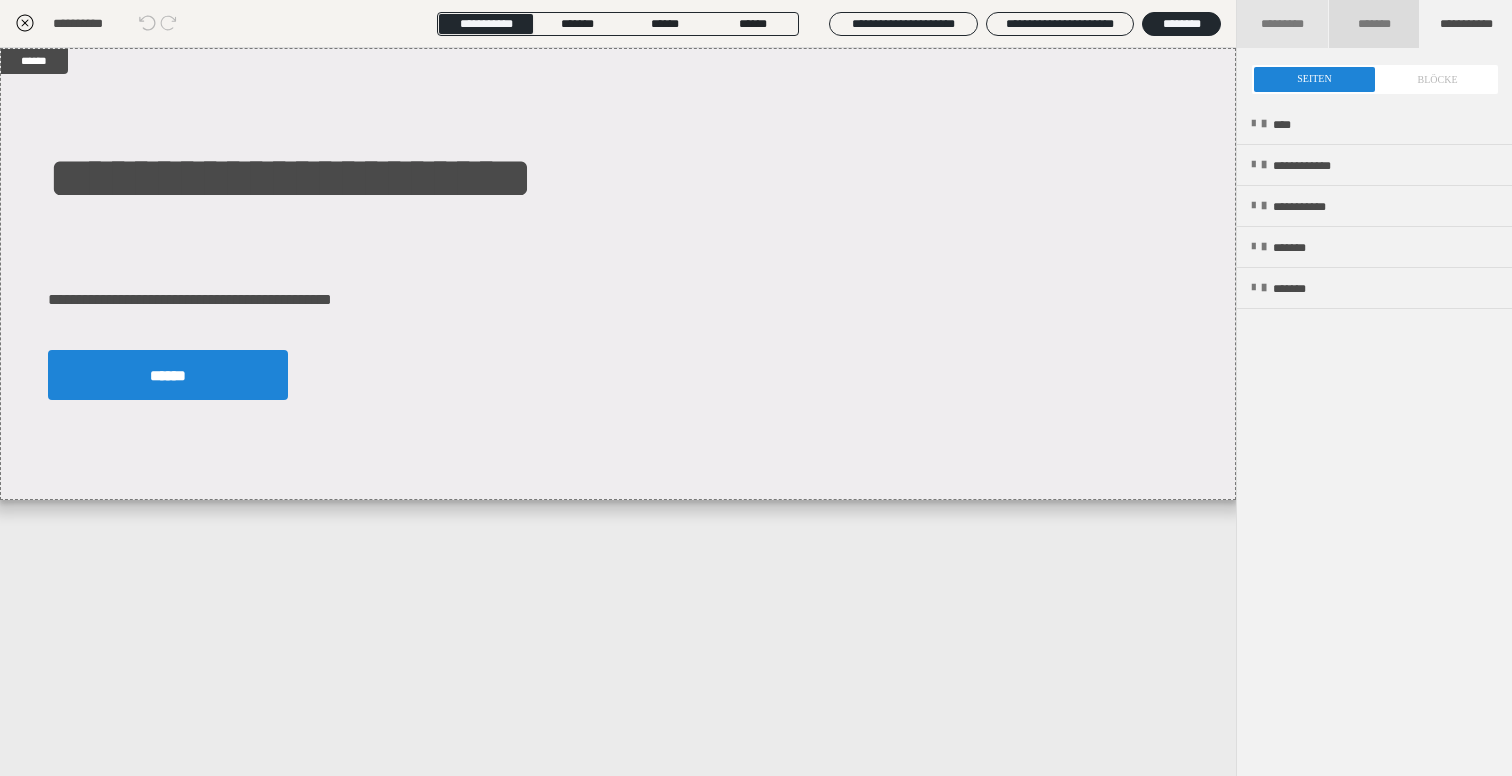 click on "*******" at bounding box center [1373, 24] 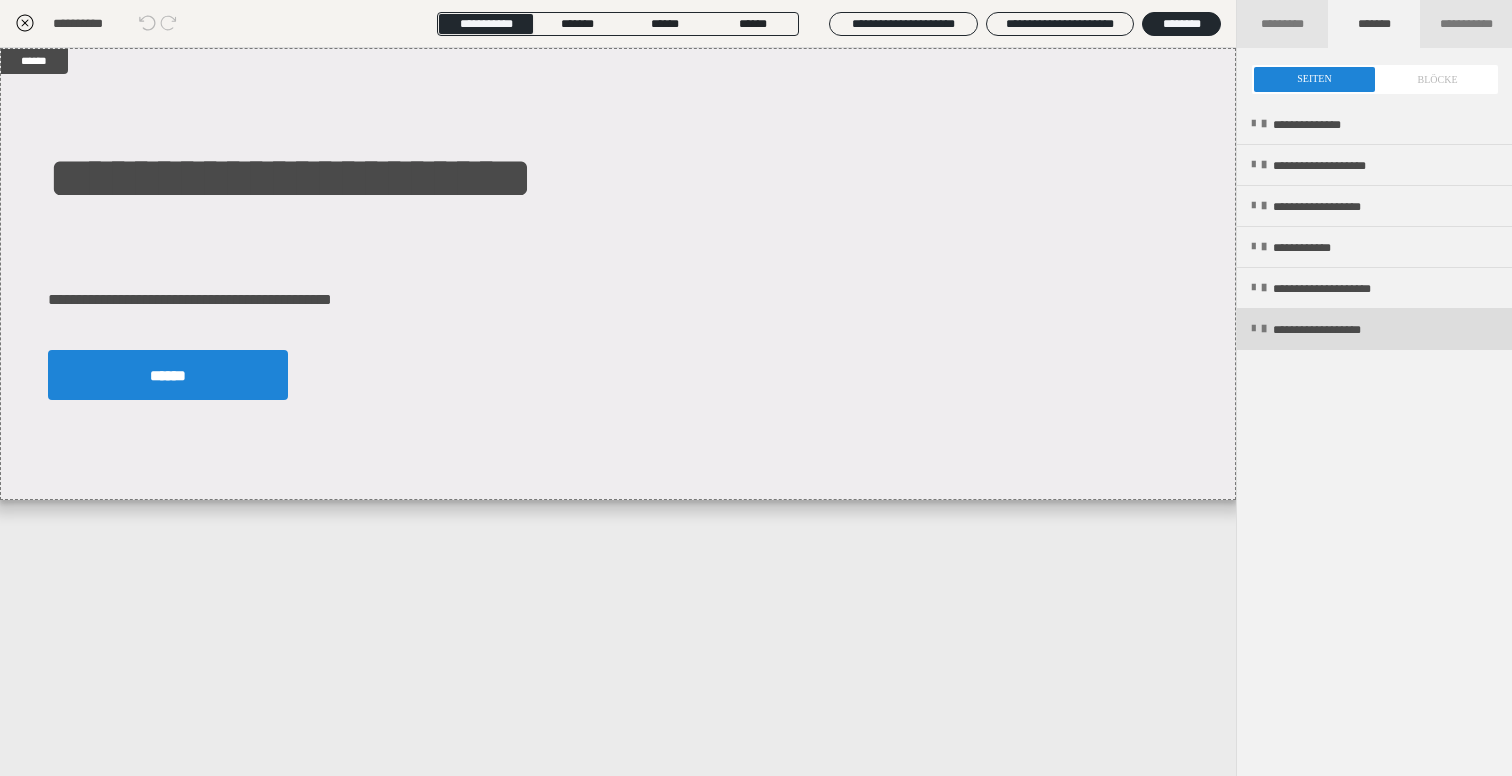 click at bounding box center [1253, 329] 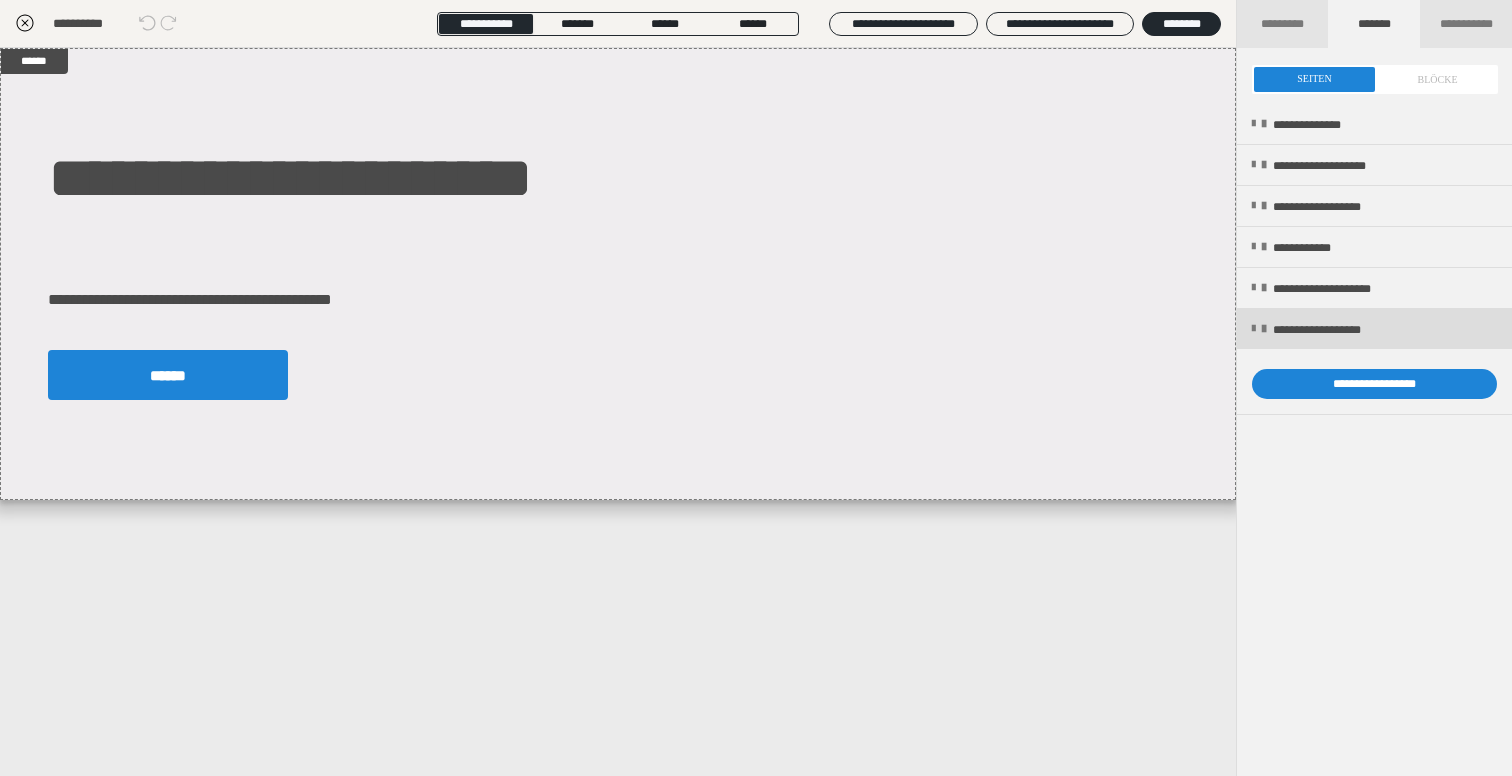 click at bounding box center (1253, 329) 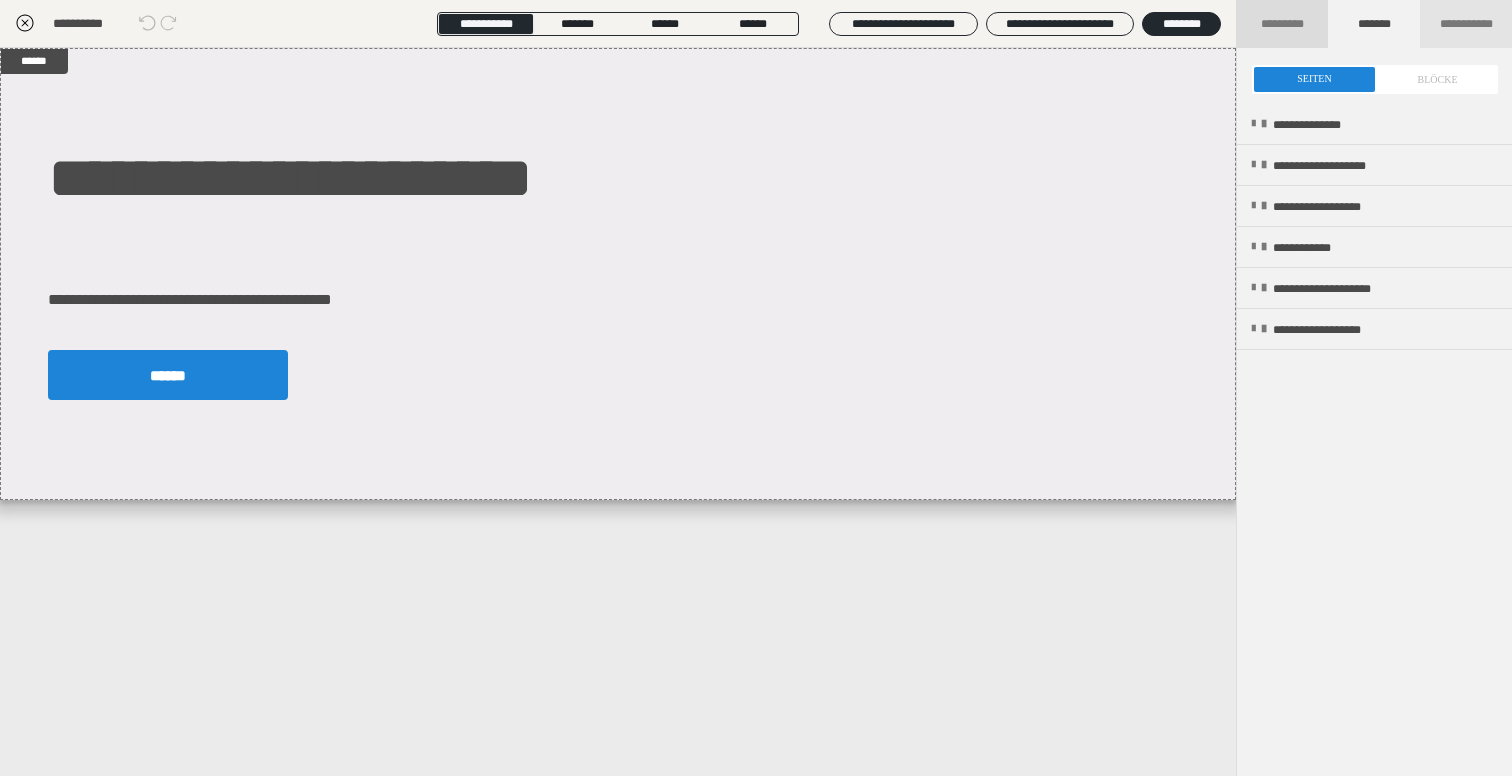 click on "*********" at bounding box center [1283, 24] 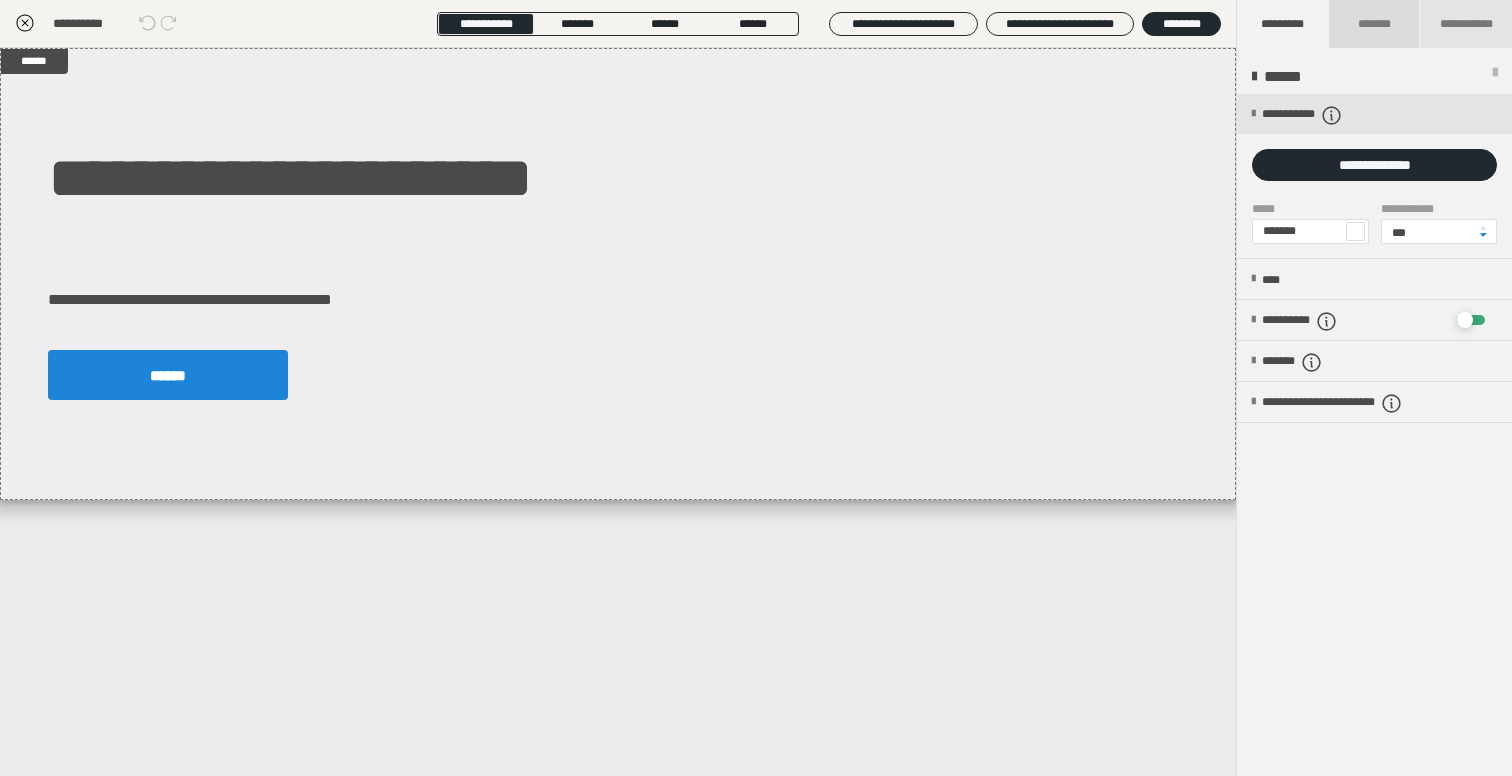 click on "*******" at bounding box center [1373, 24] 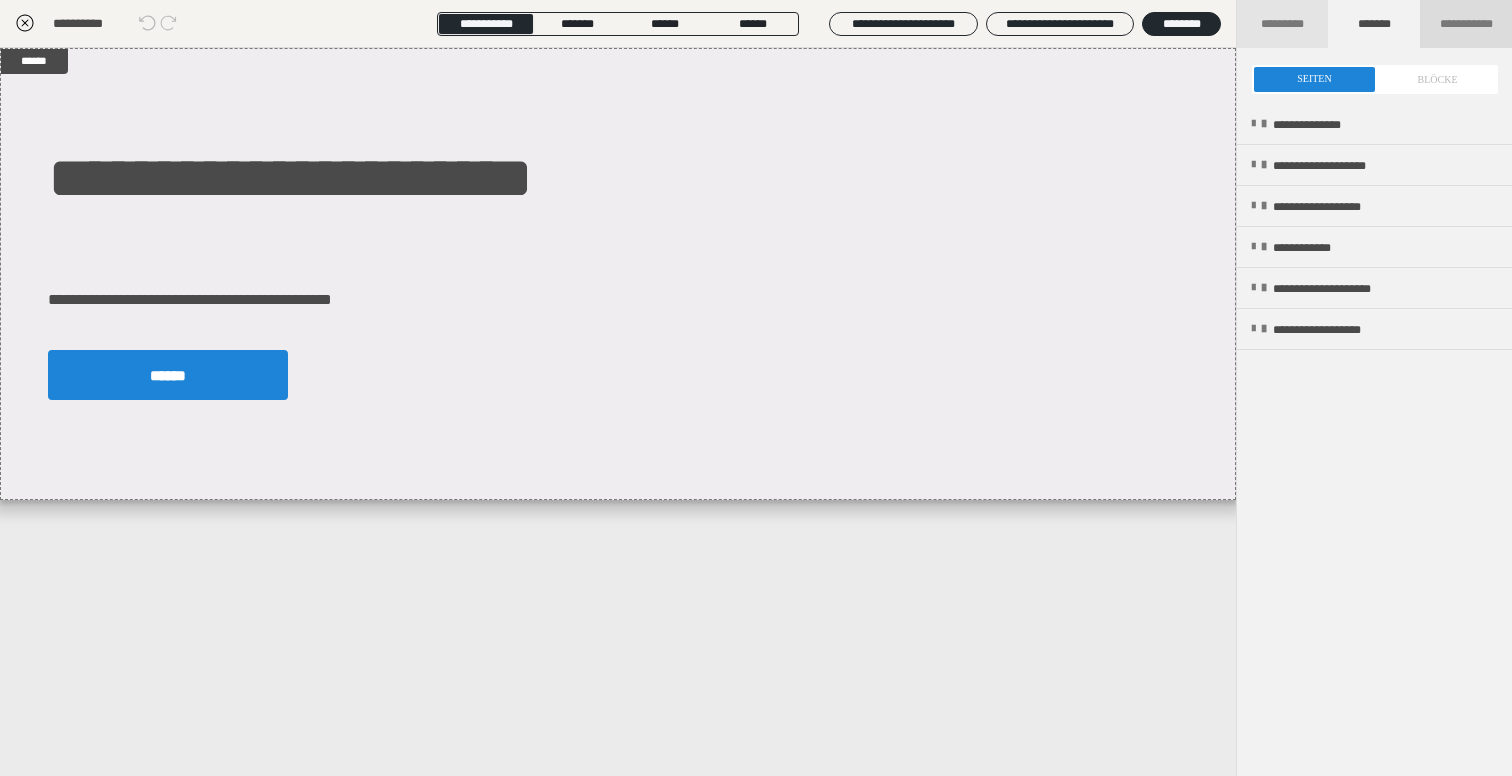 click on "**********" at bounding box center [1466, 24] 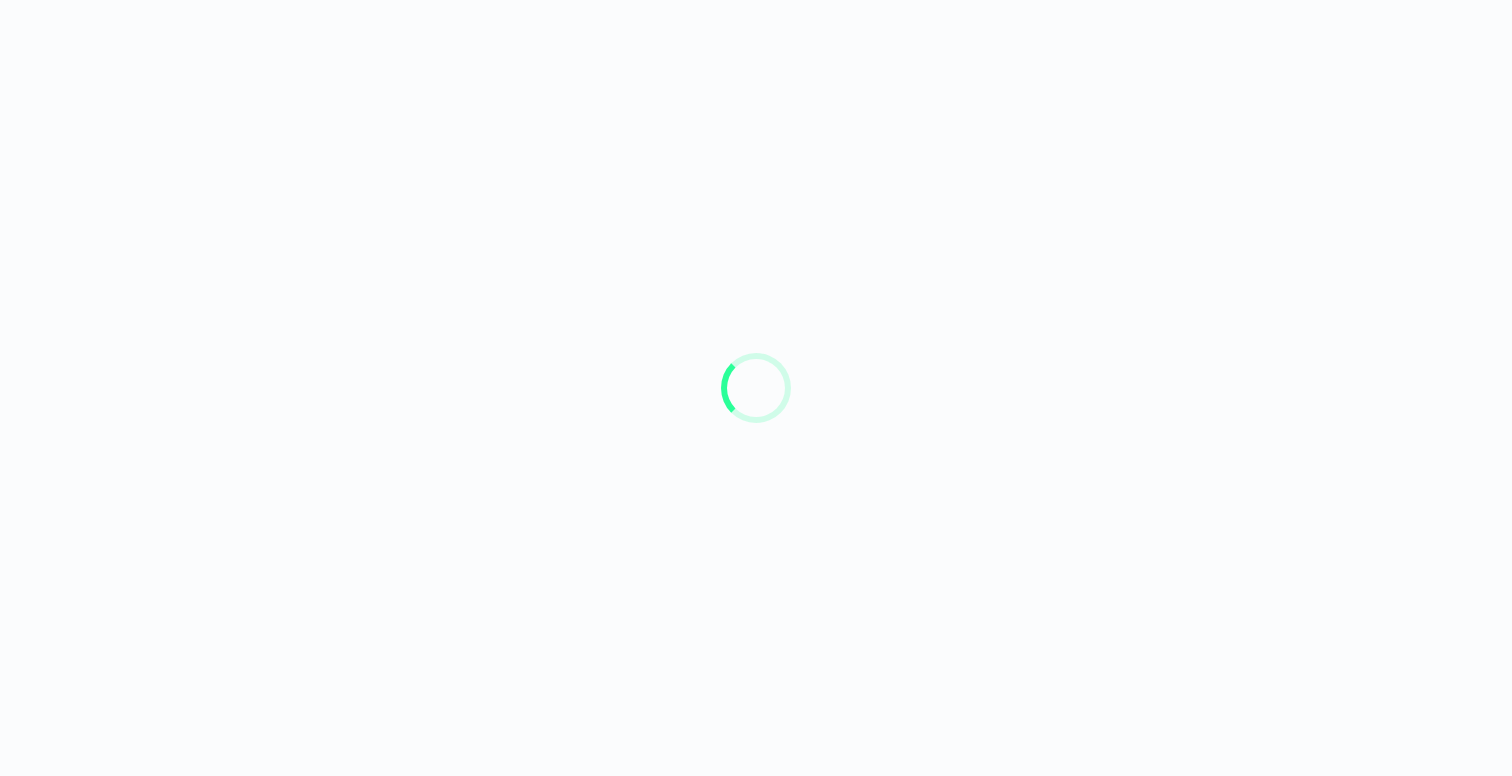 scroll, scrollTop: 0, scrollLeft: 0, axis: both 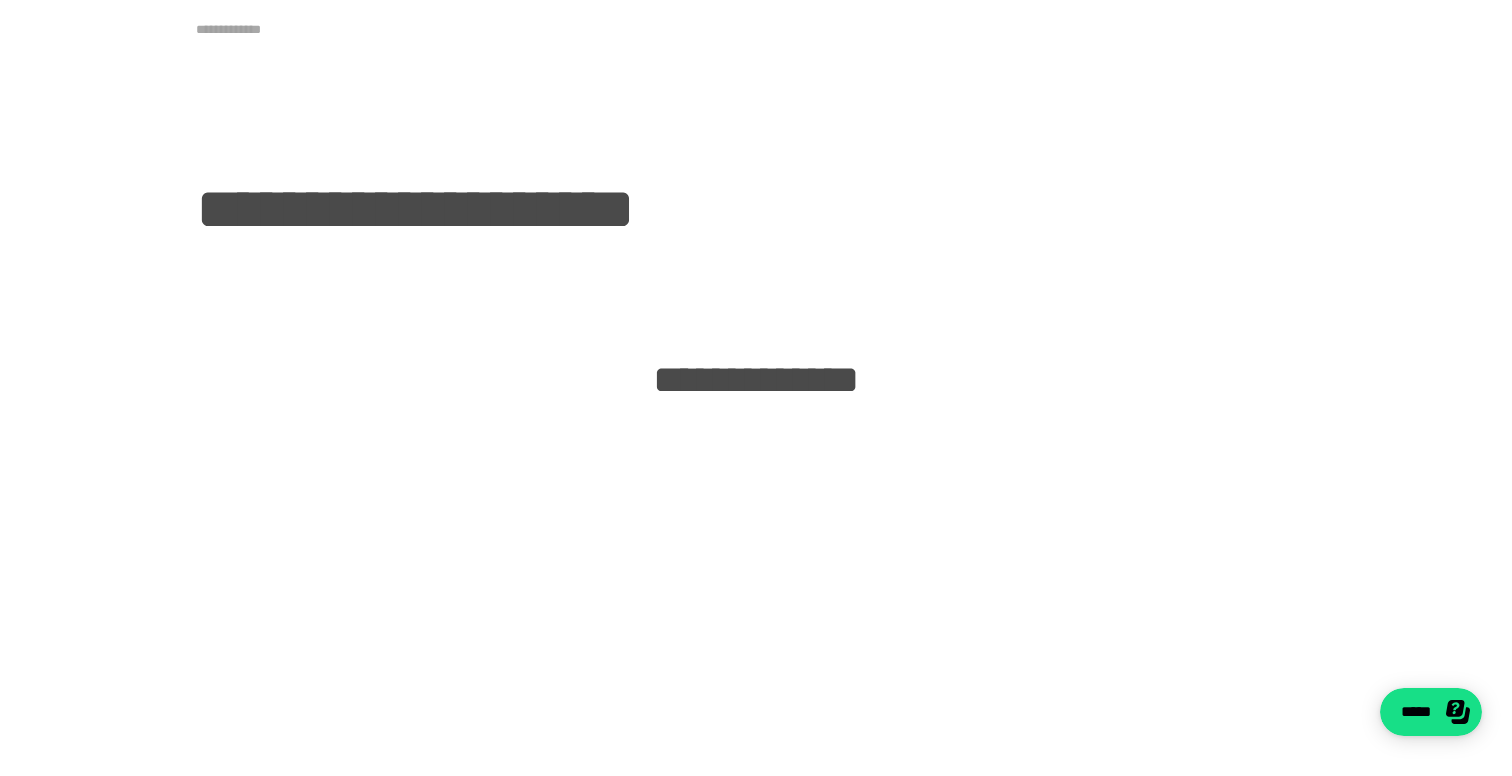 click on "**********" at bounding box center (241, 29) 